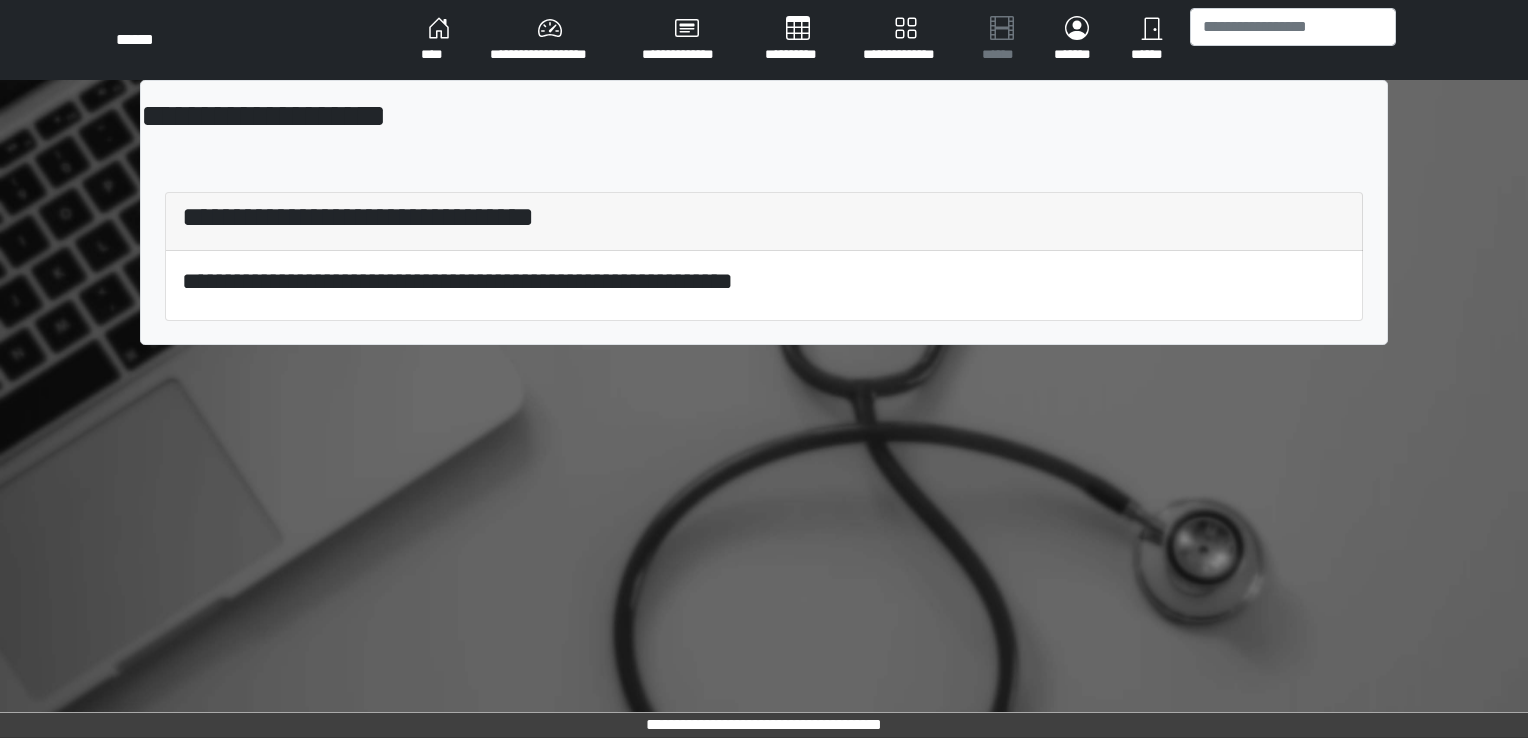 scroll, scrollTop: 0, scrollLeft: 0, axis: both 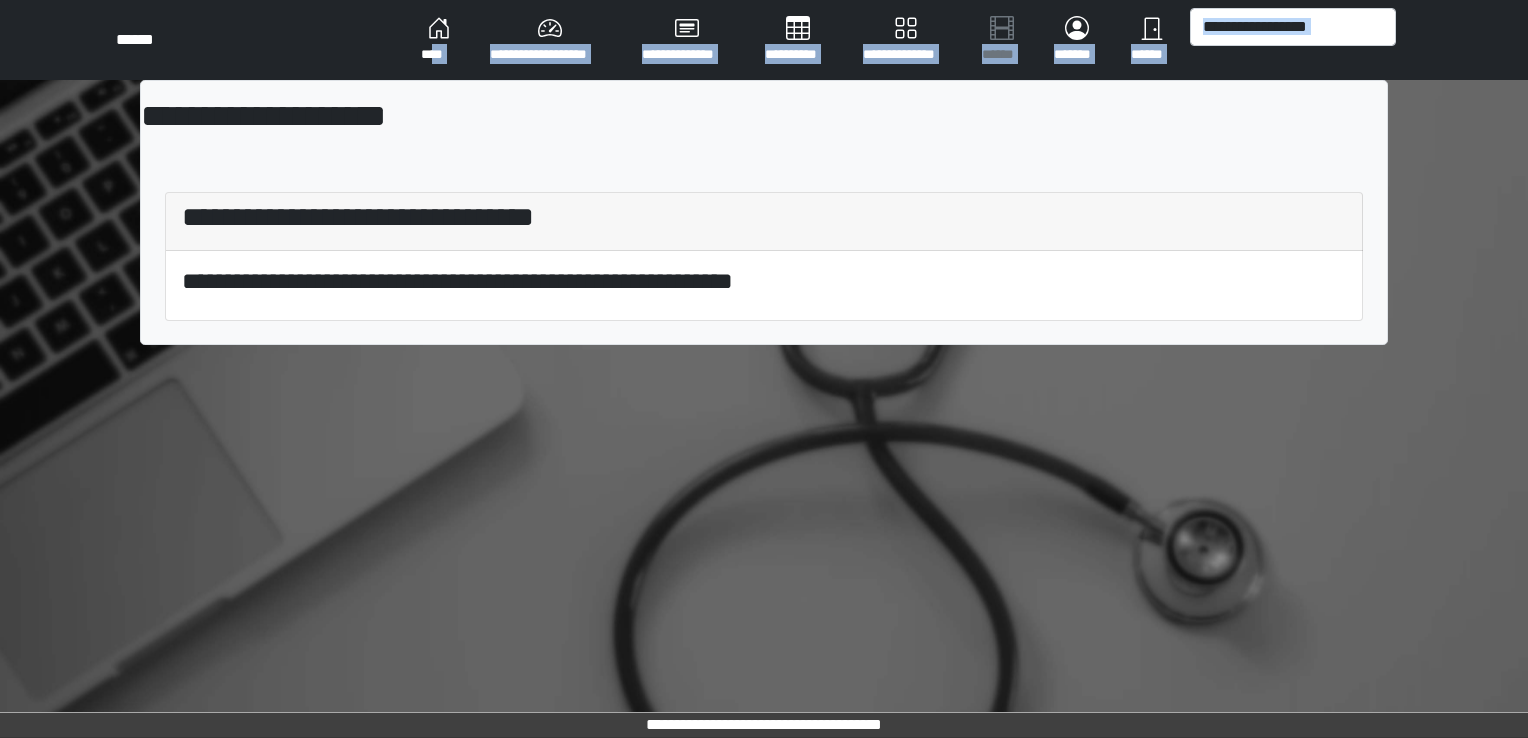 click on "****" at bounding box center [439, 40] 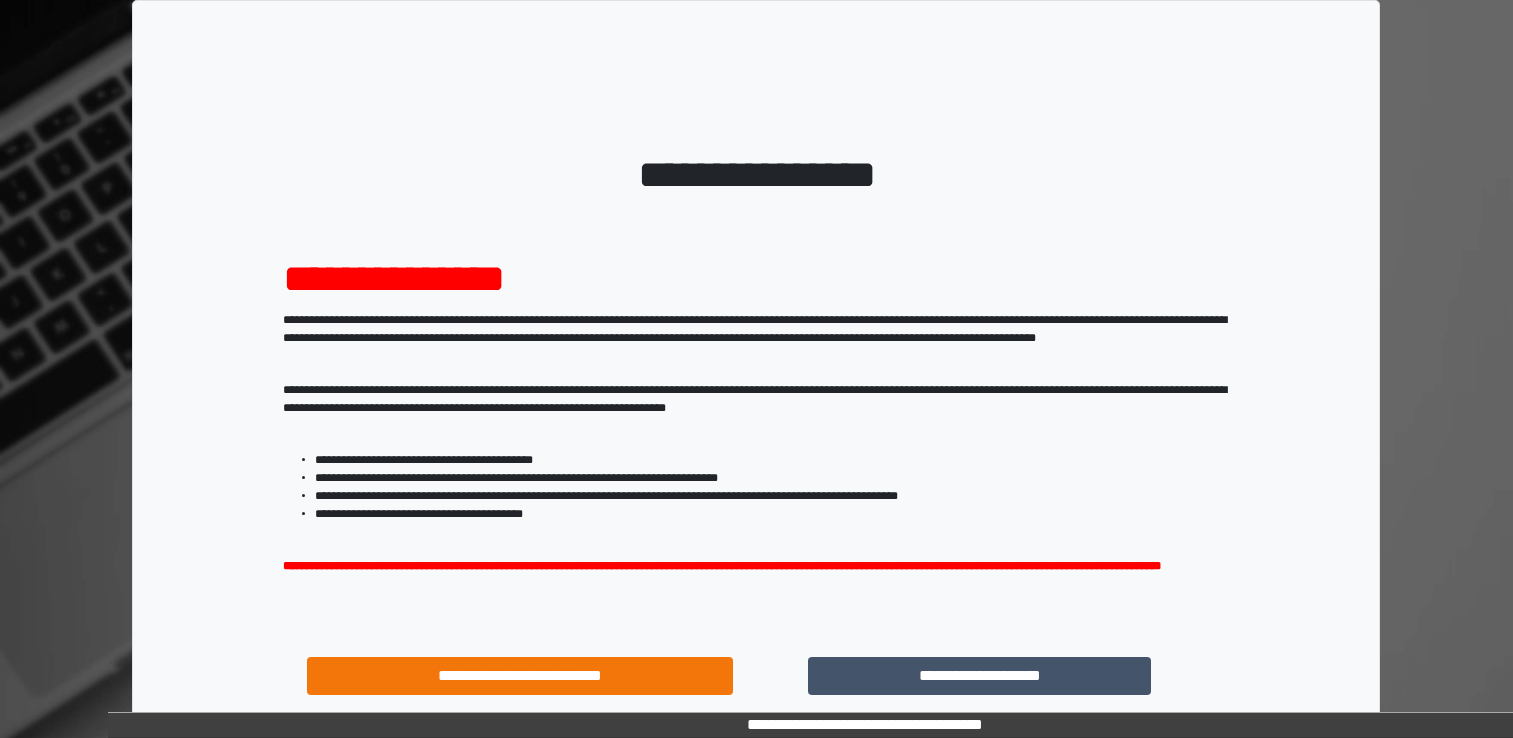 scroll, scrollTop: 0, scrollLeft: 0, axis: both 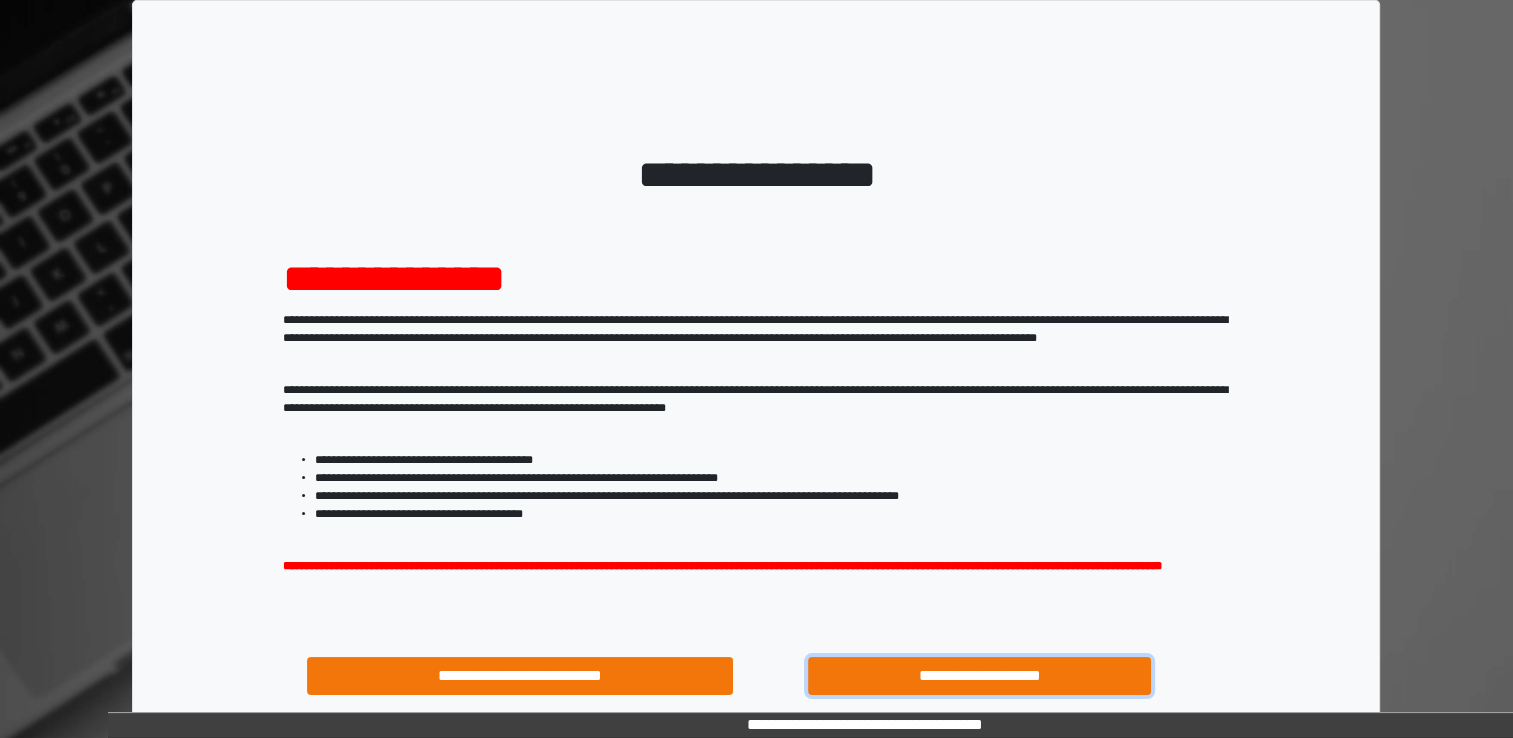 click on "**********" at bounding box center (980, 676) 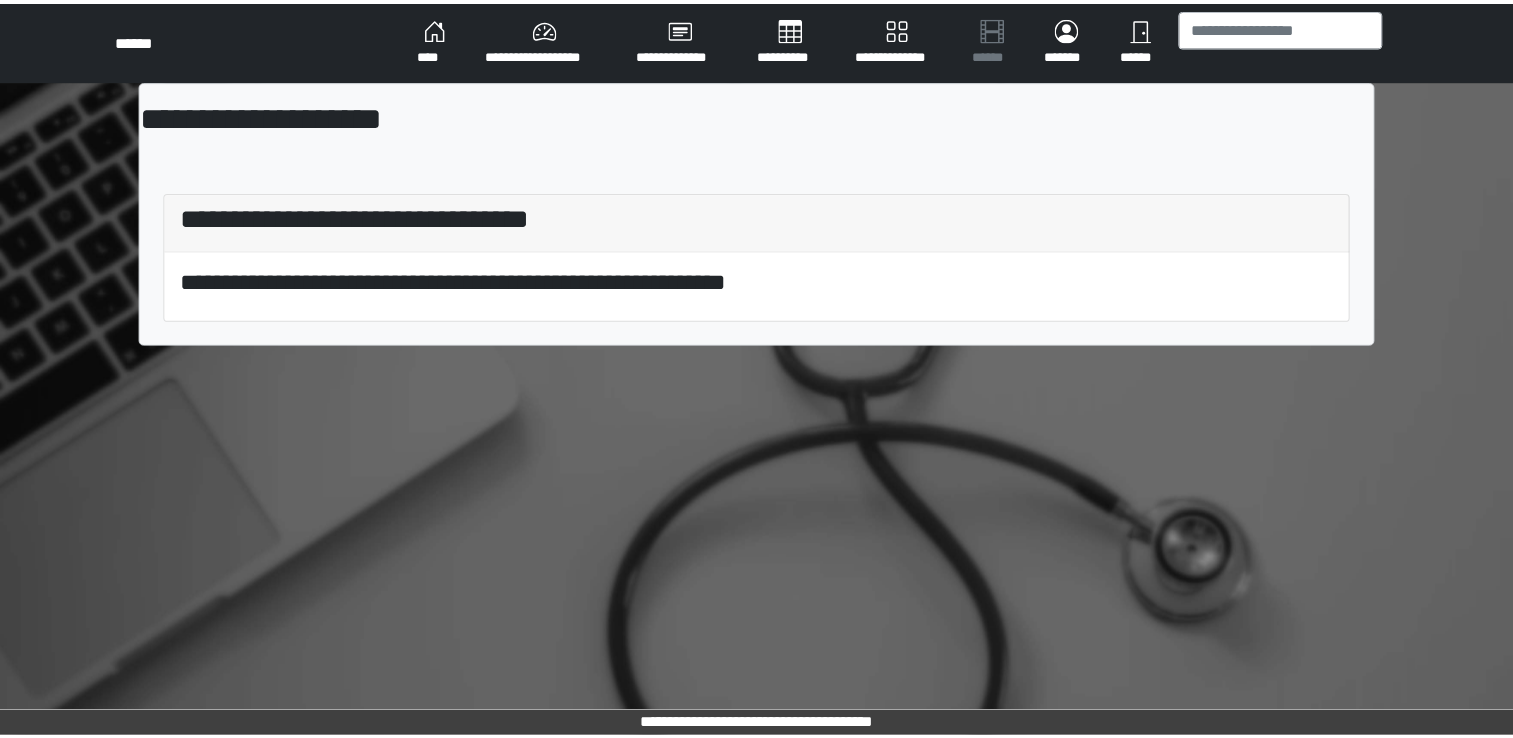 scroll, scrollTop: 0, scrollLeft: 0, axis: both 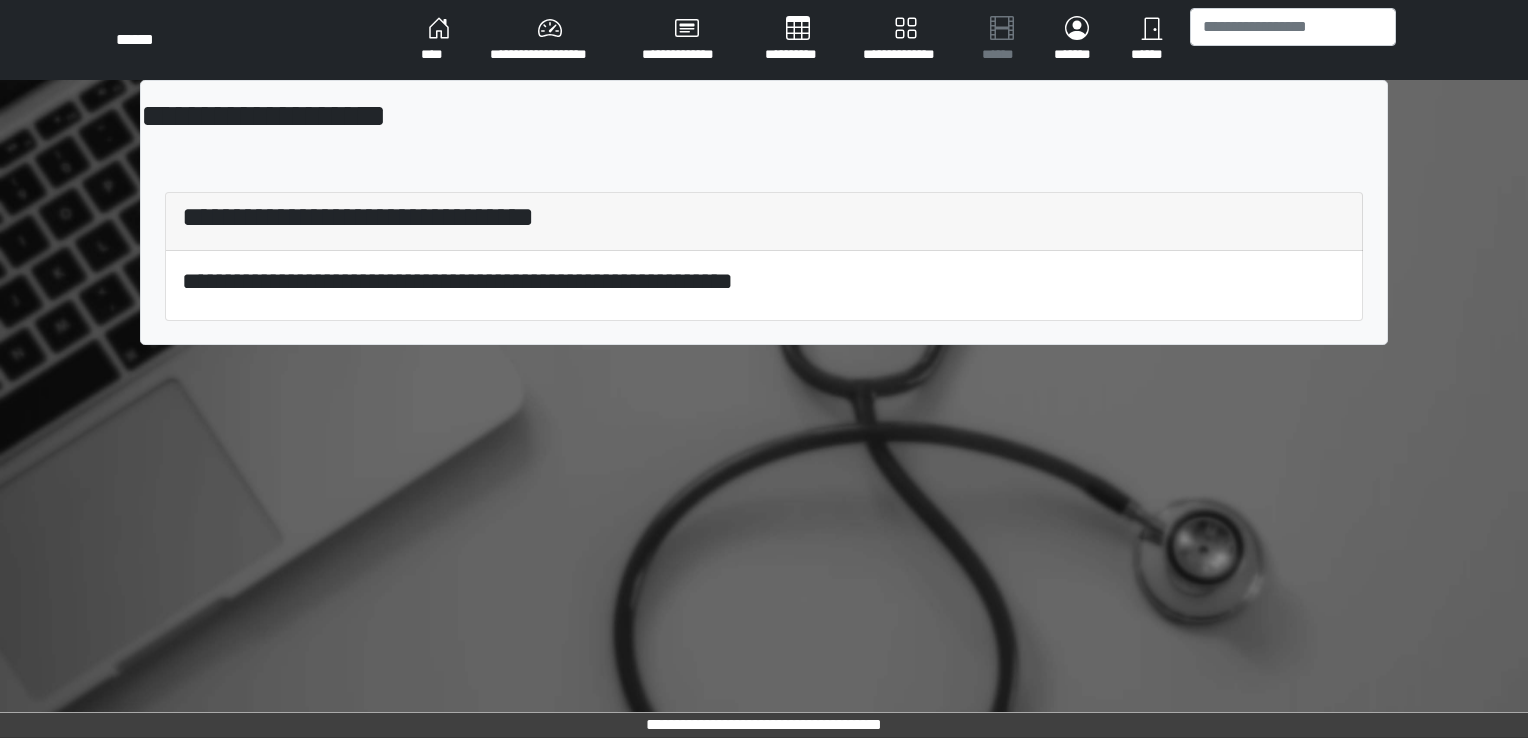 click on "**********" at bounding box center [764, 40] 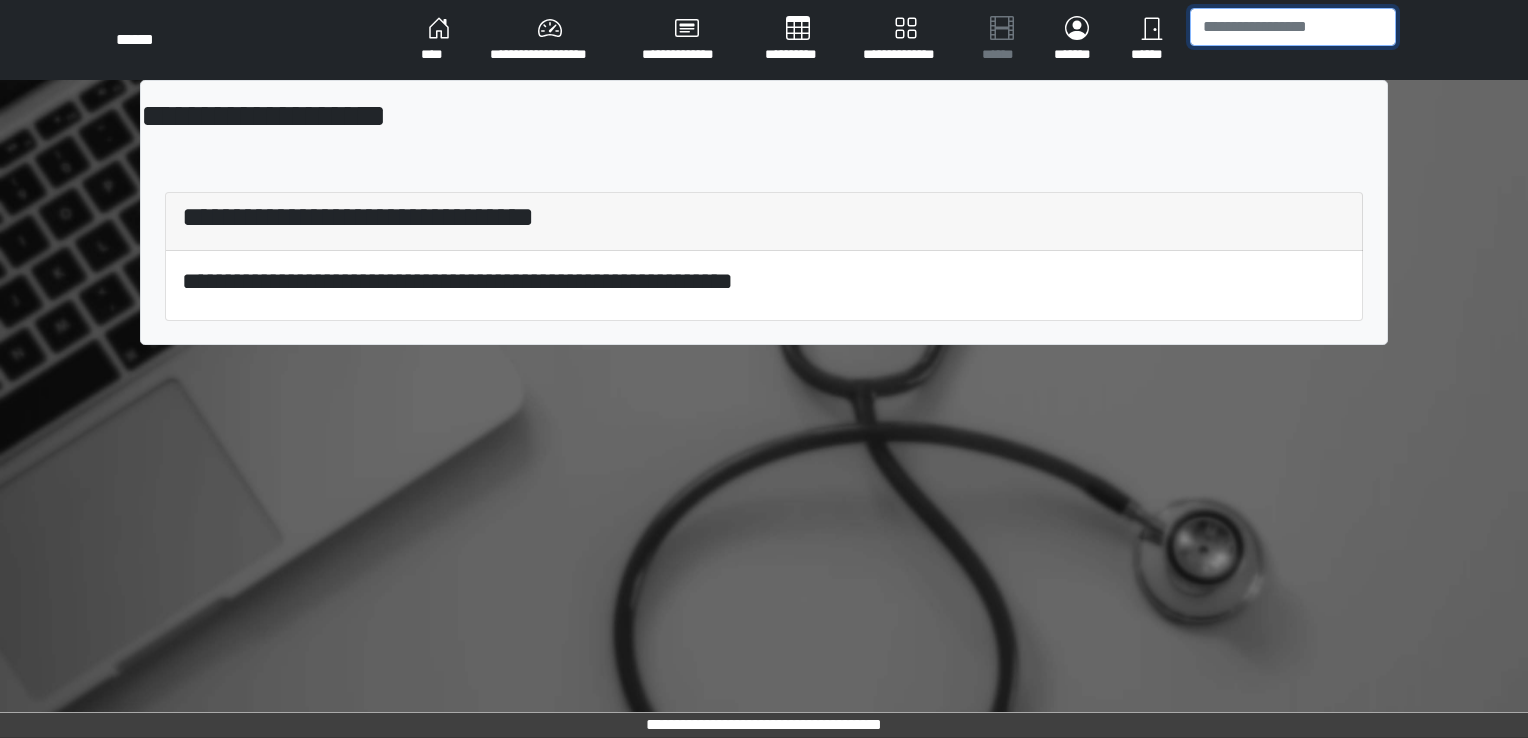 drag, startPoint x: 1235, startPoint y: 38, endPoint x: 1227, endPoint y: 45, distance: 10.630146 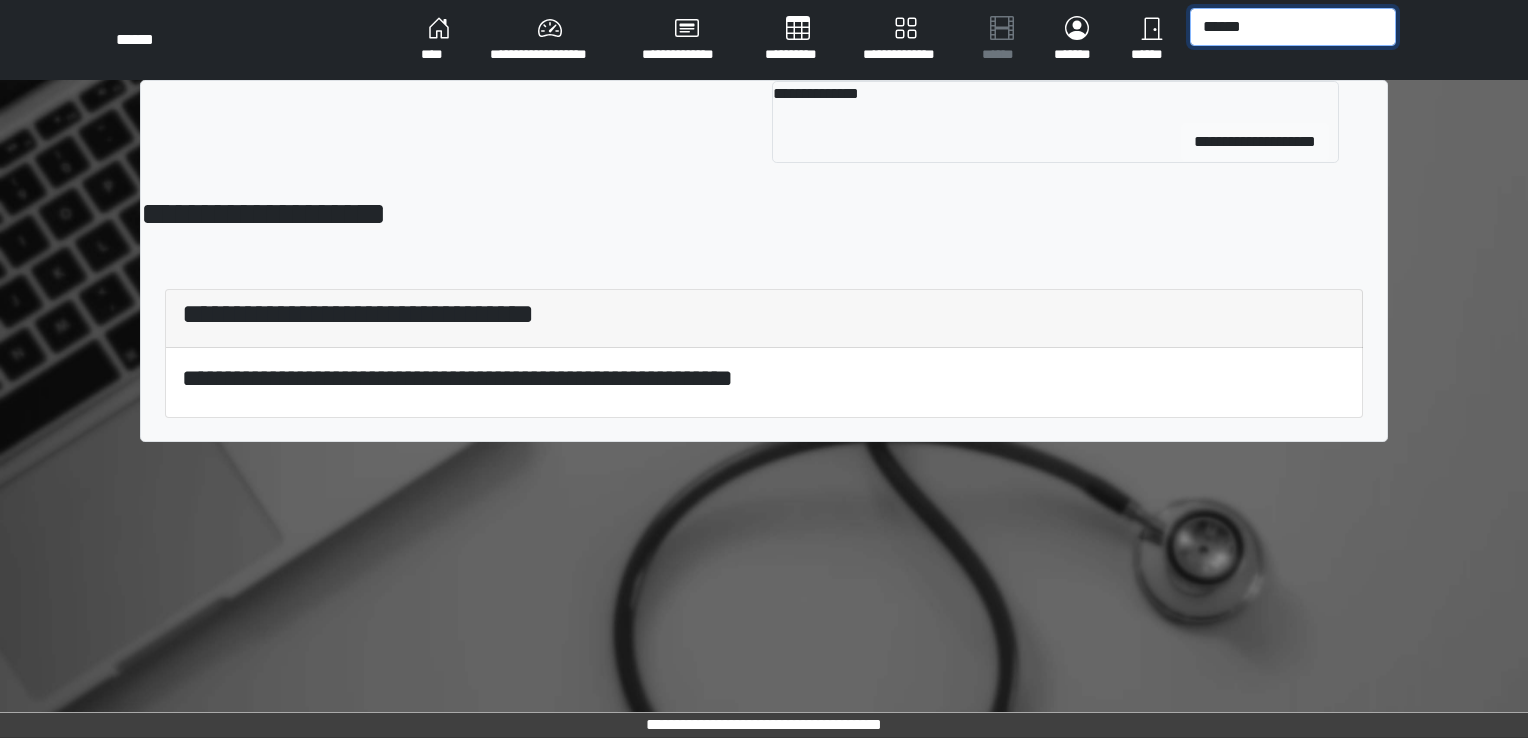 type on "******" 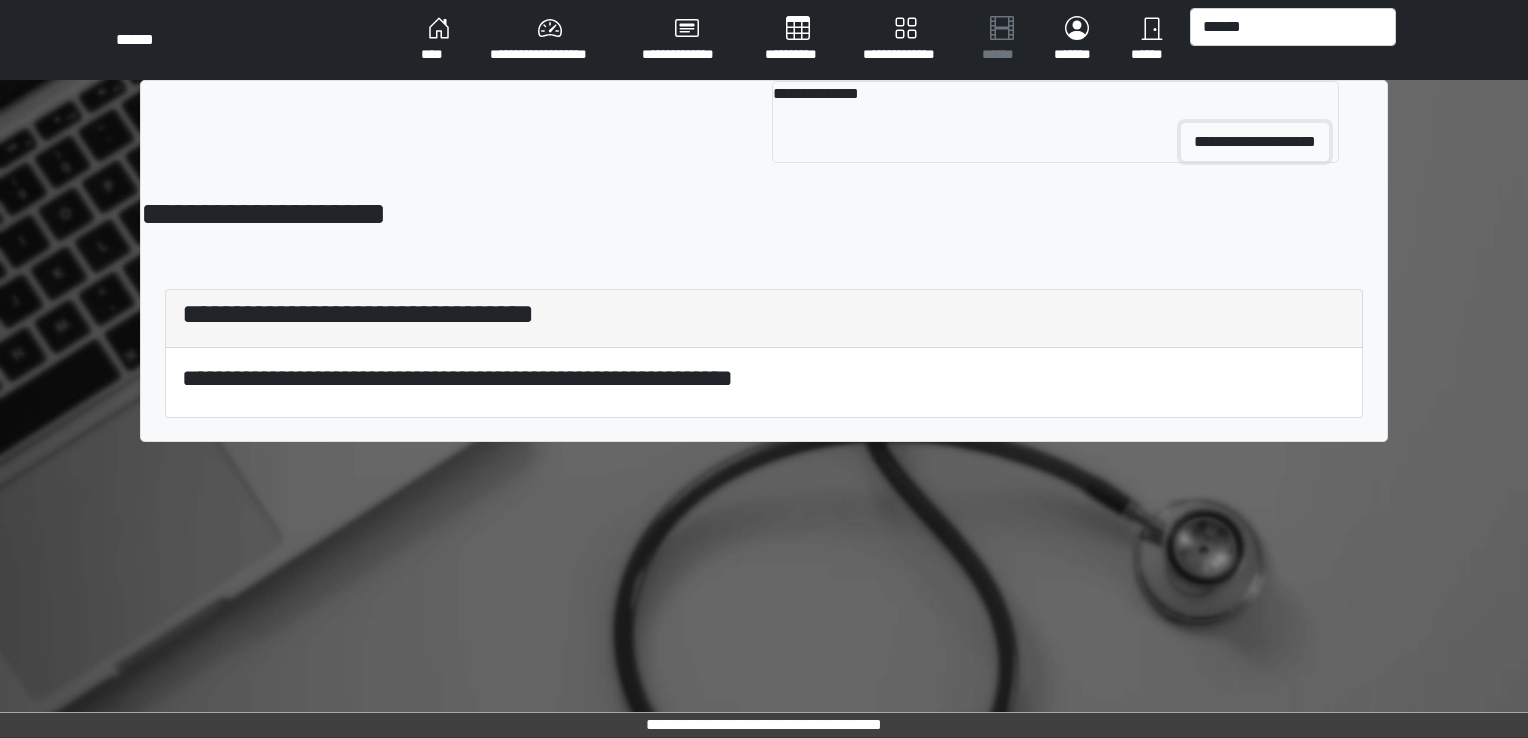 click on "**********" at bounding box center (1255, 142) 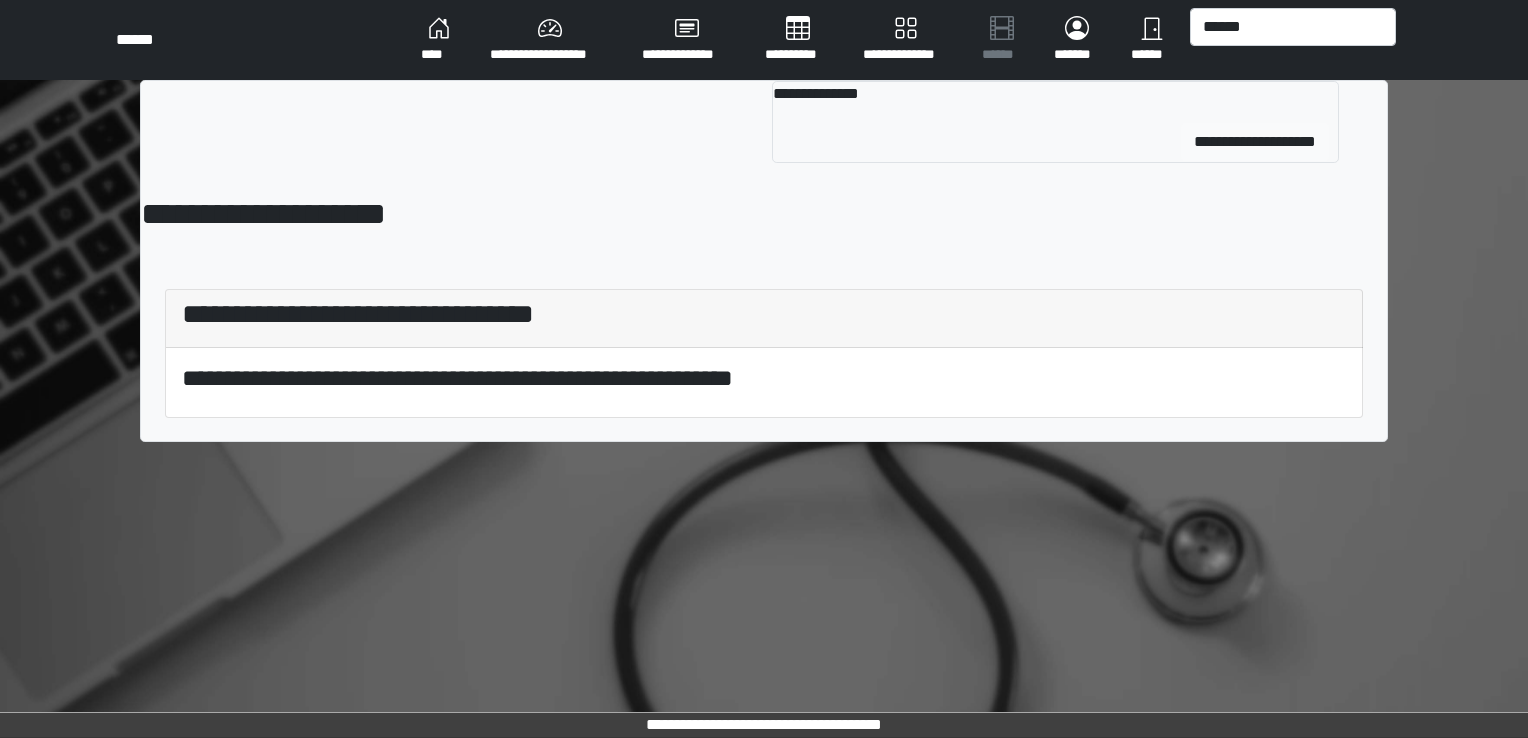 type 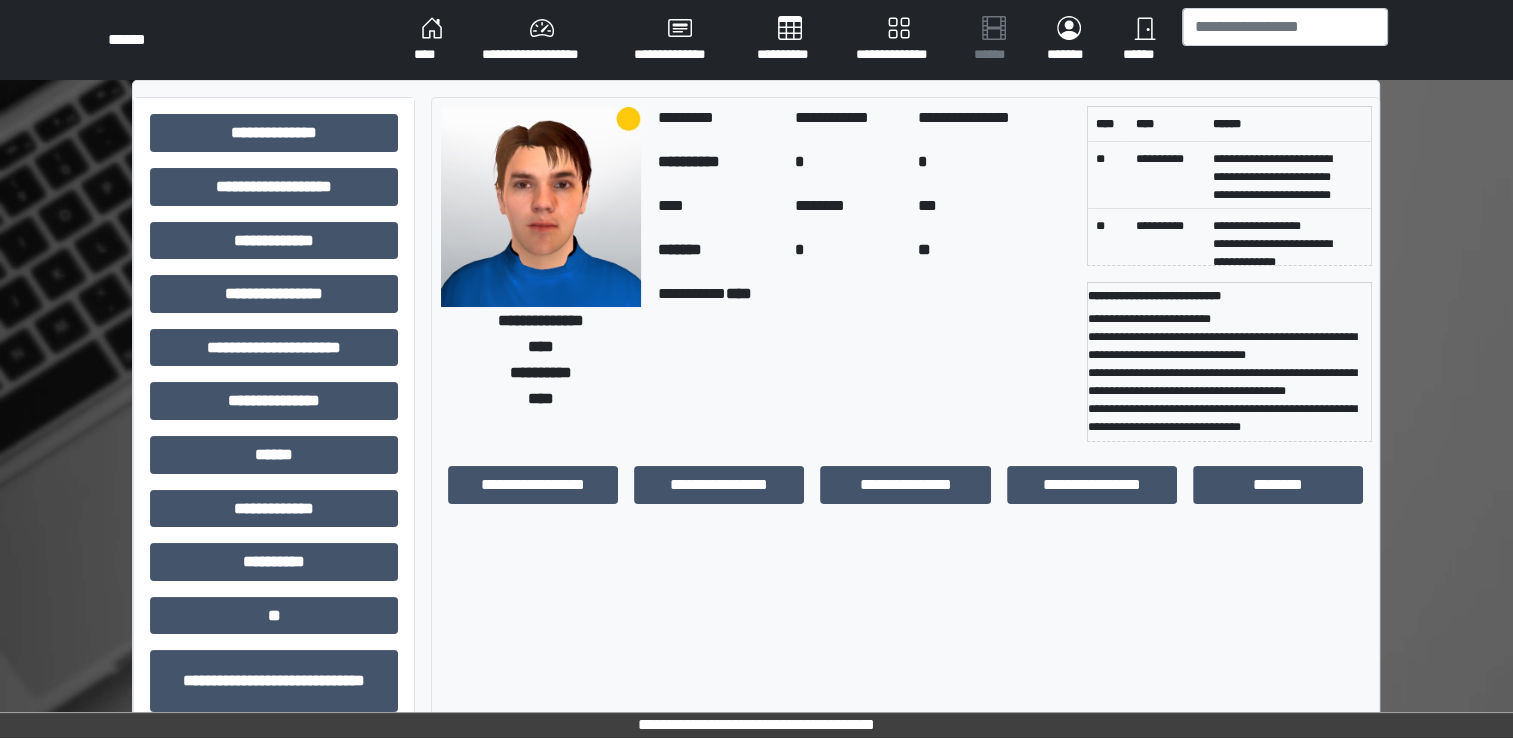 scroll, scrollTop: 127, scrollLeft: 0, axis: vertical 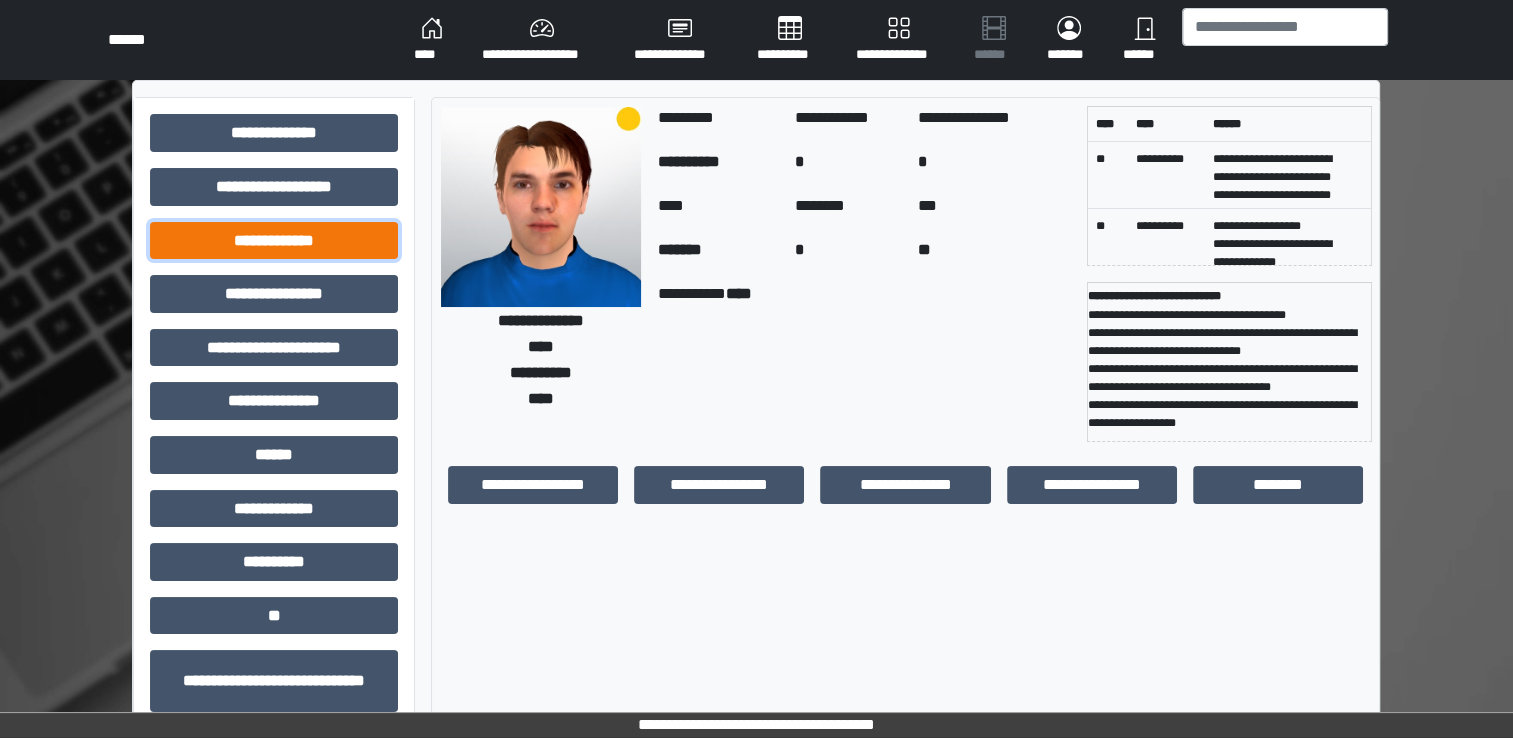 click on "**********" at bounding box center [274, 241] 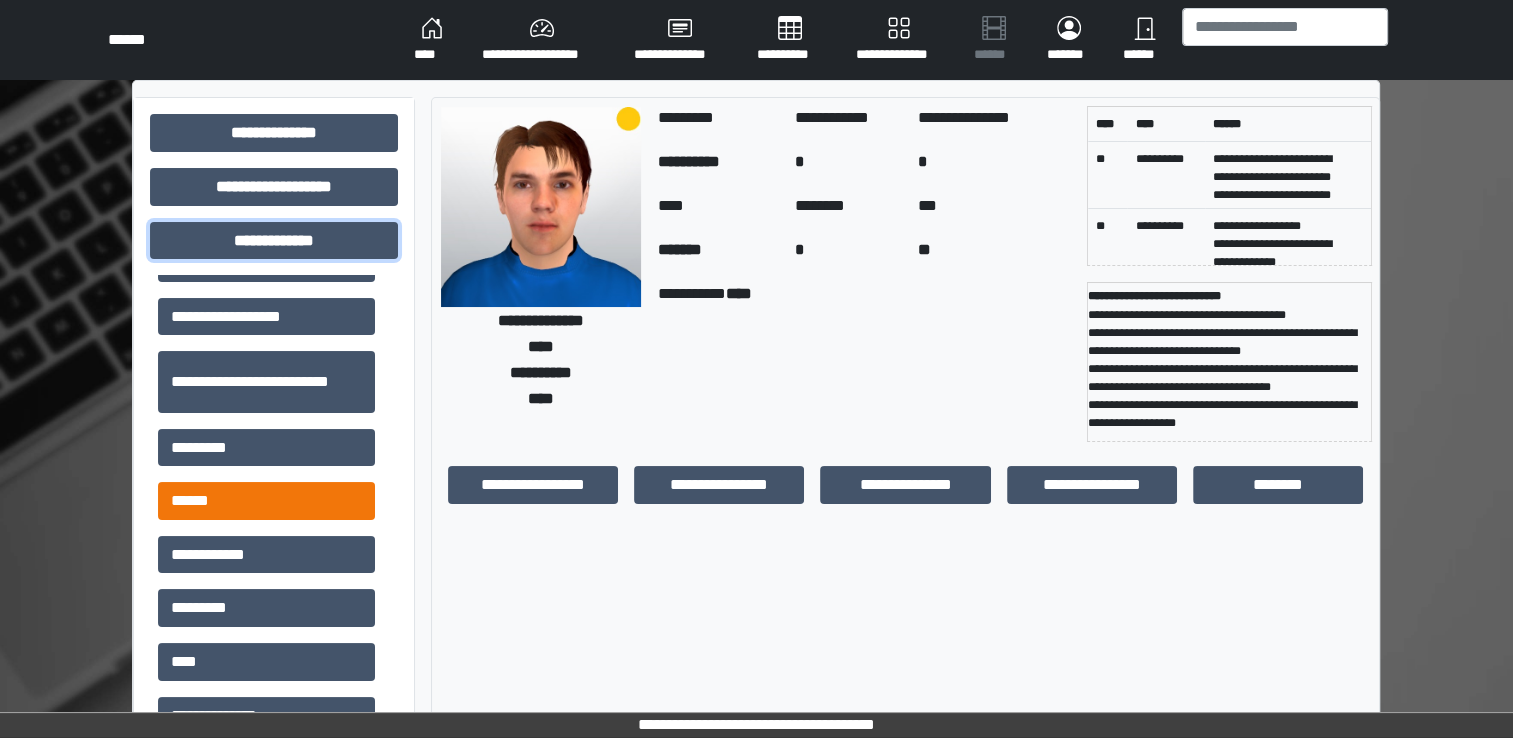 scroll, scrollTop: 500, scrollLeft: 0, axis: vertical 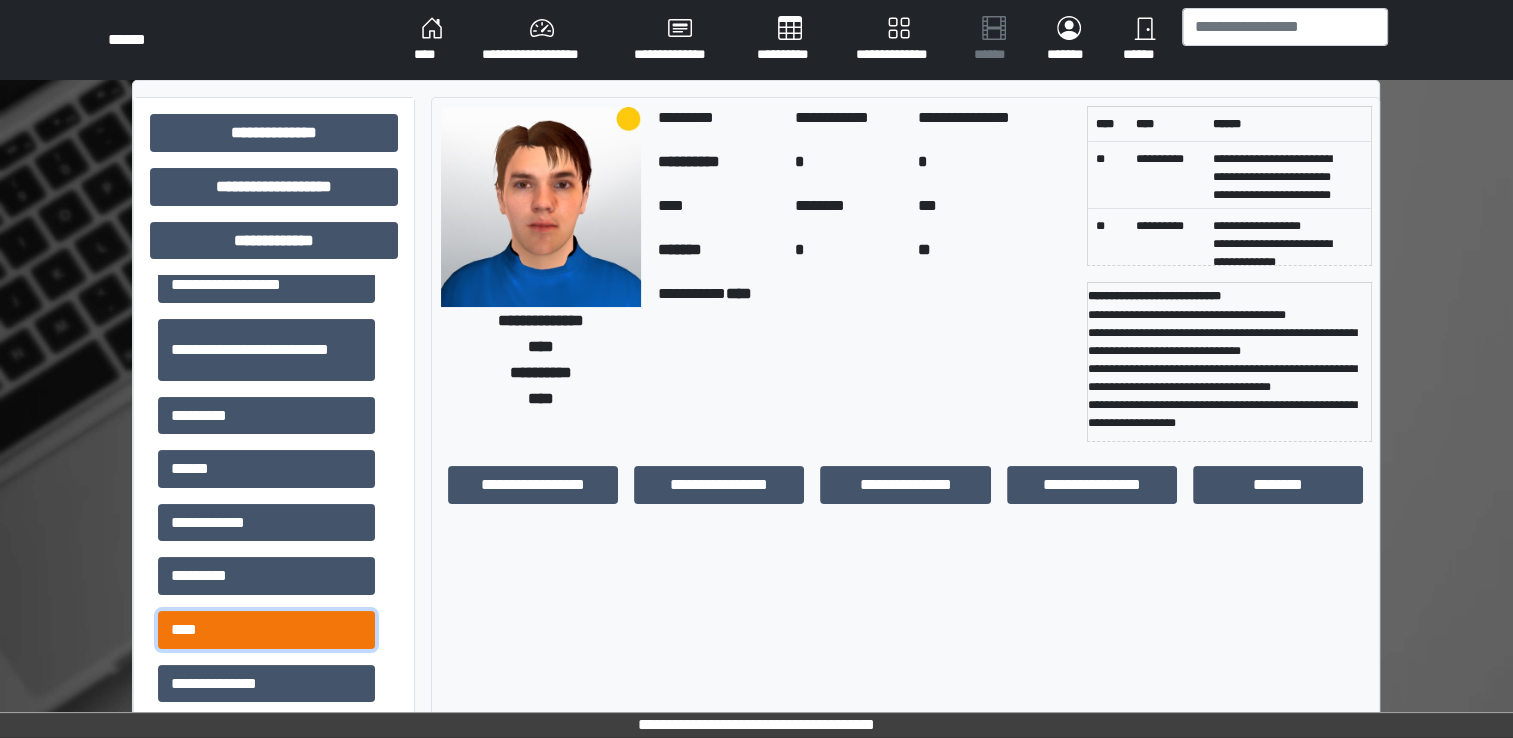 click on "****" at bounding box center (266, 630) 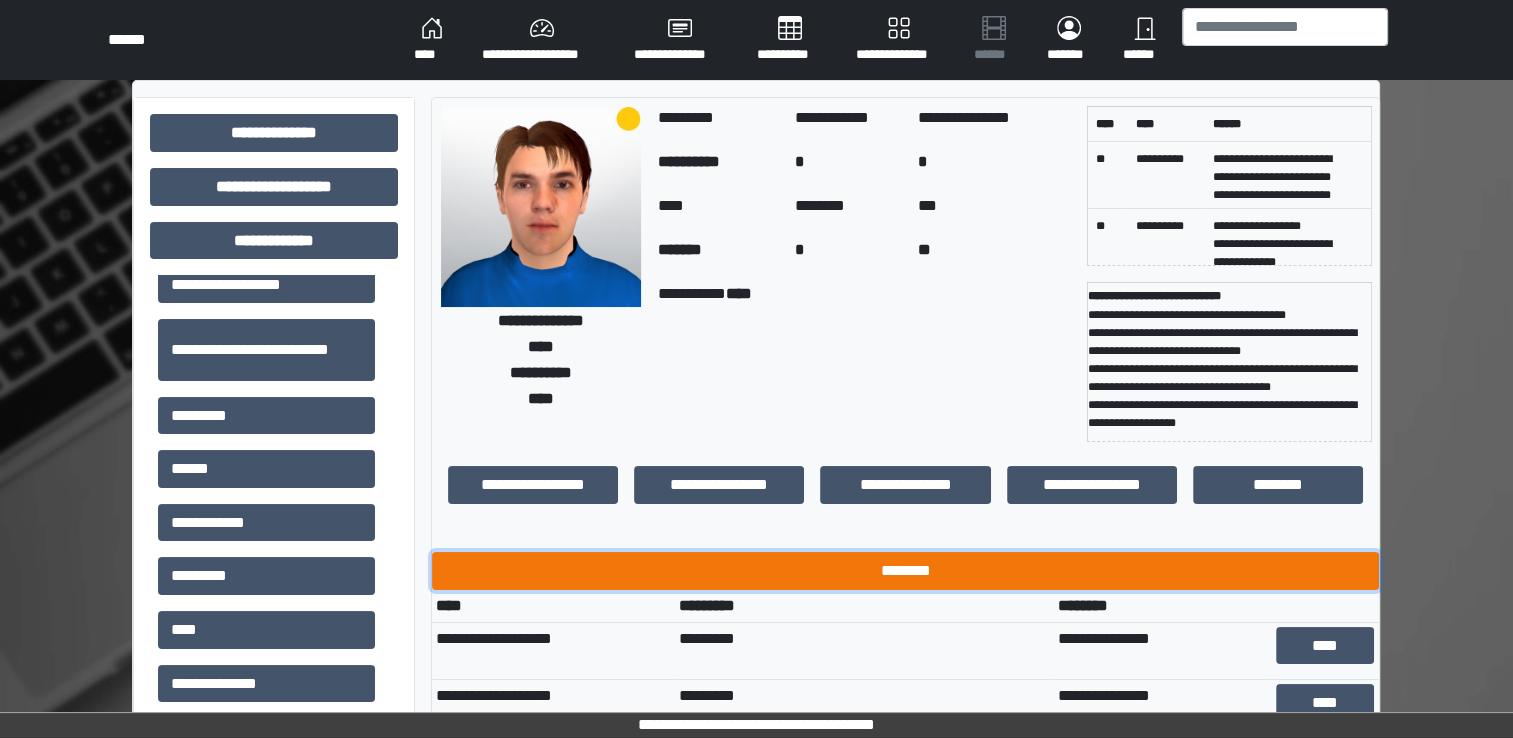 click on "********" at bounding box center (905, 571) 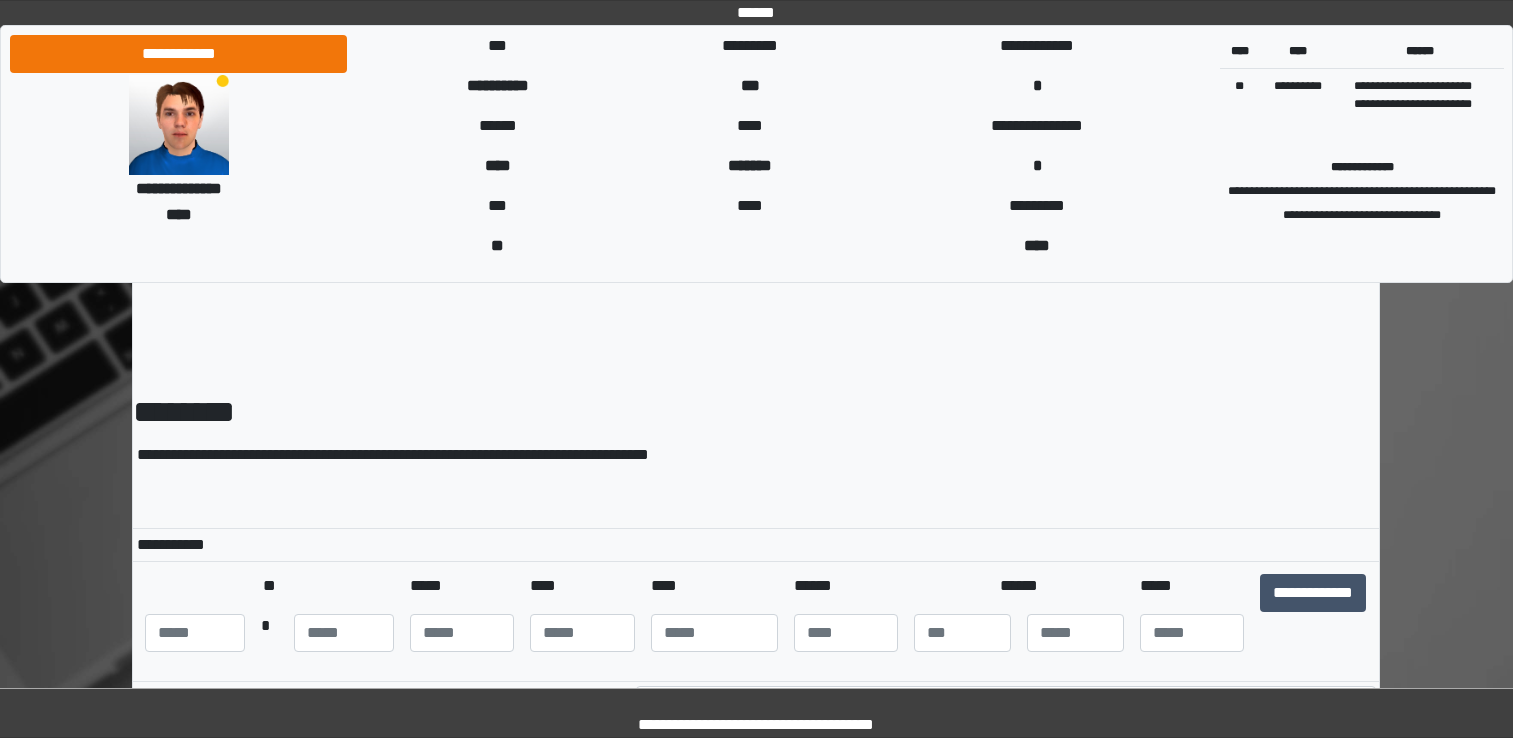 scroll, scrollTop: 0, scrollLeft: 0, axis: both 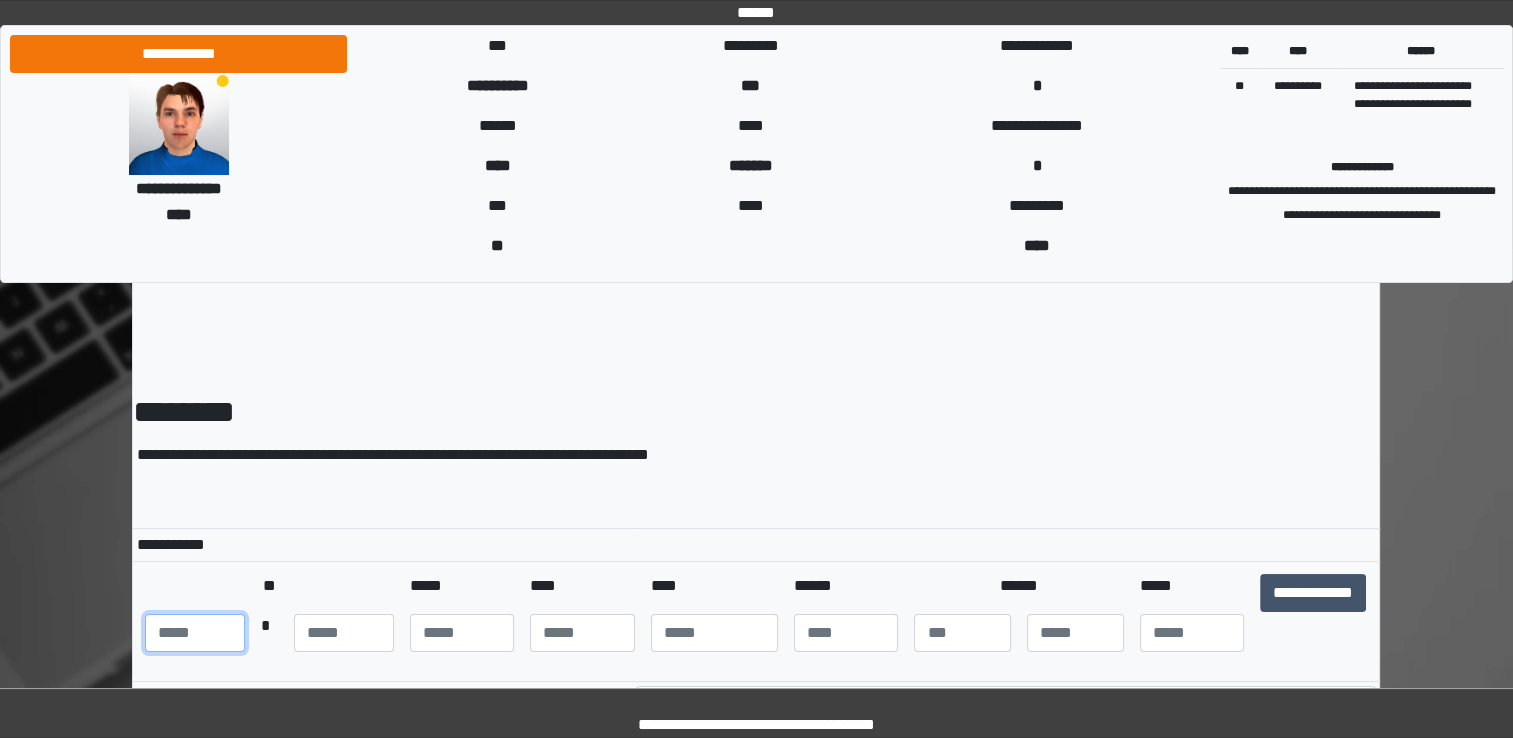 click at bounding box center (195, 633) 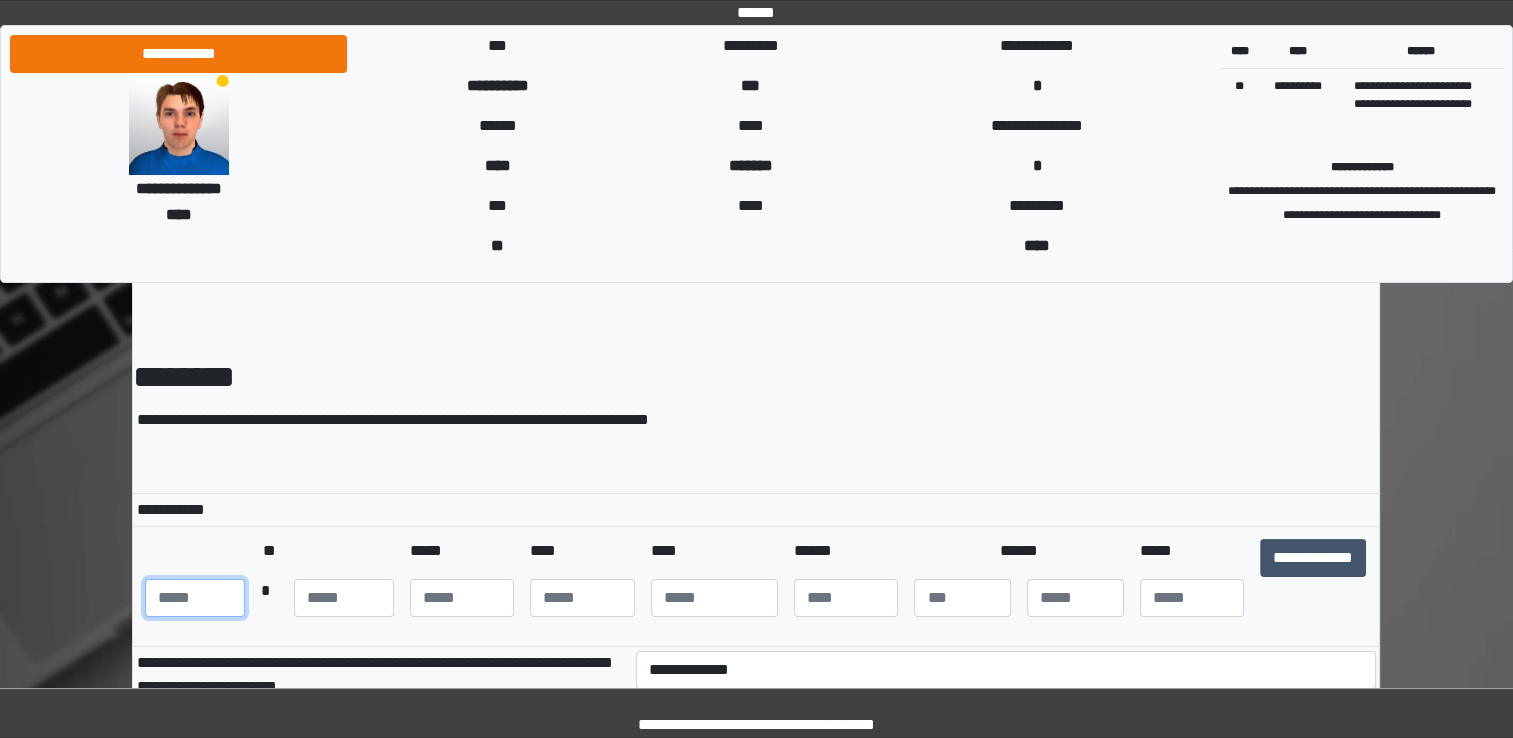 scroll, scrollTop: 0, scrollLeft: 0, axis: both 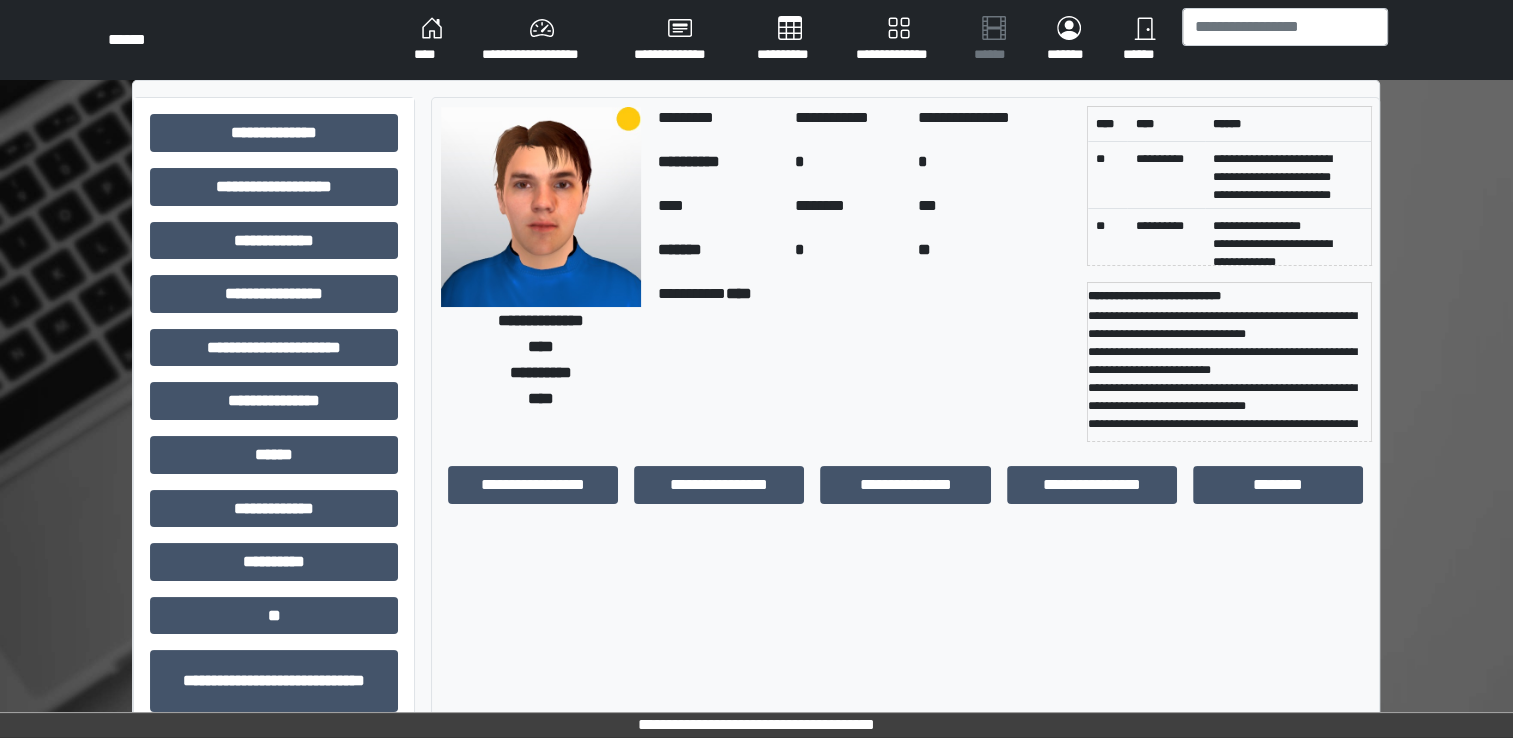 click on "**********" at bounding box center (542, 40) 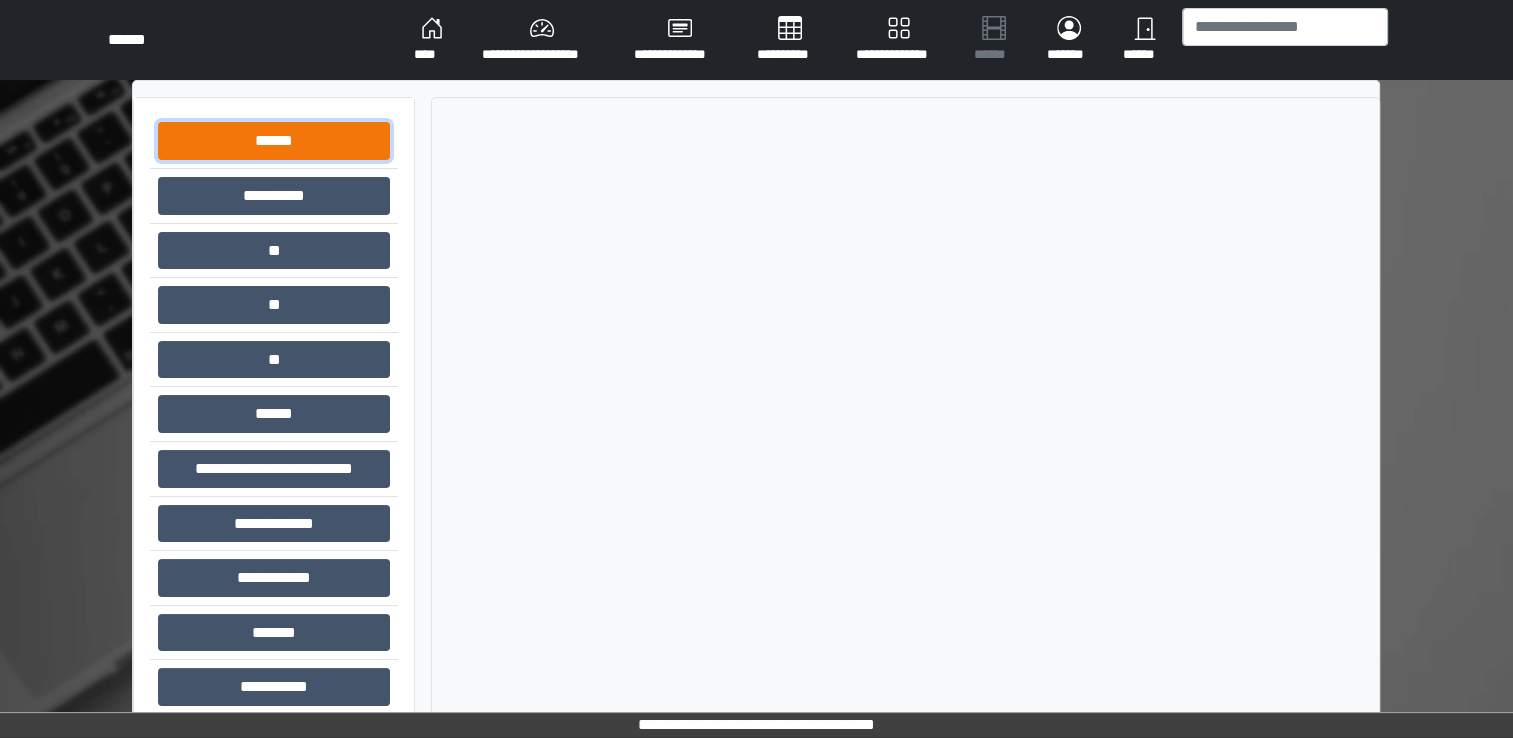click on "******" at bounding box center (274, 141) 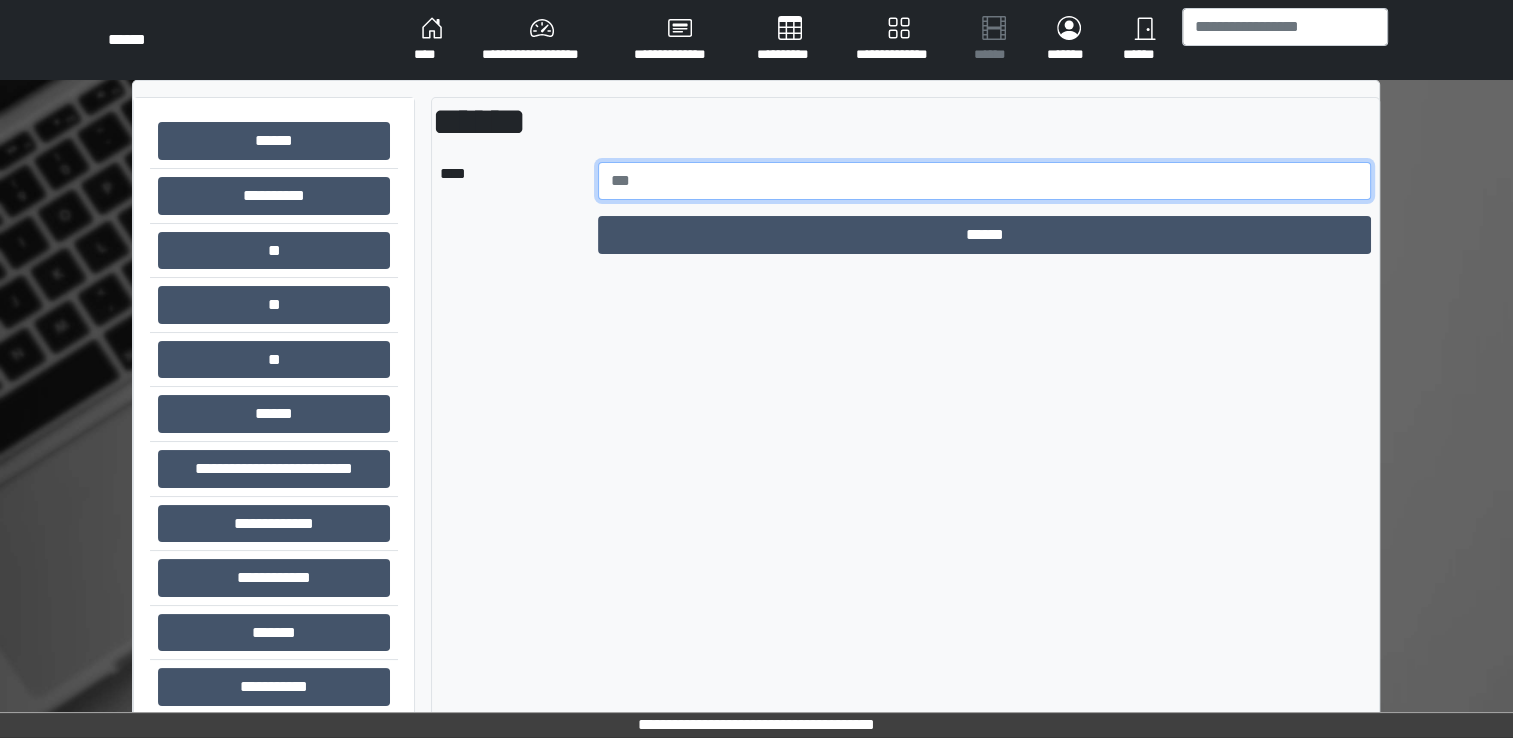 click at bounding box center [985, 181] 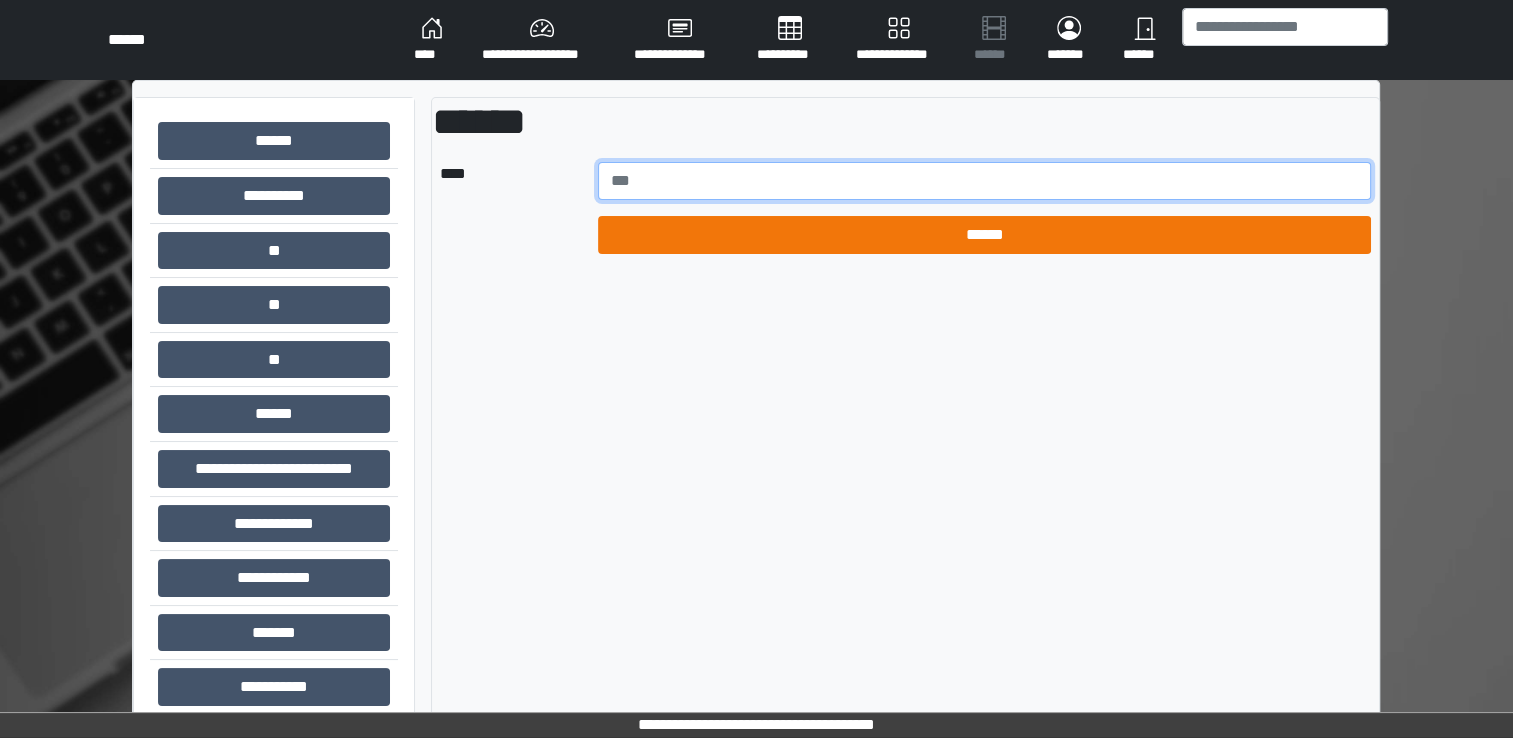type on "******" 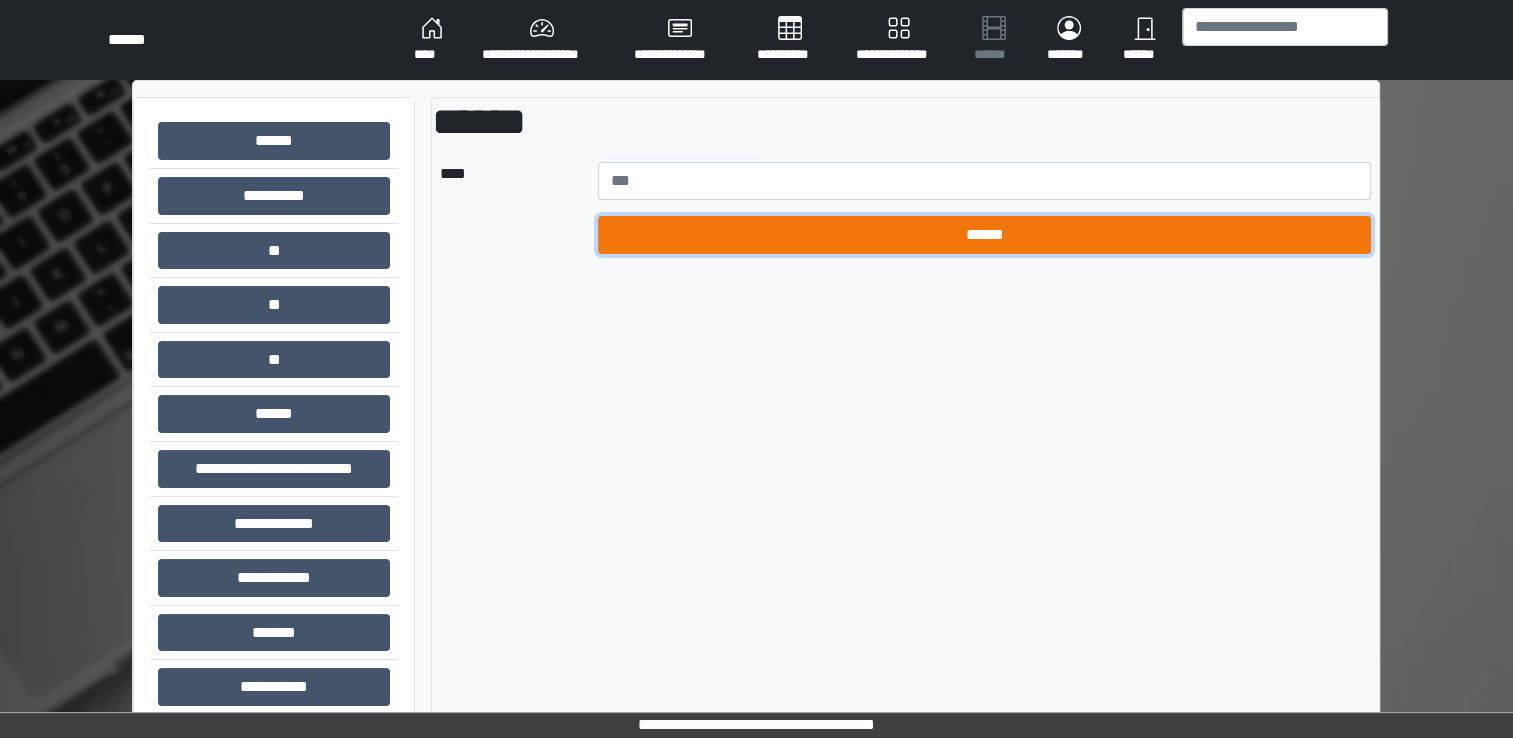 click on "******" at bounding box center [985, 235] 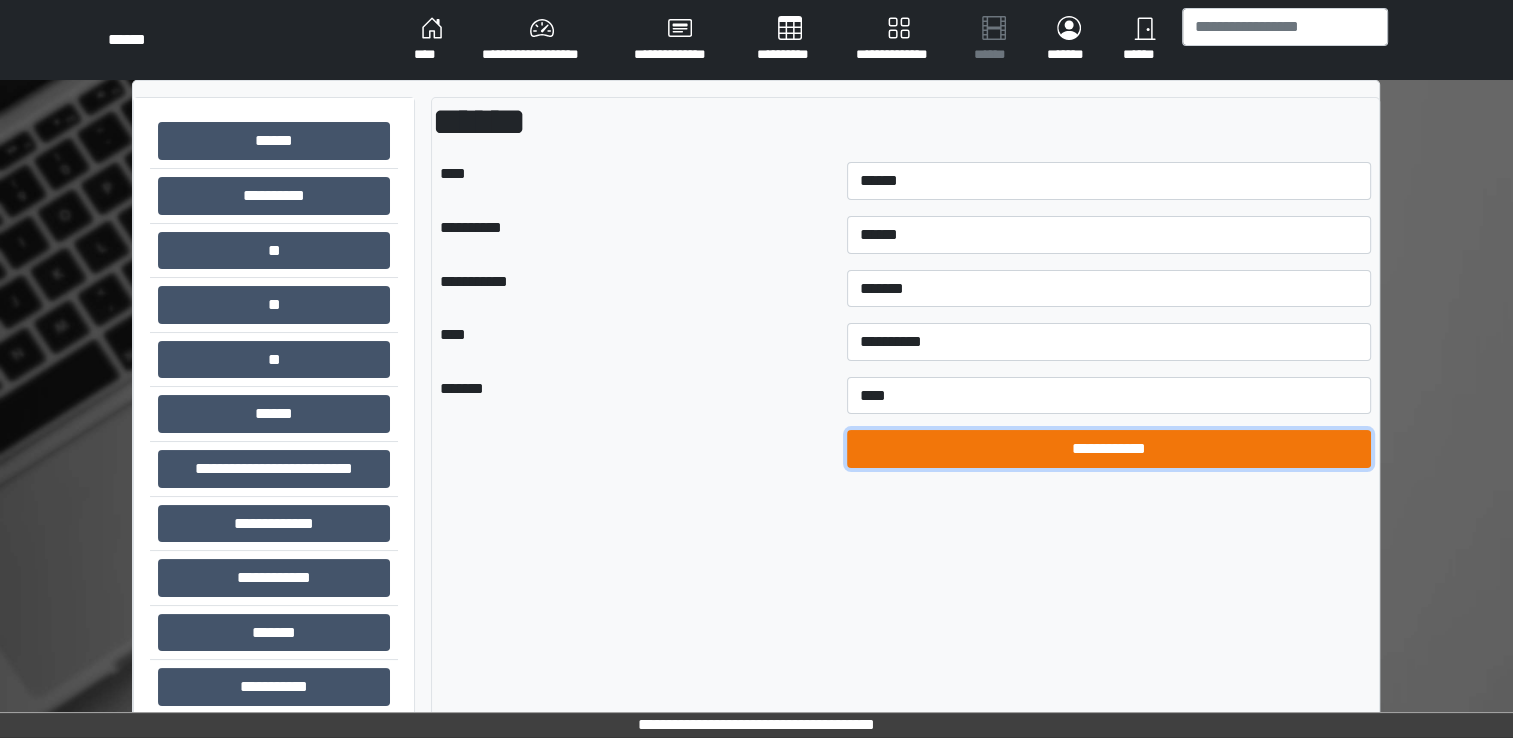 click on "**********" at bounding box center [1109, 449] 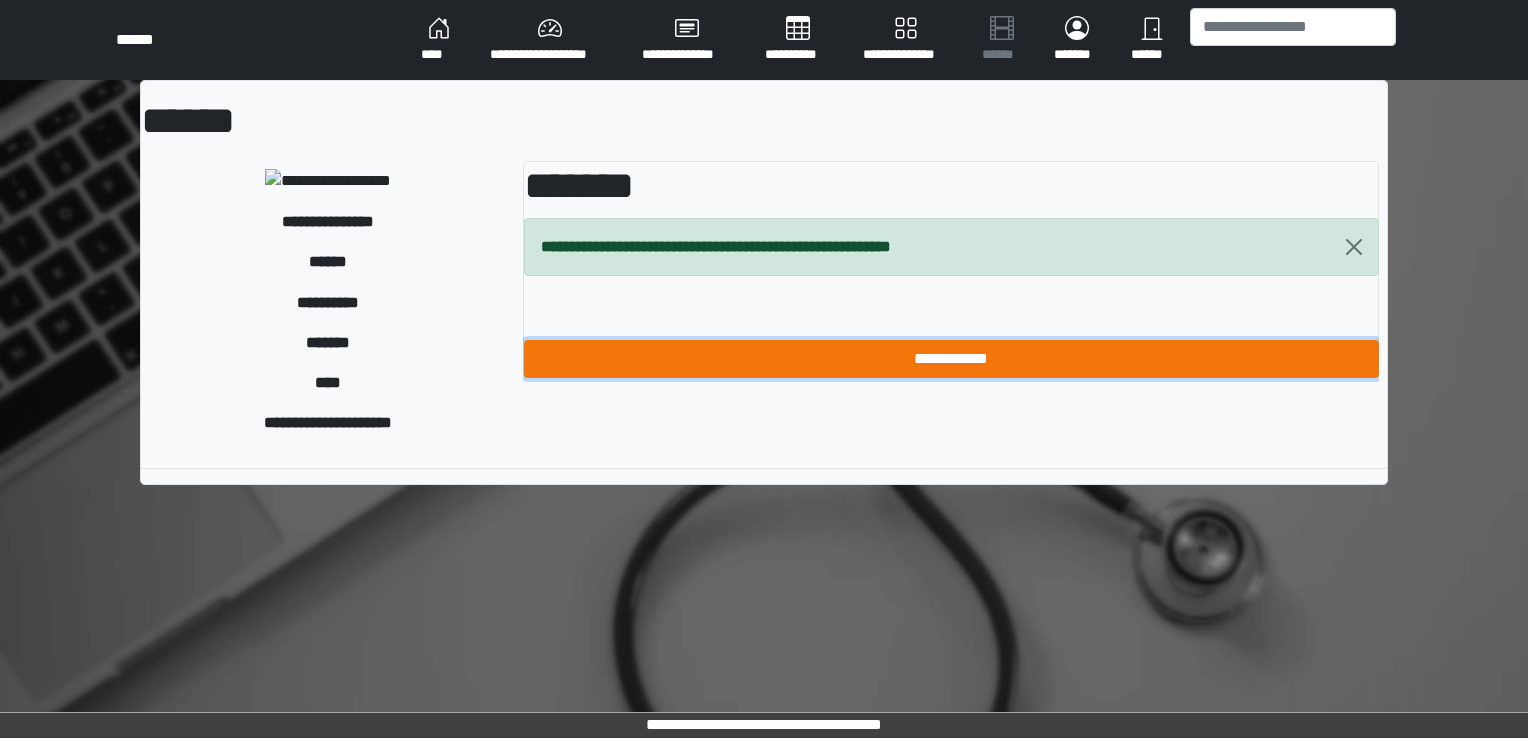click on "**********" at bounding box center [951, 359] 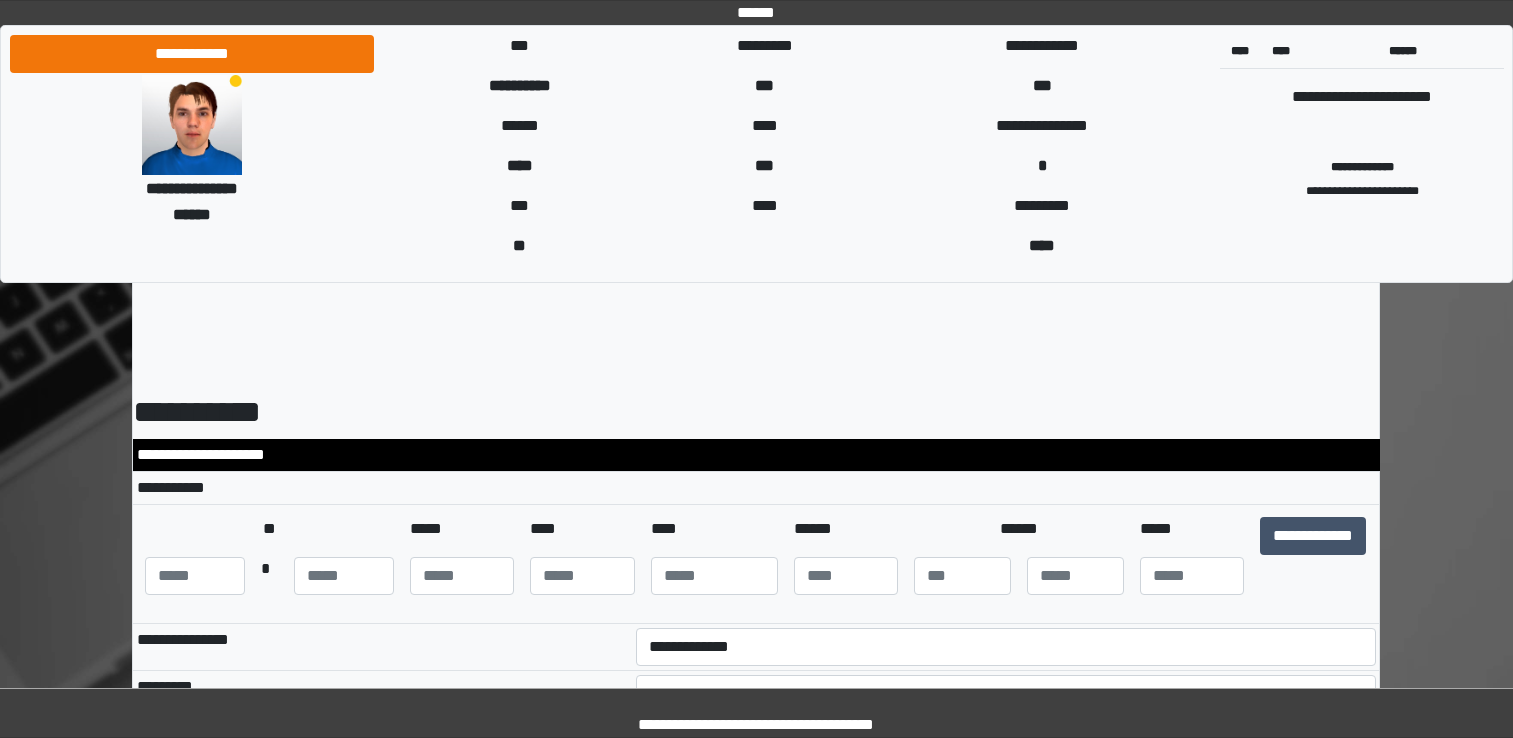 scroll, scrollTop: 0, scrollLeft: 0, axis: both 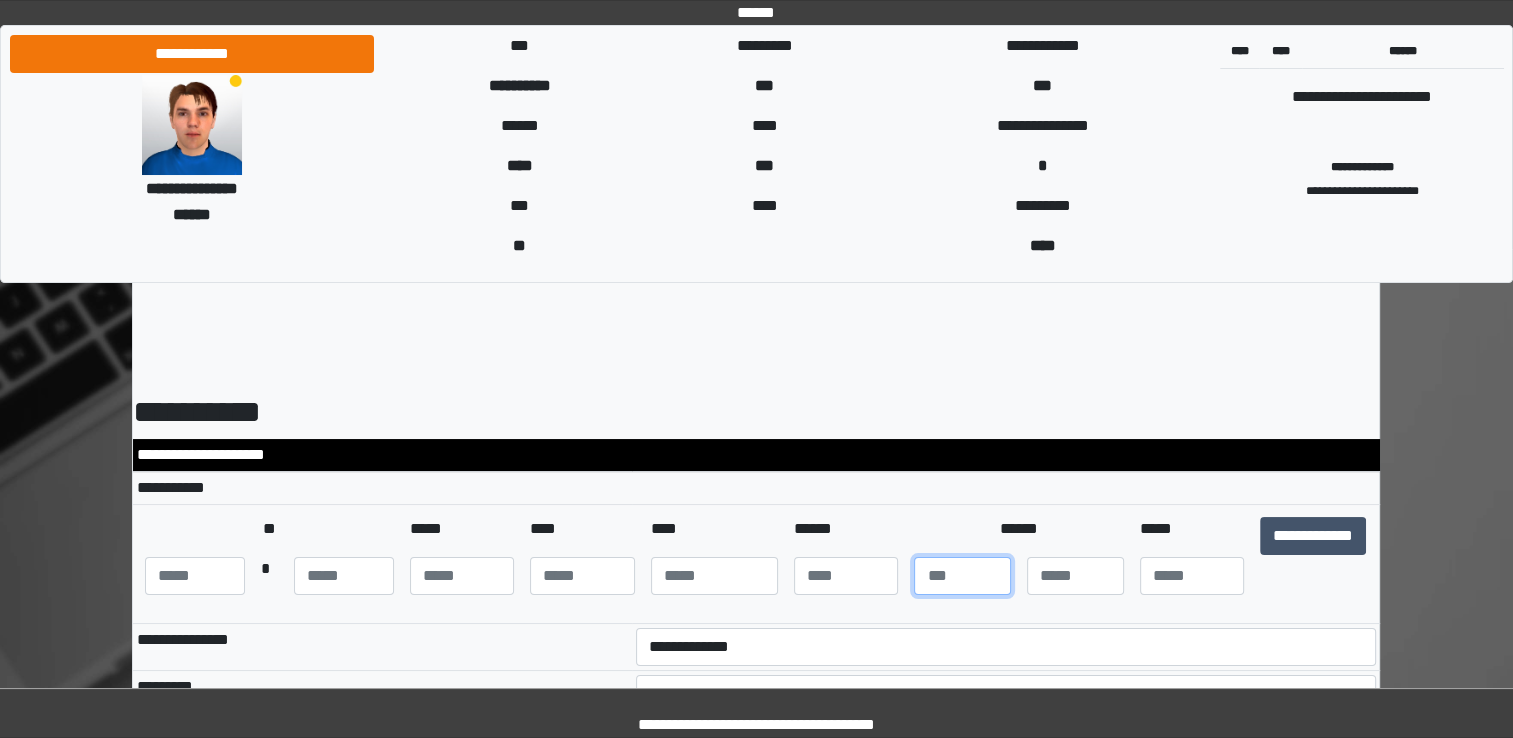 click at bounding box center [962, 576] 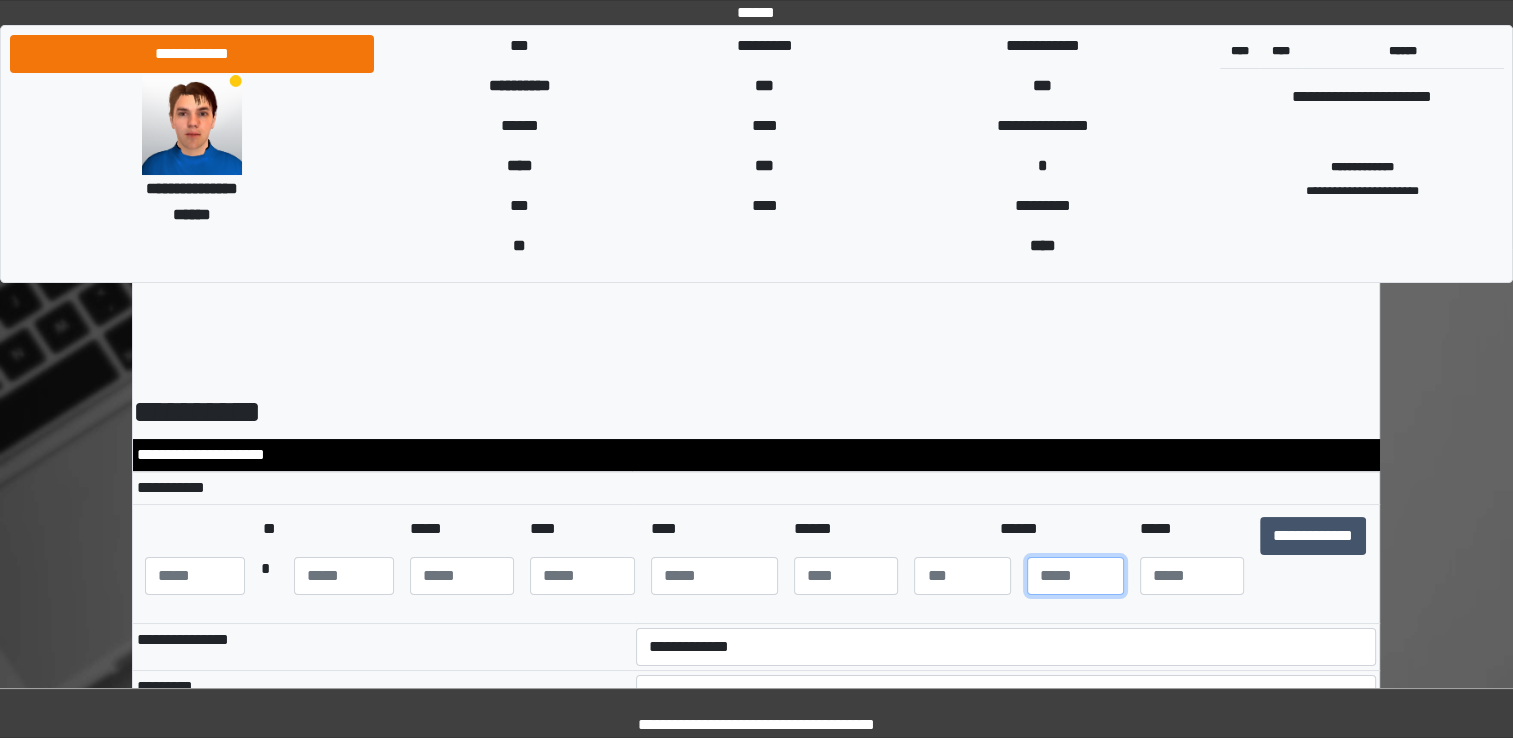 click at bounding box center (1075, 576) 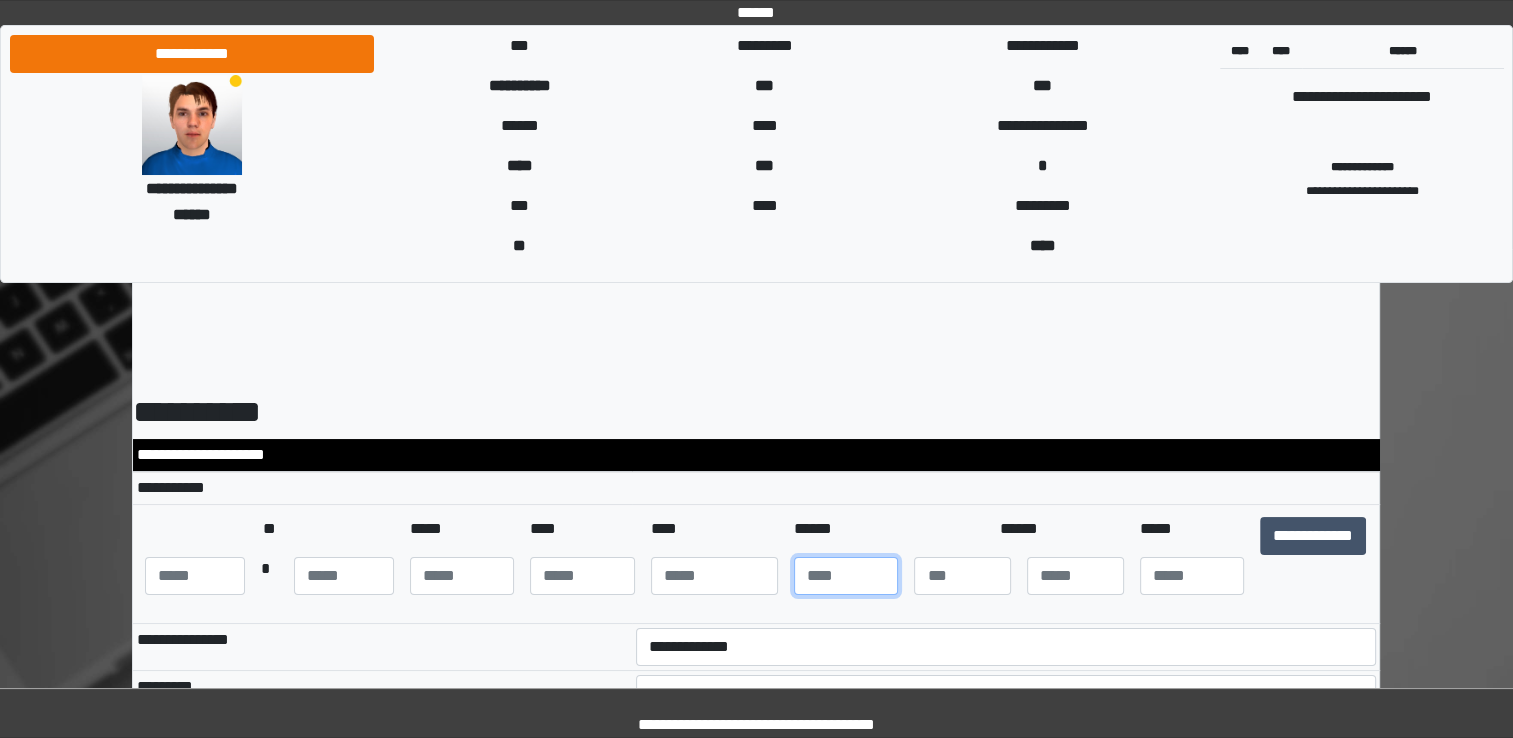 click at bounding box center [846, 576] 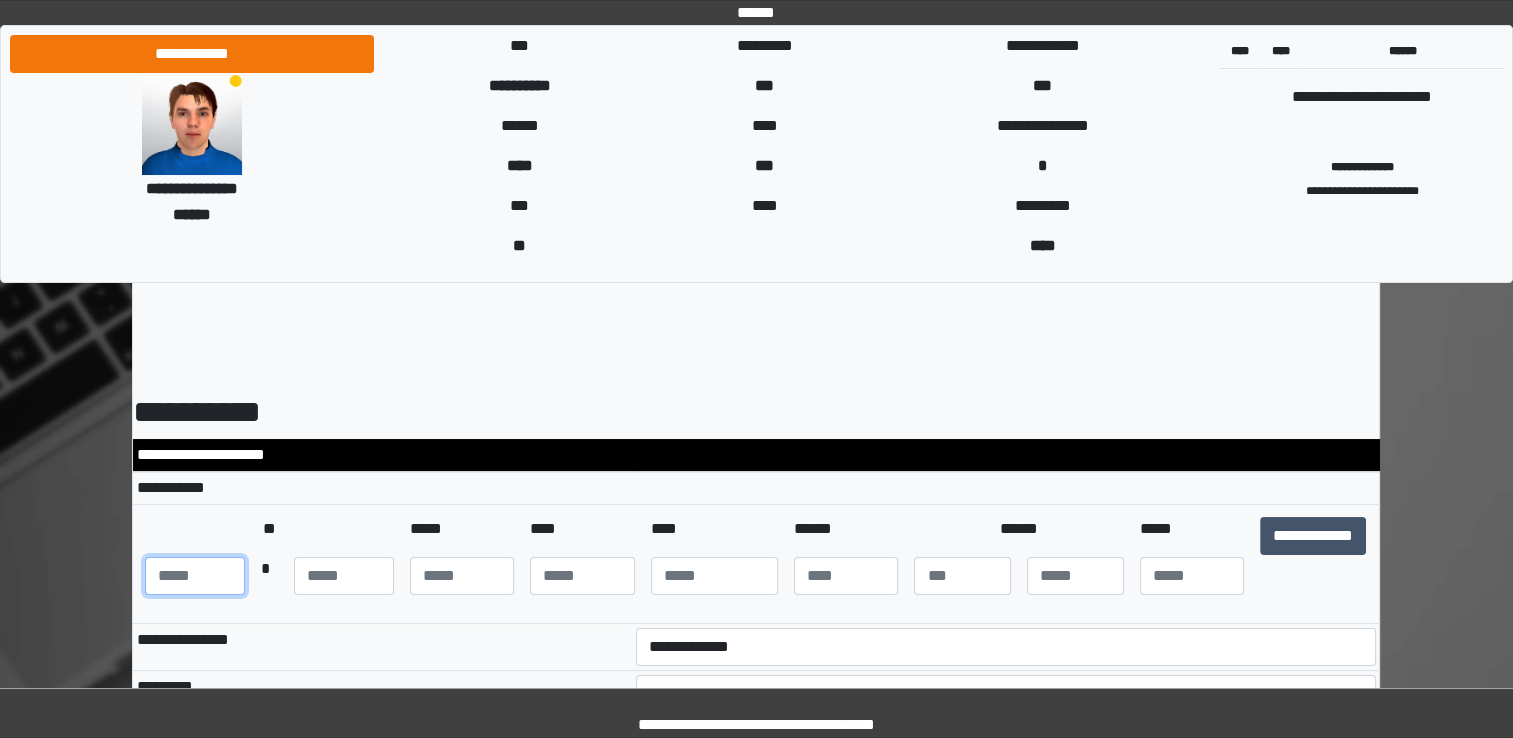 click at bounding box center [195, 576] 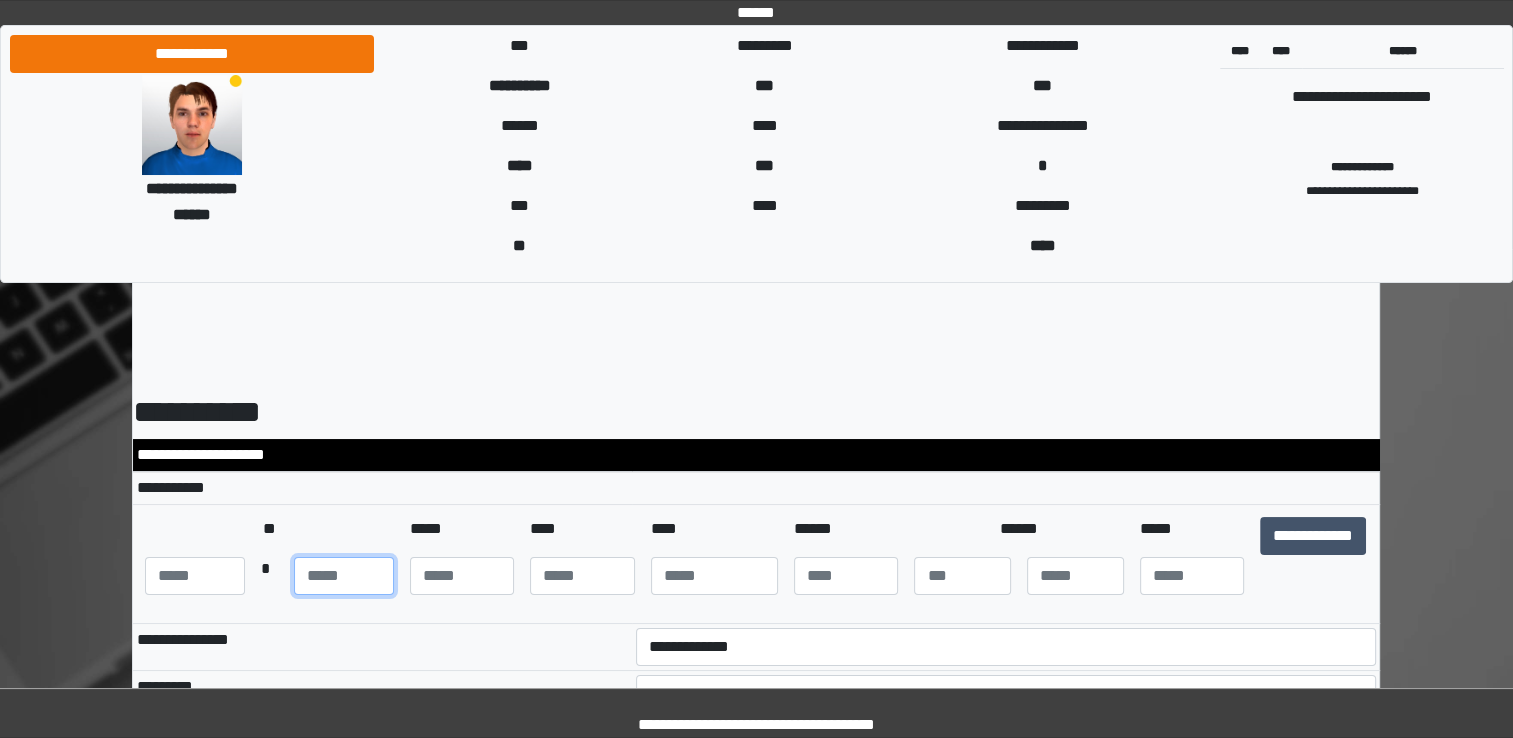click at bounding box center (344, 576) 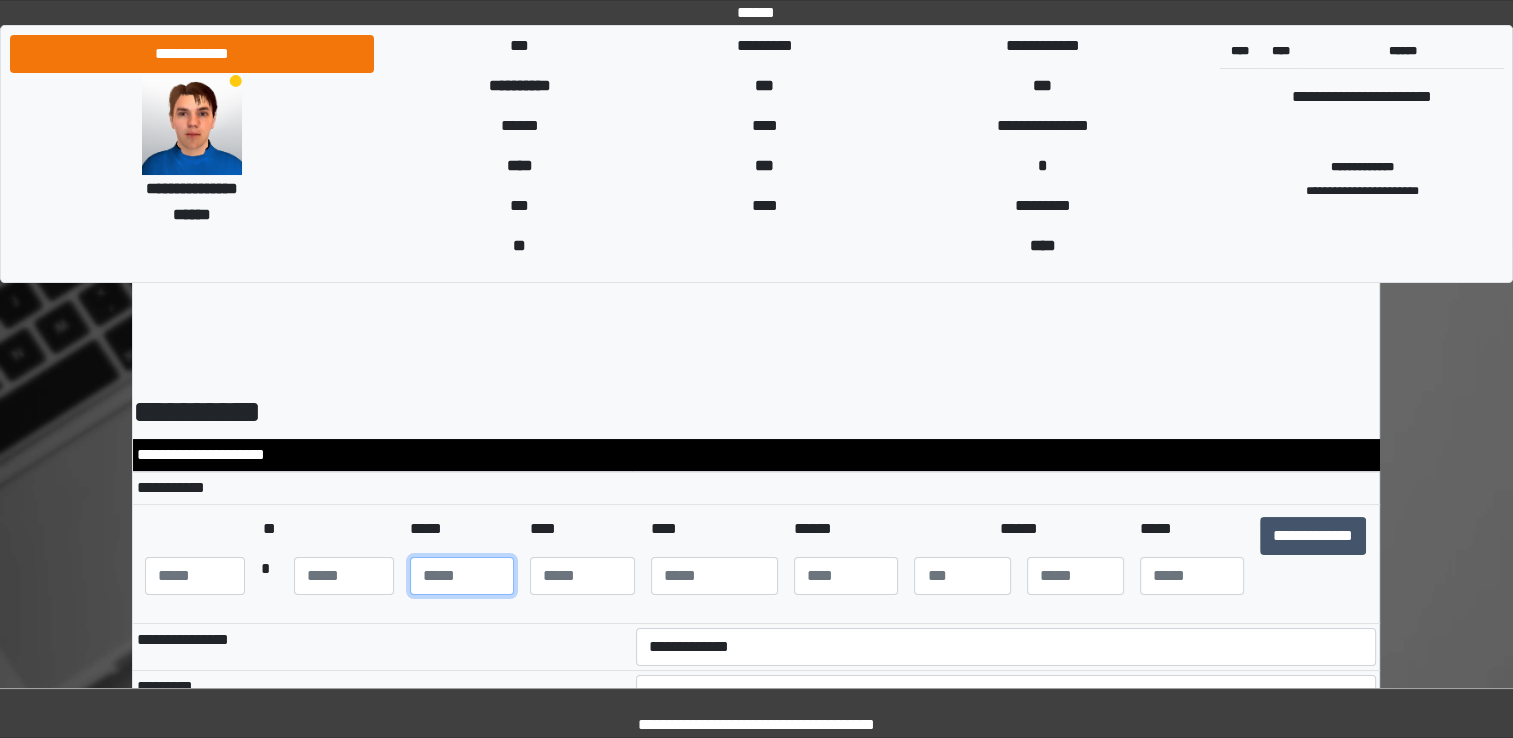 click at bounding box center (462, 576) 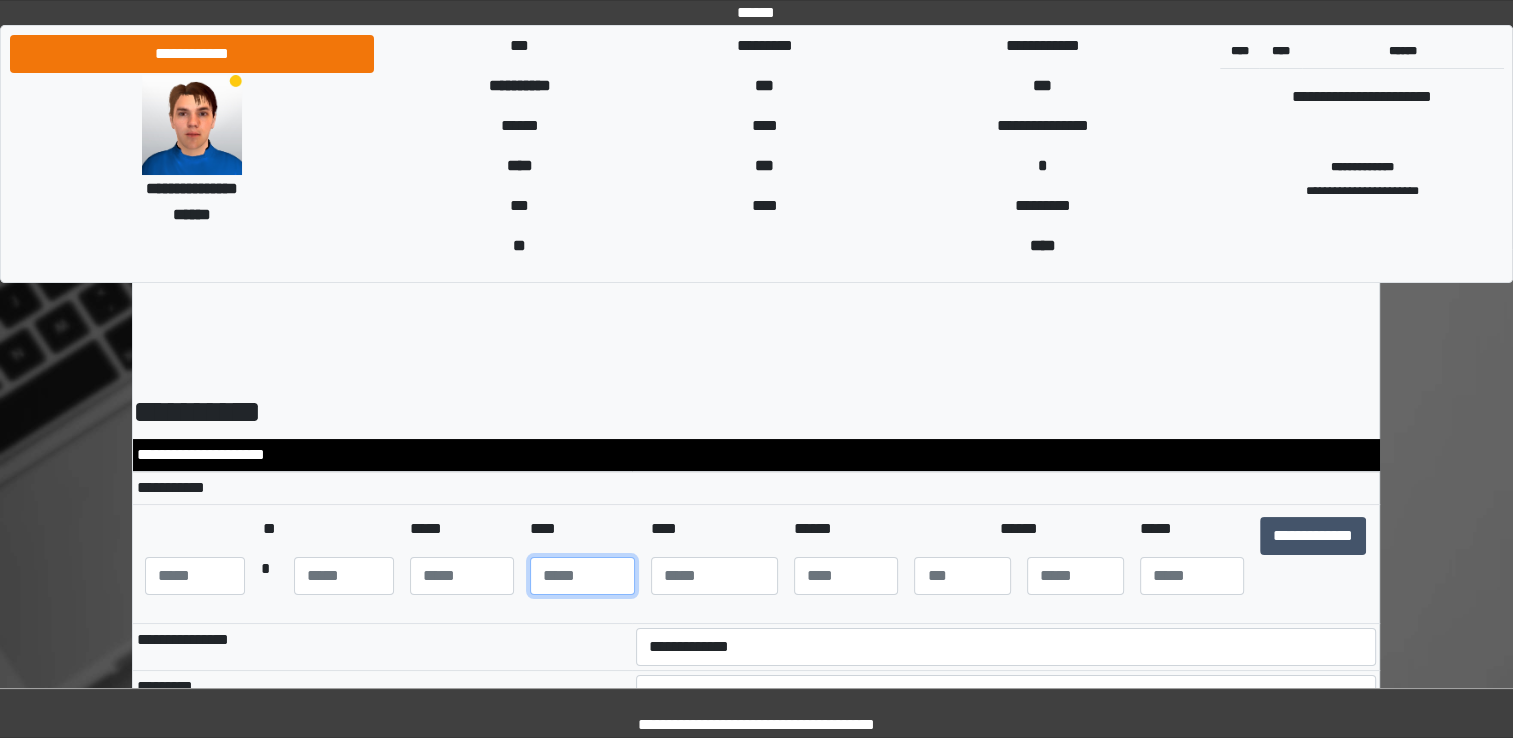 click at bounding box center [582, 576] 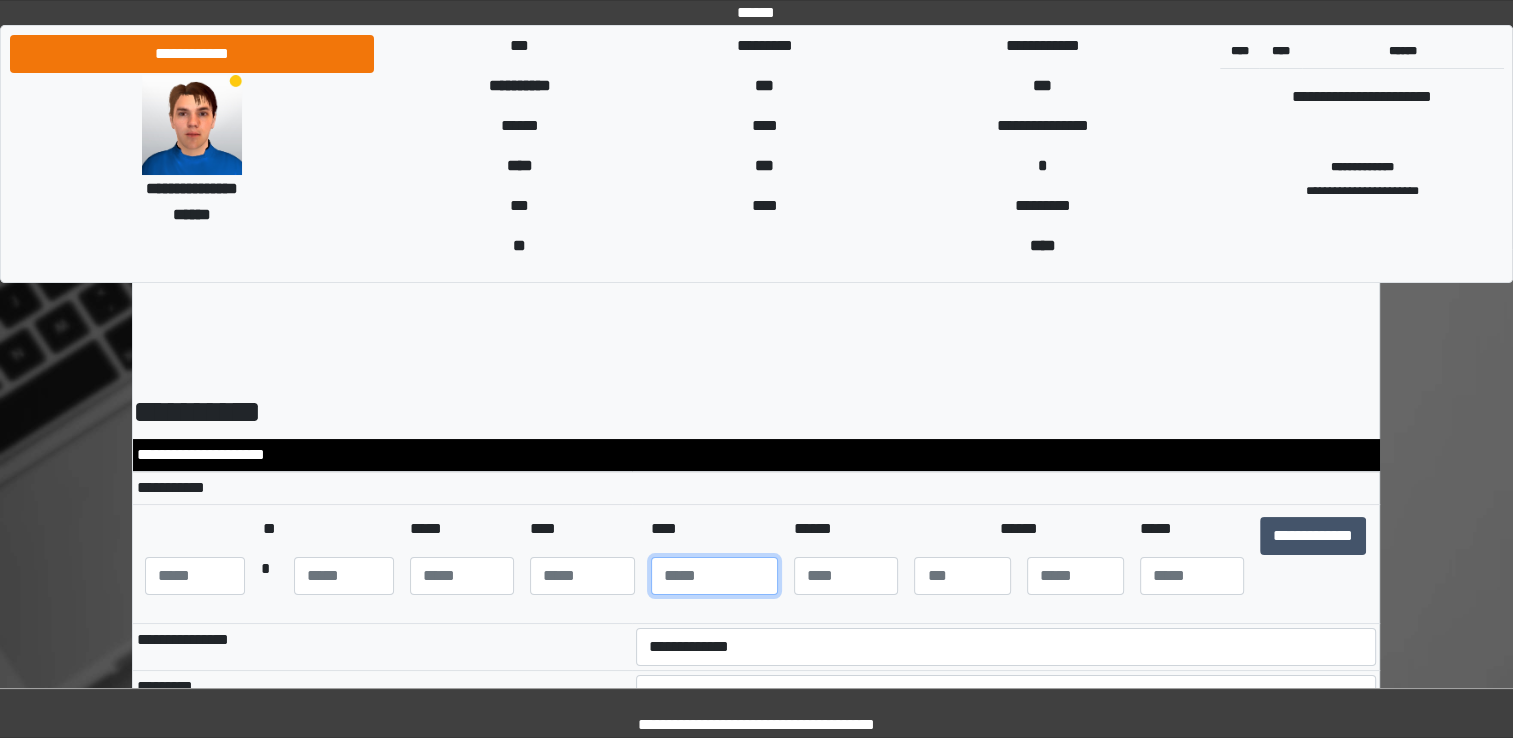 click at bounding box center (714, 576) 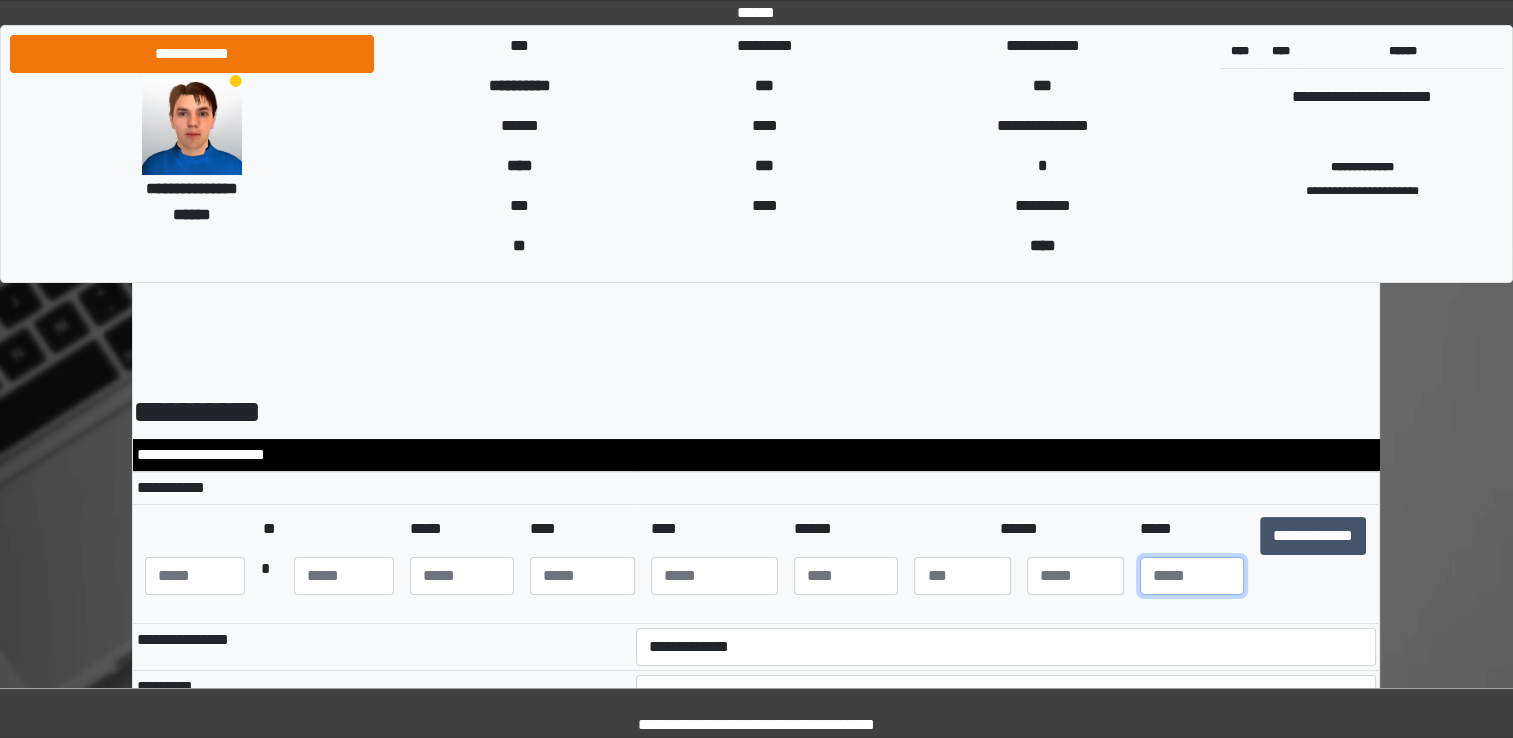 click at bounding box center (1192, 576) 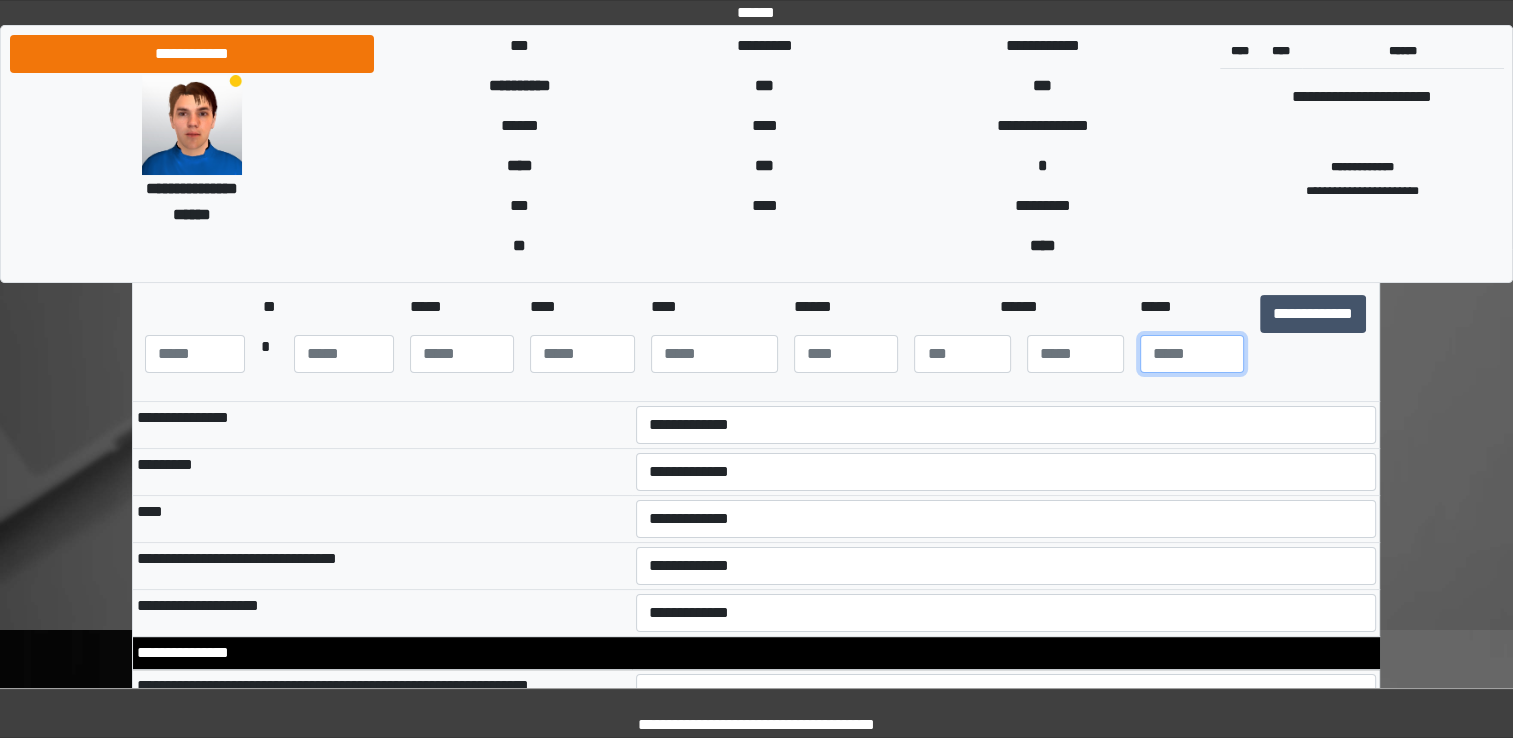 scroll, scrollTop: 237, scrollLeft: 0, axis: vertical 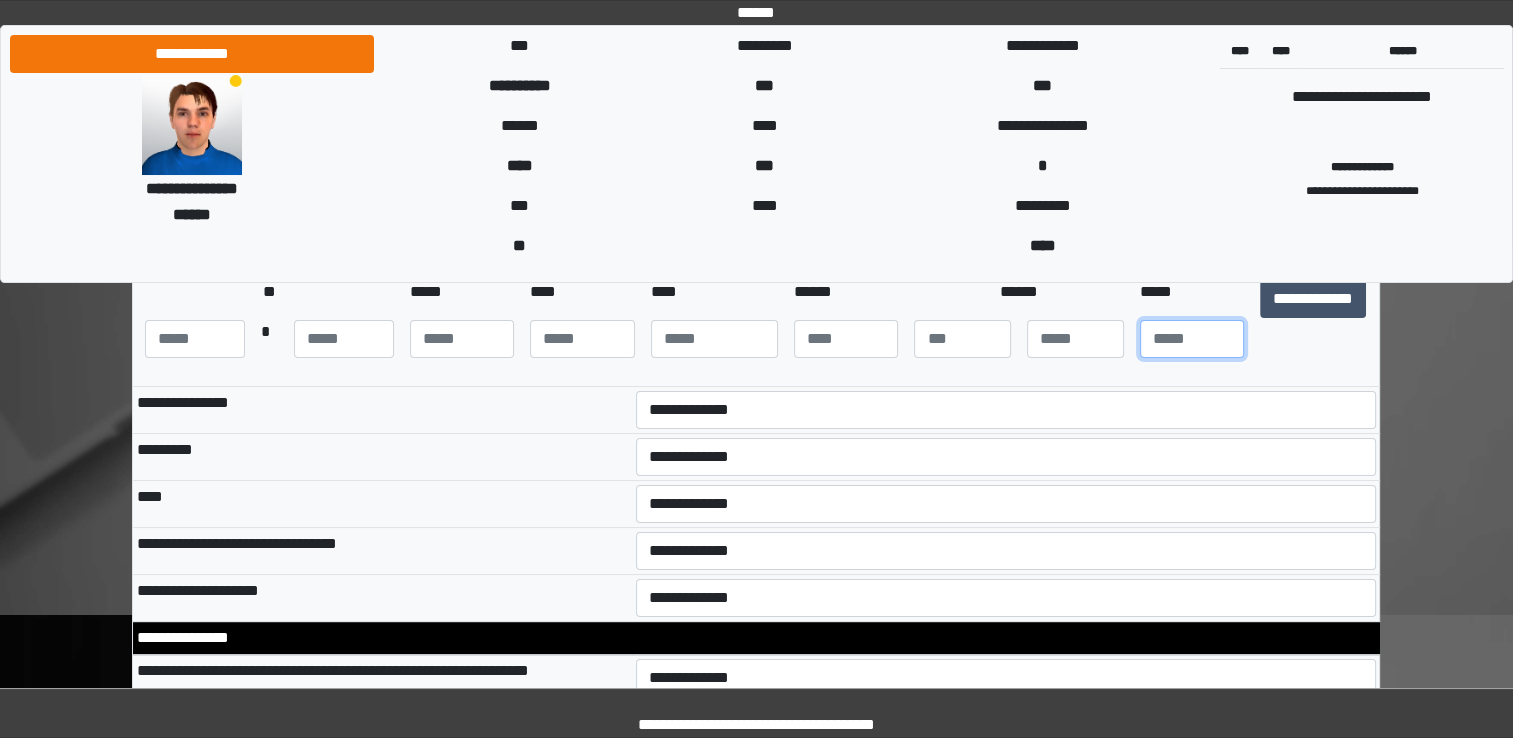 type on "**" 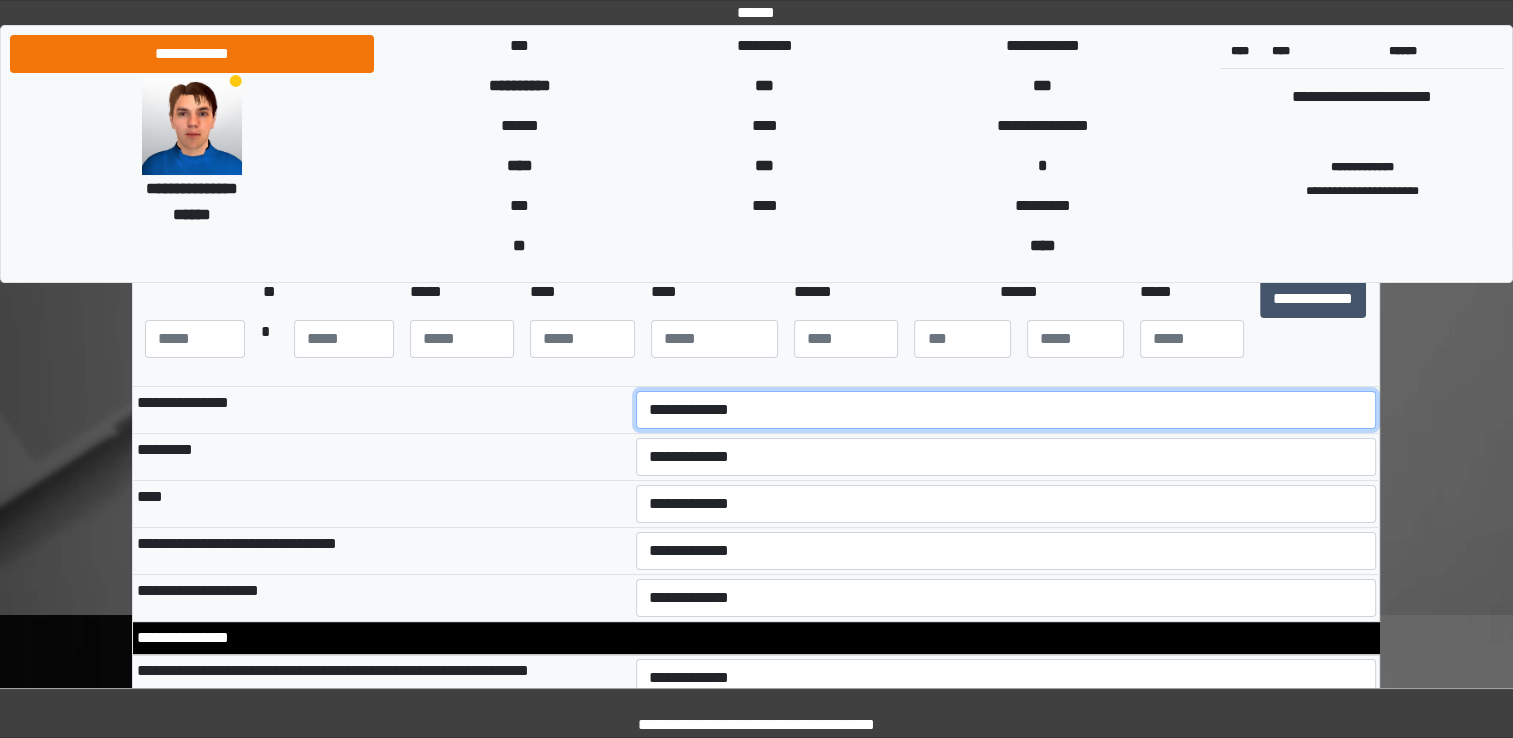 click on "**********" at bounding box center (1006, 410) 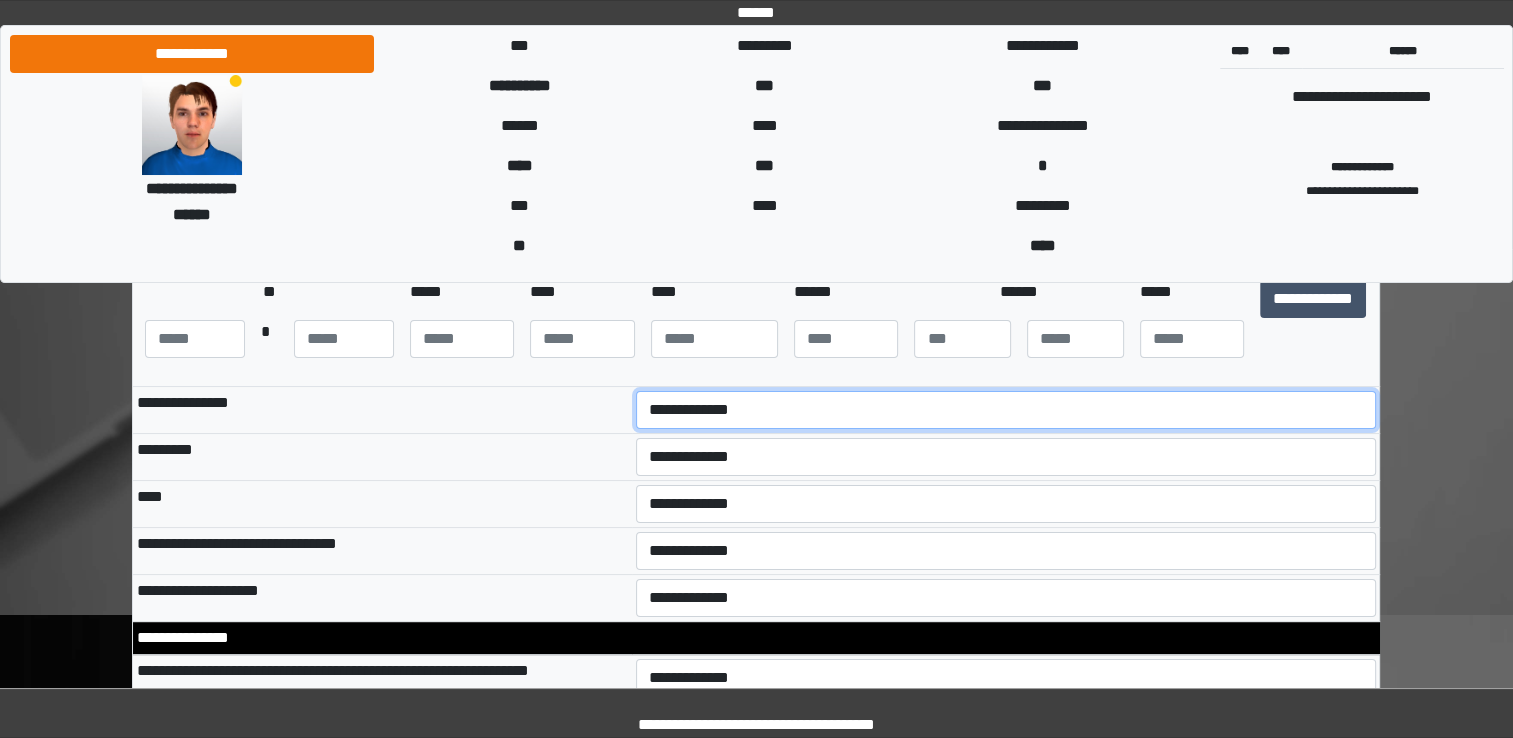 click on "**********" at bounding box center [1006, 410] 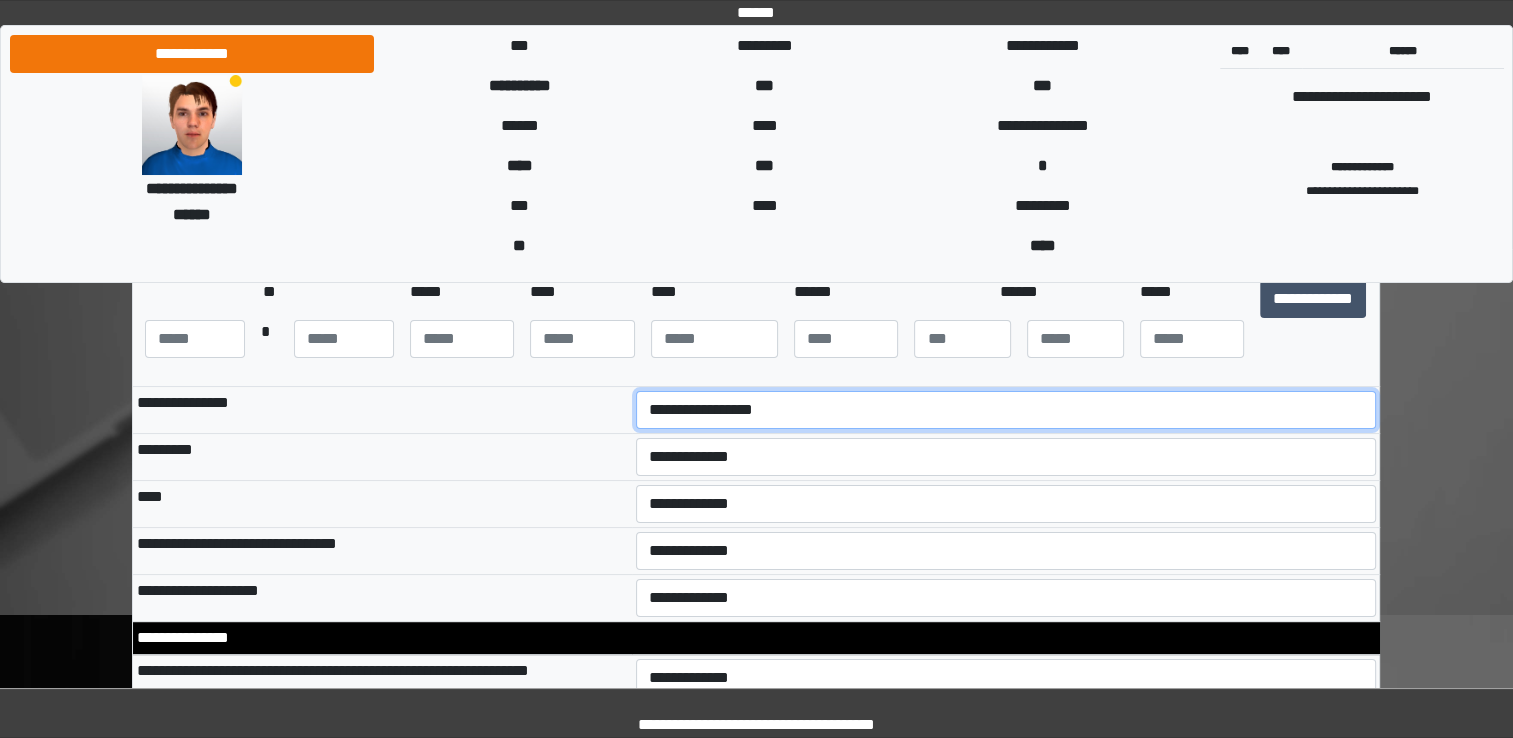 click on "**********" at bounding box center (1006, 410) 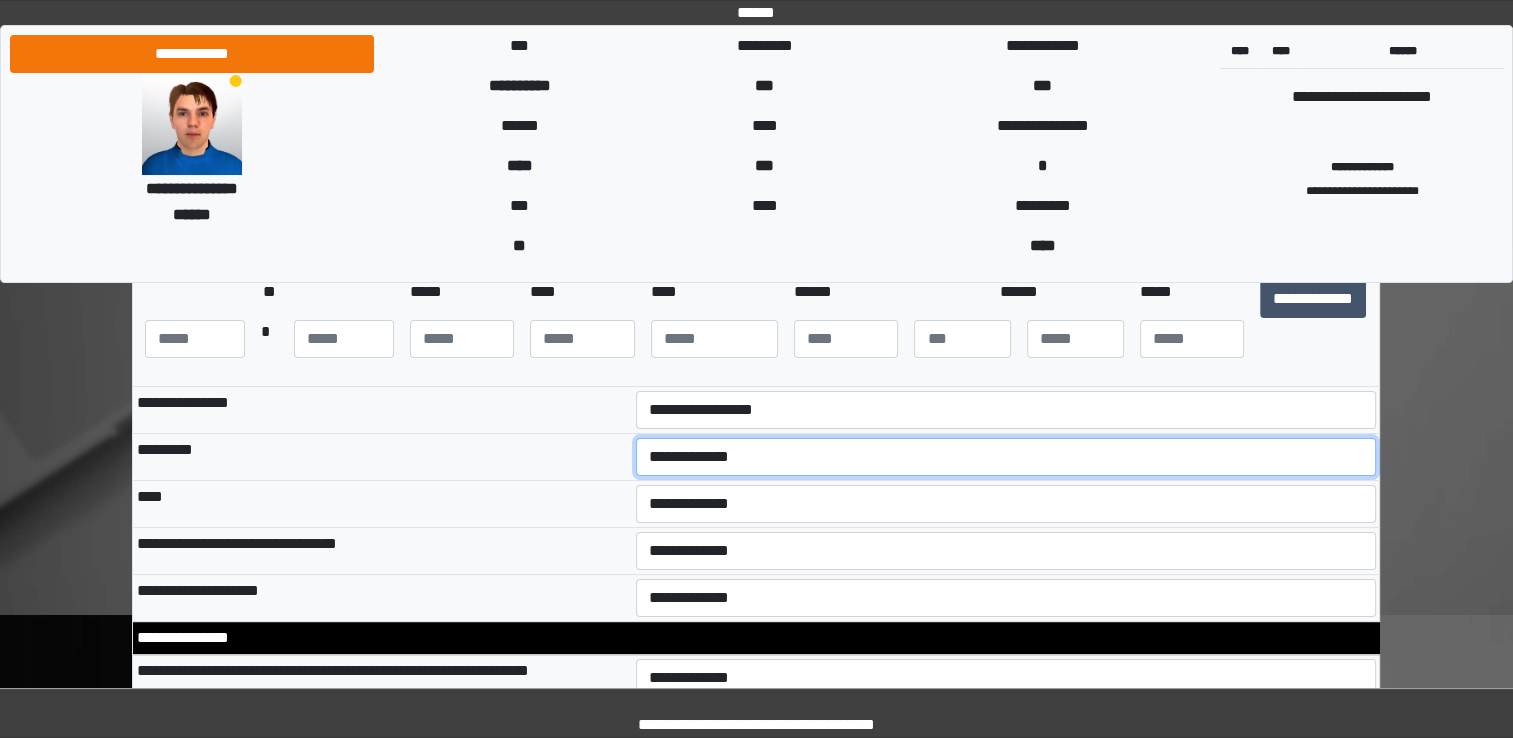 click on "**********" at bounding box center [1006, 457] 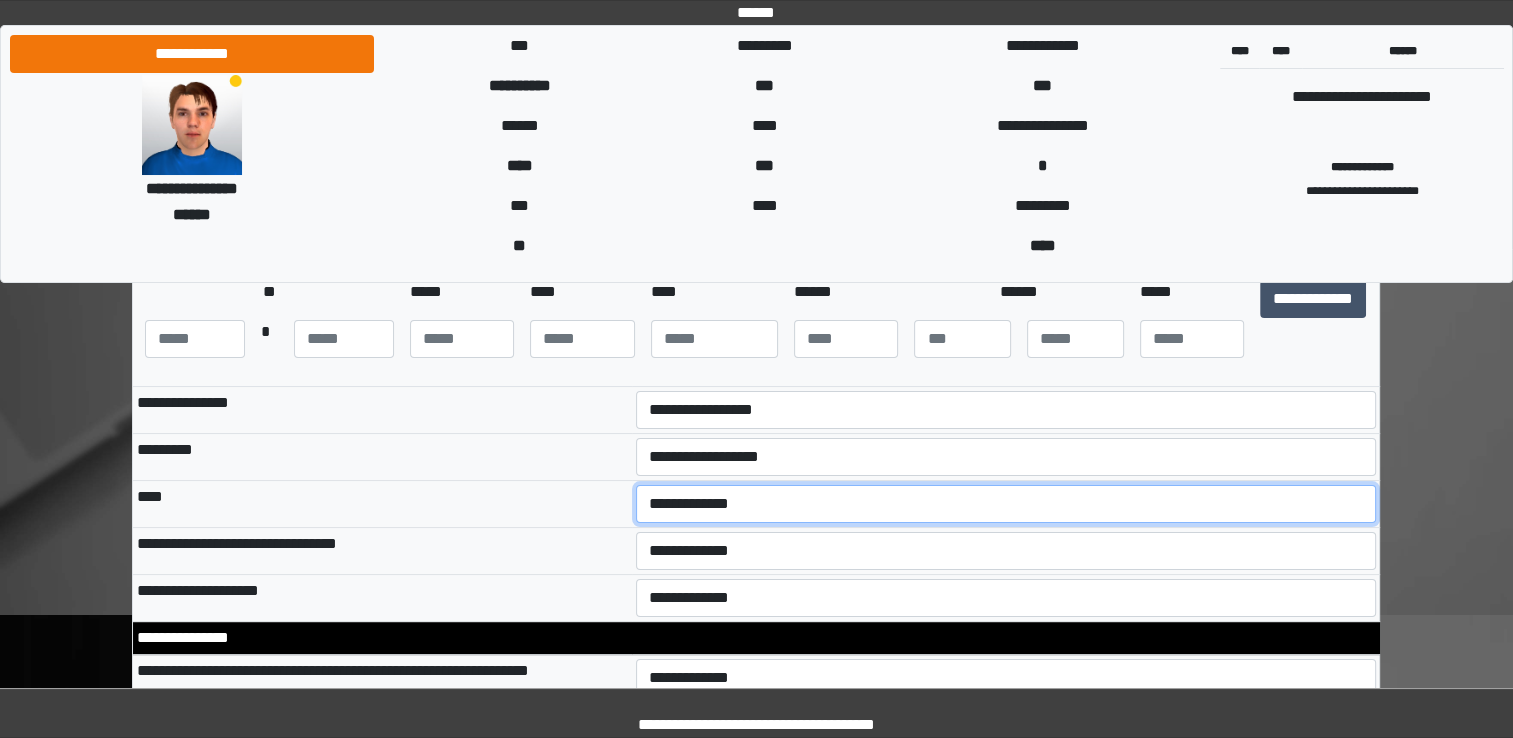 click on "**********" at bounding box center (1006, 504) 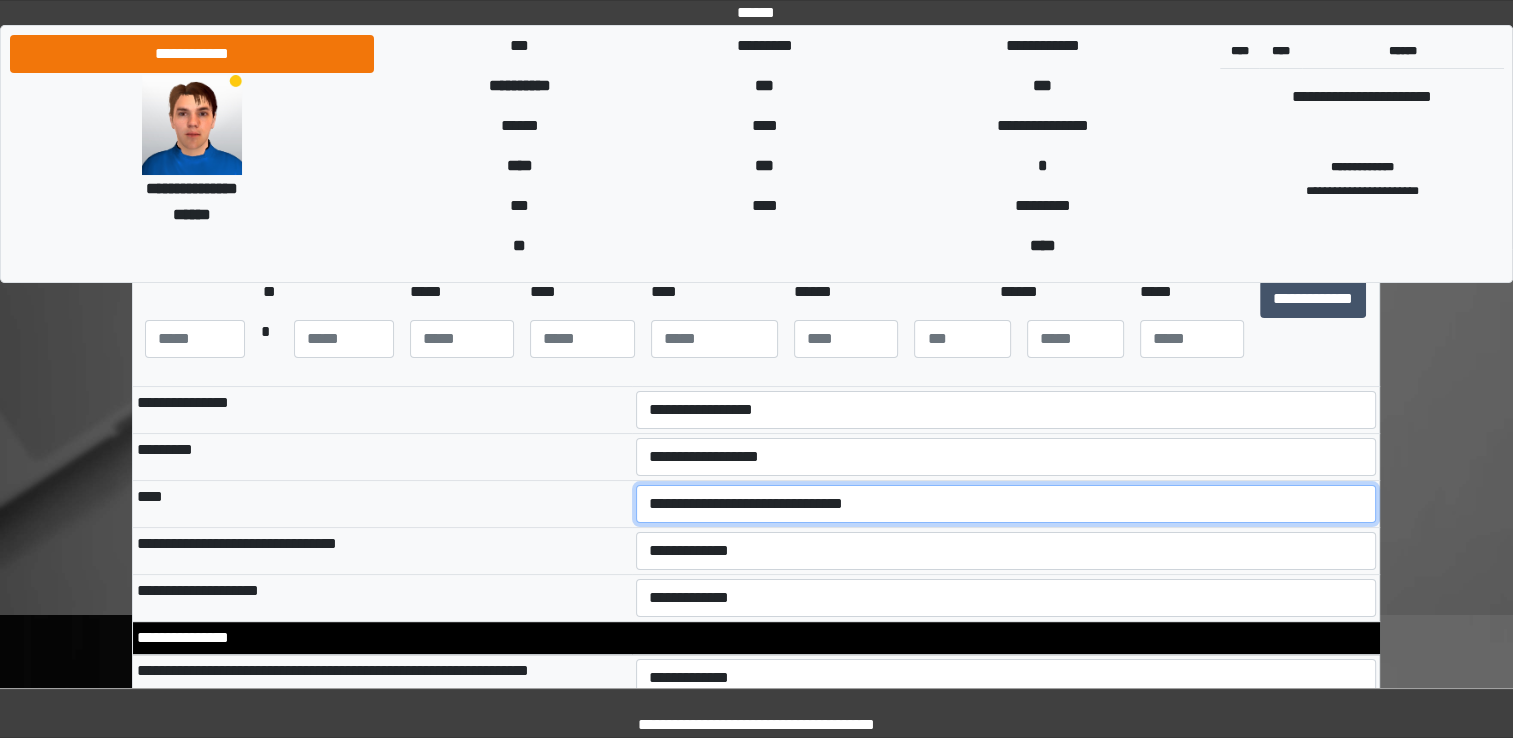 click on "**********" at bounding box center [1006, 504] 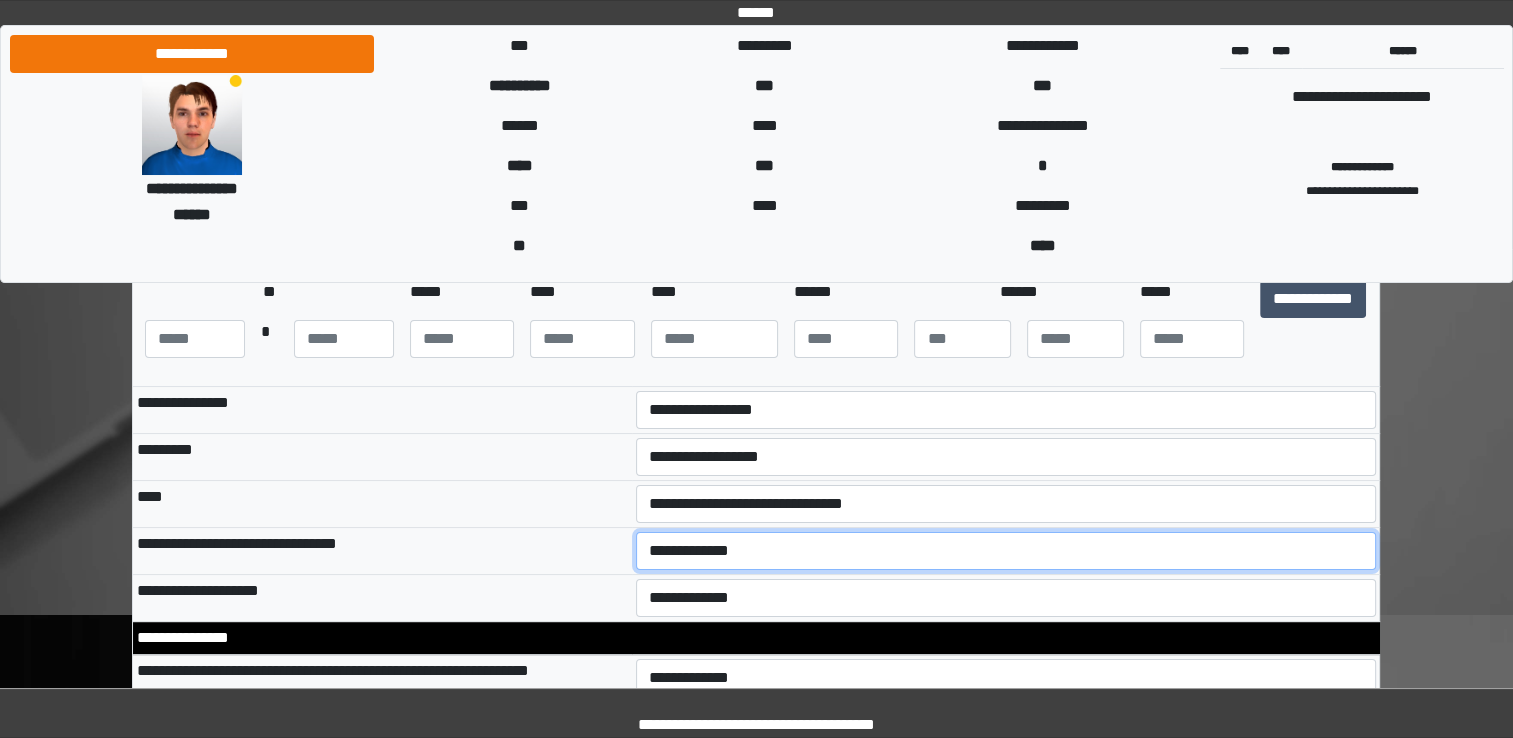 click on "**********" at bounding box center [1006, 551] 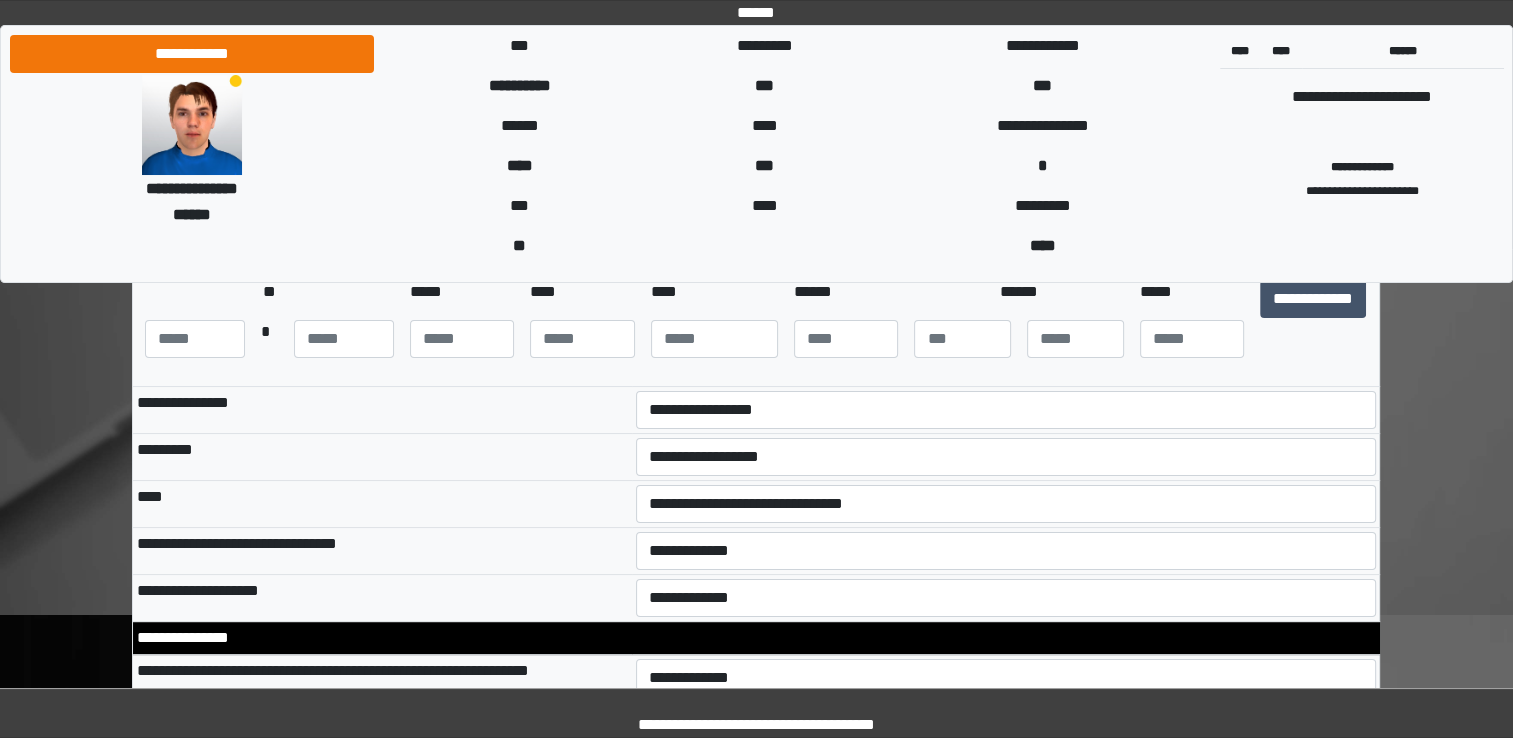 click on "**********" at bounding box center [756, 6477] 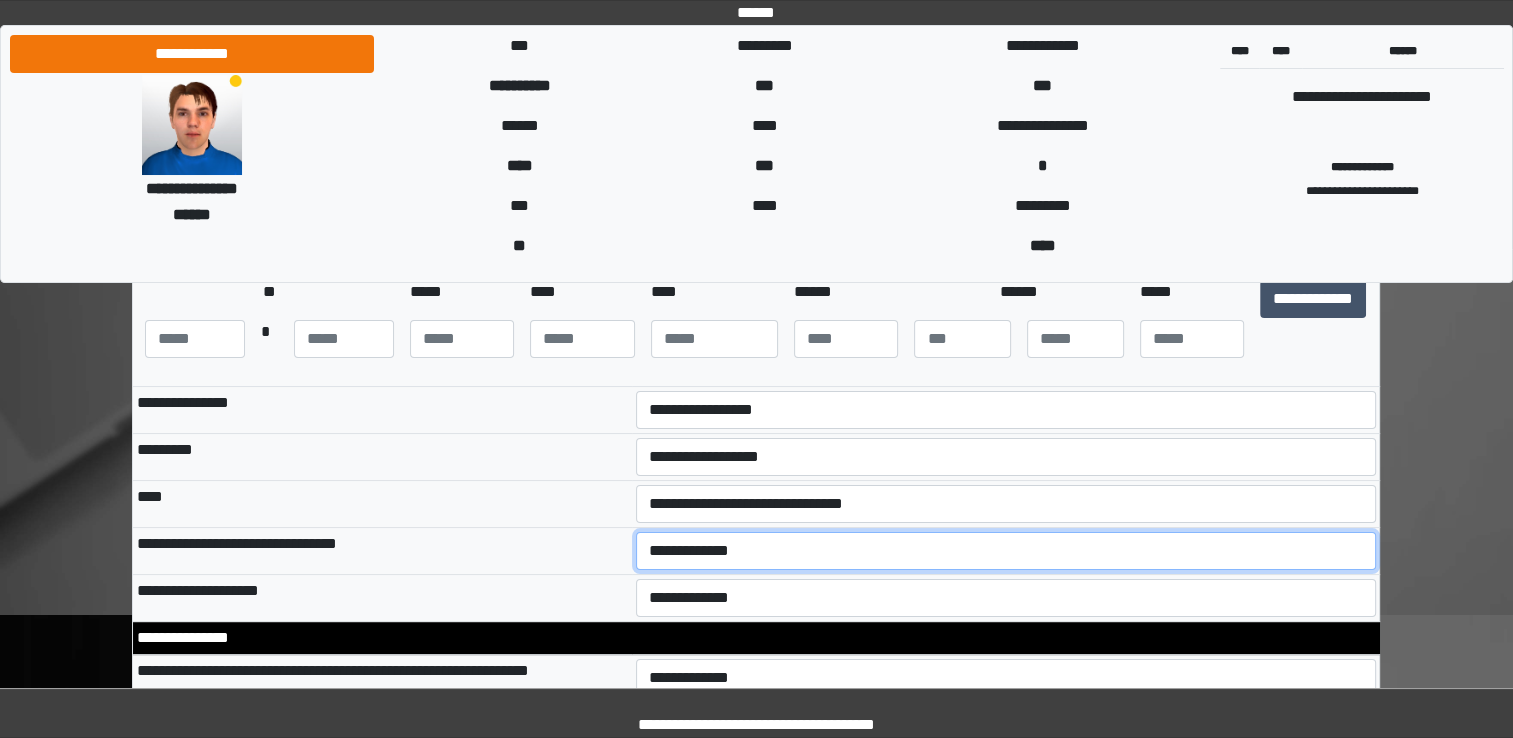 click on "**********" at bounding box center (1006, 551) 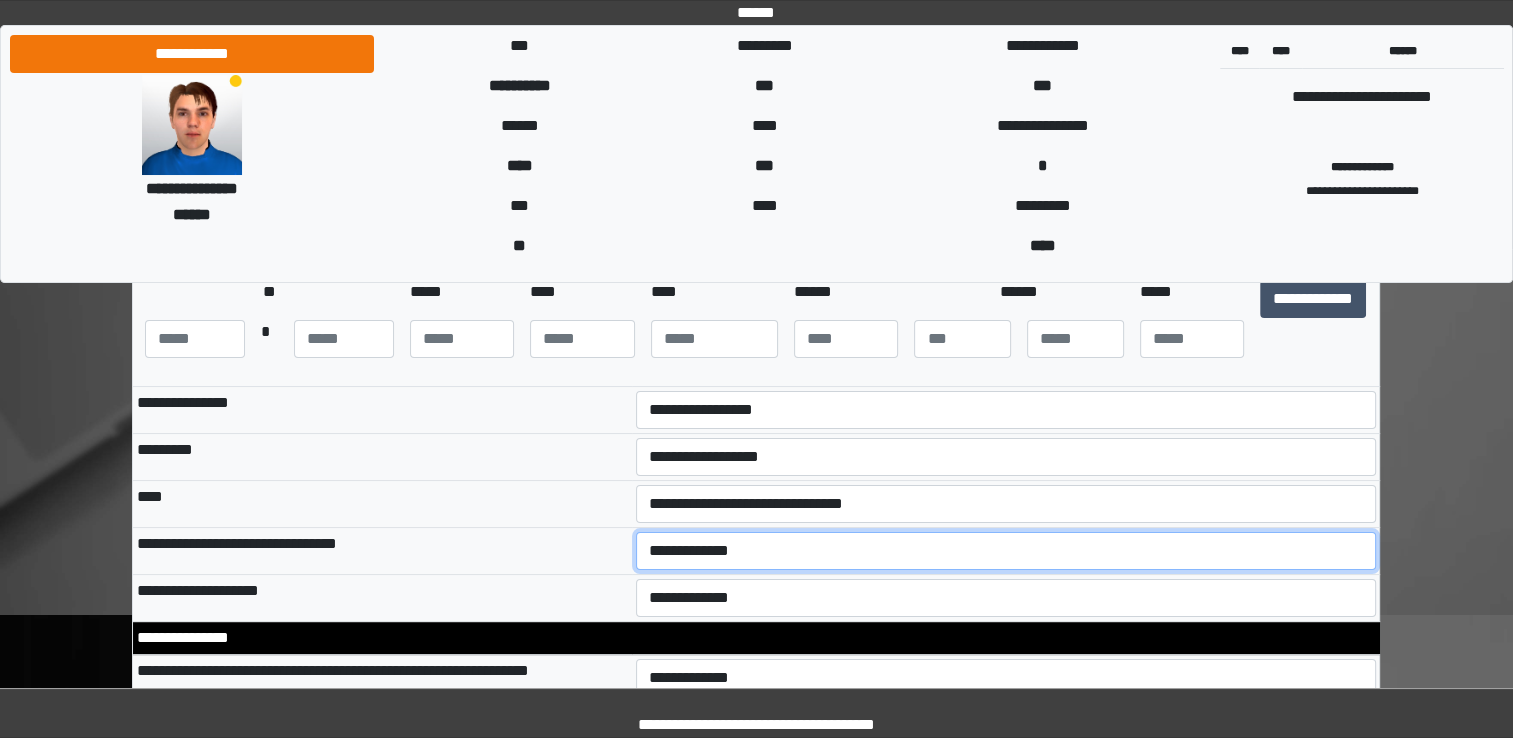select on "*" 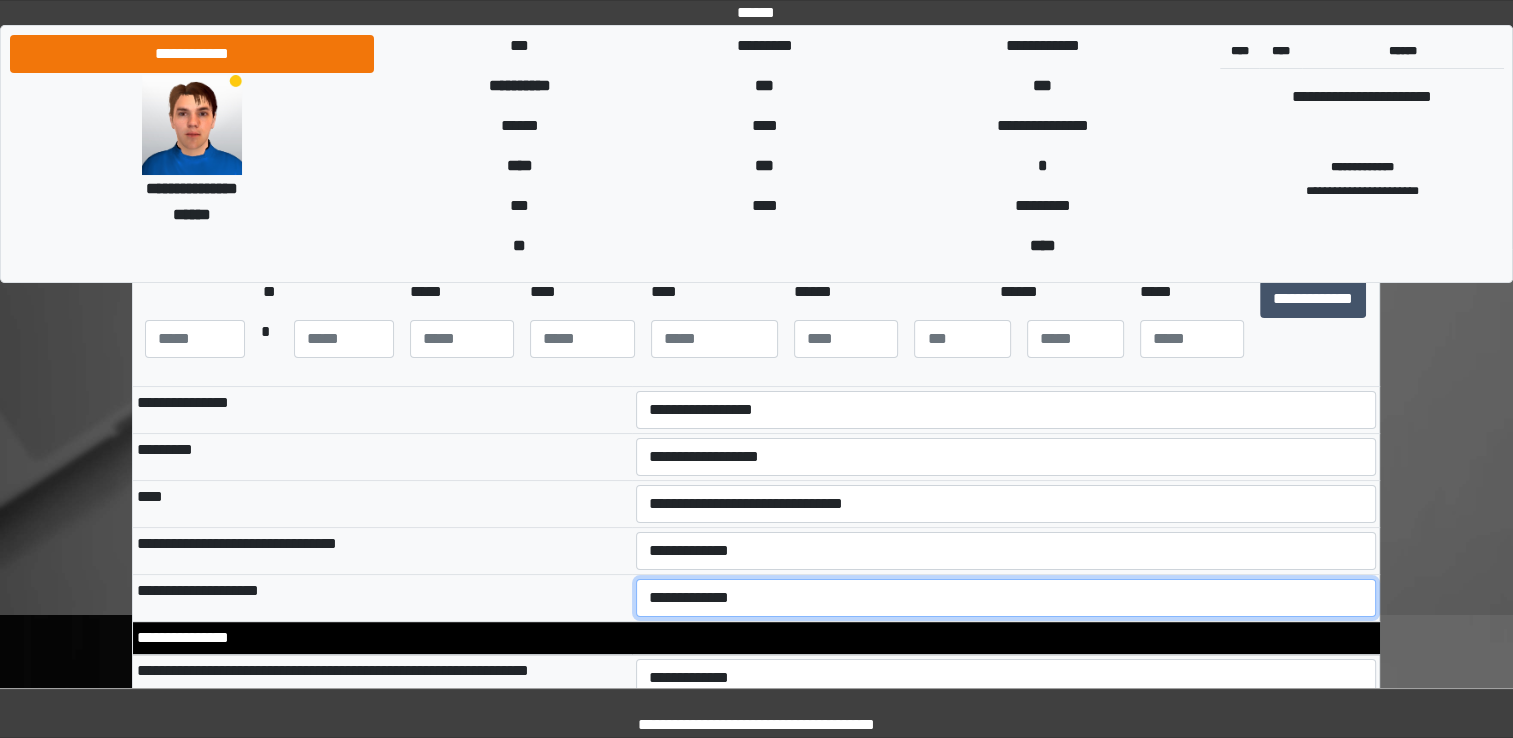 click on "**********" at bounding box center [1006, 598] 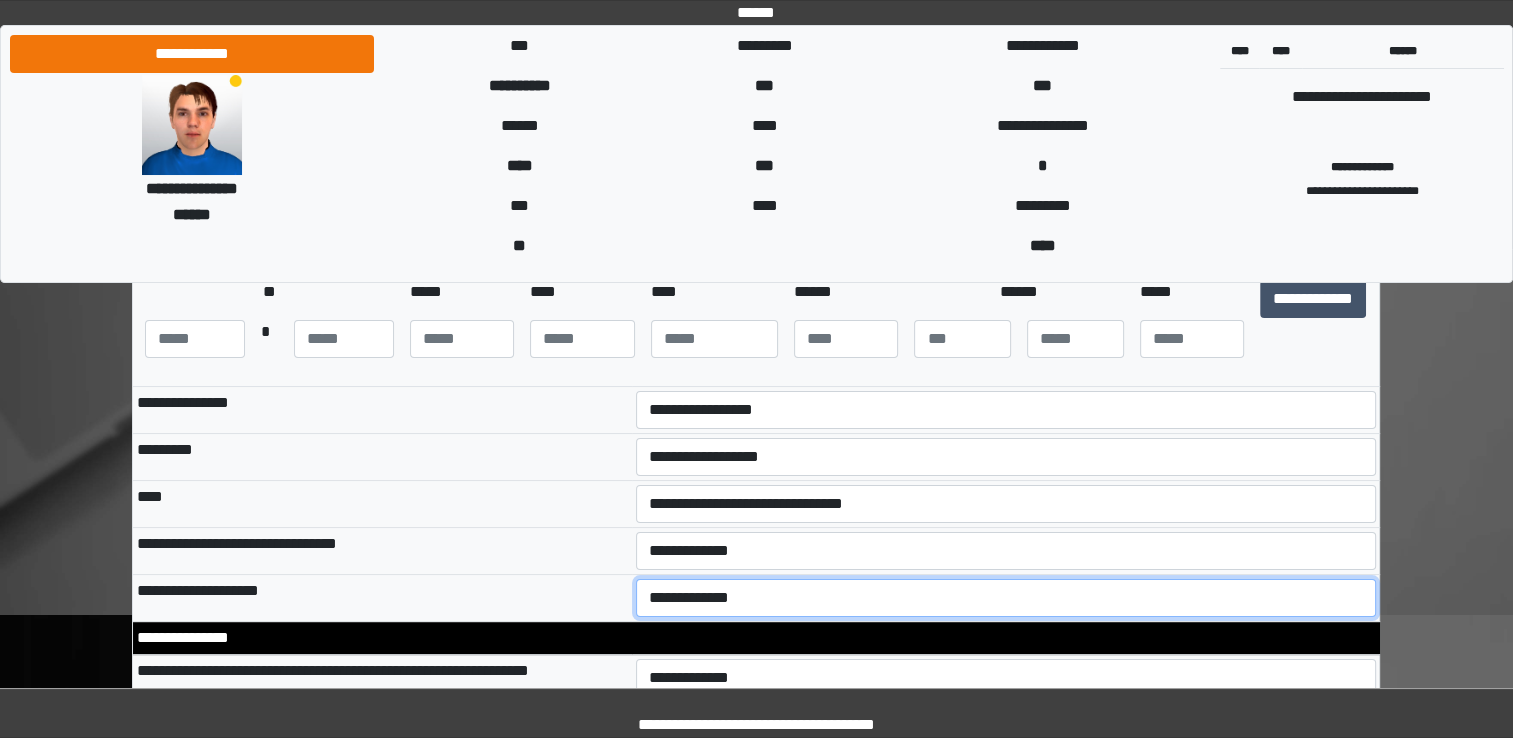 select on "**" 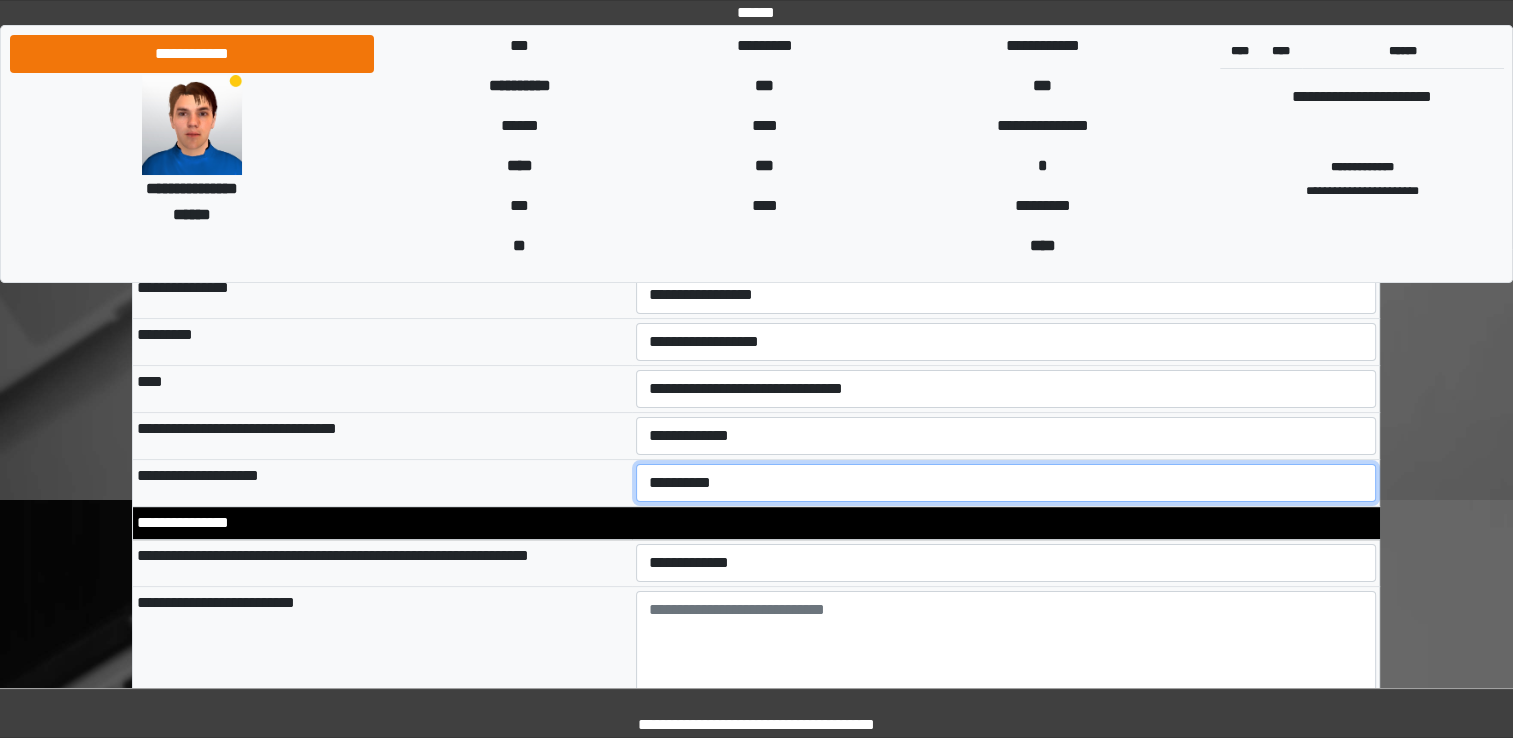 scroll, scrollTop: 537, scrollLeft: 0, axis: vertical 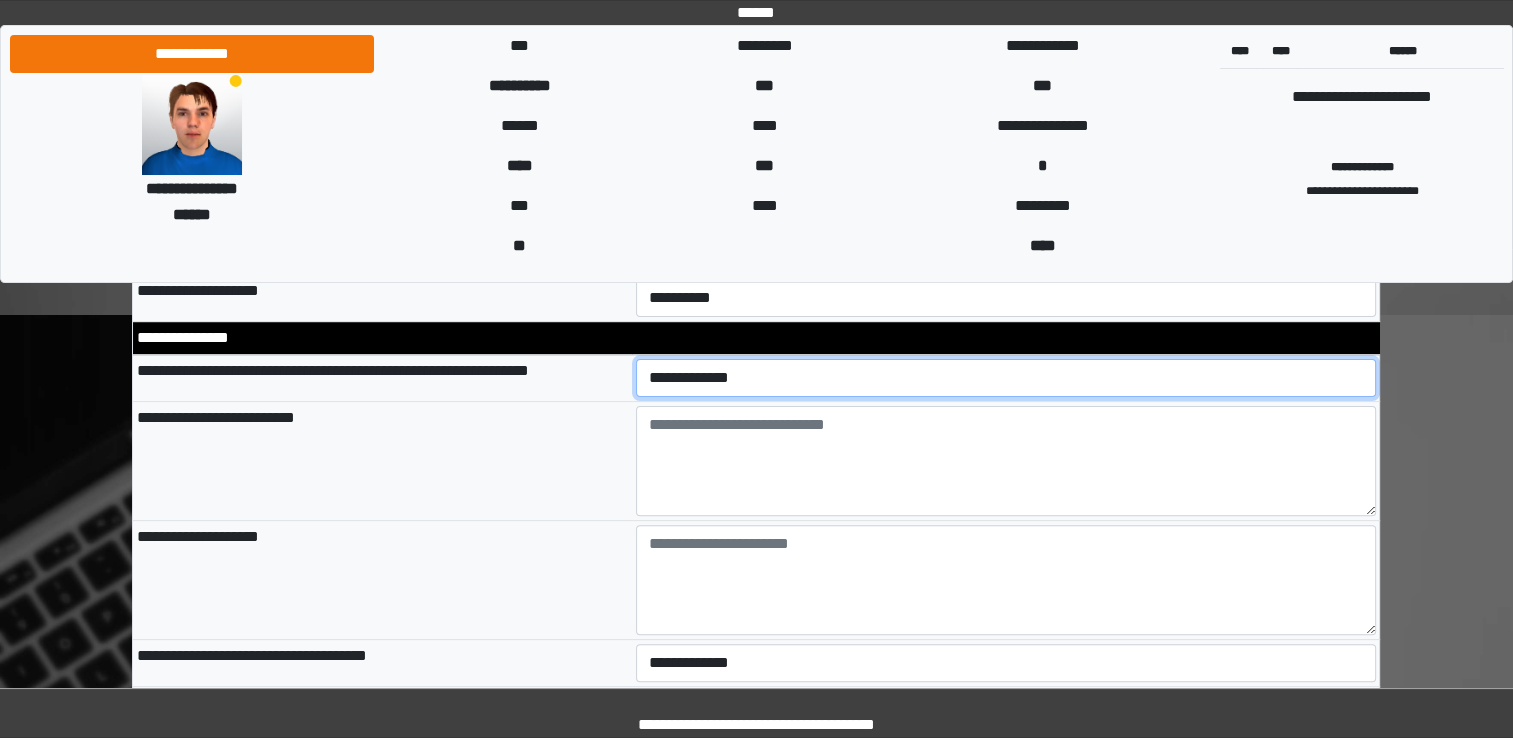 click on "**********" at bounding box center (1006, 378) 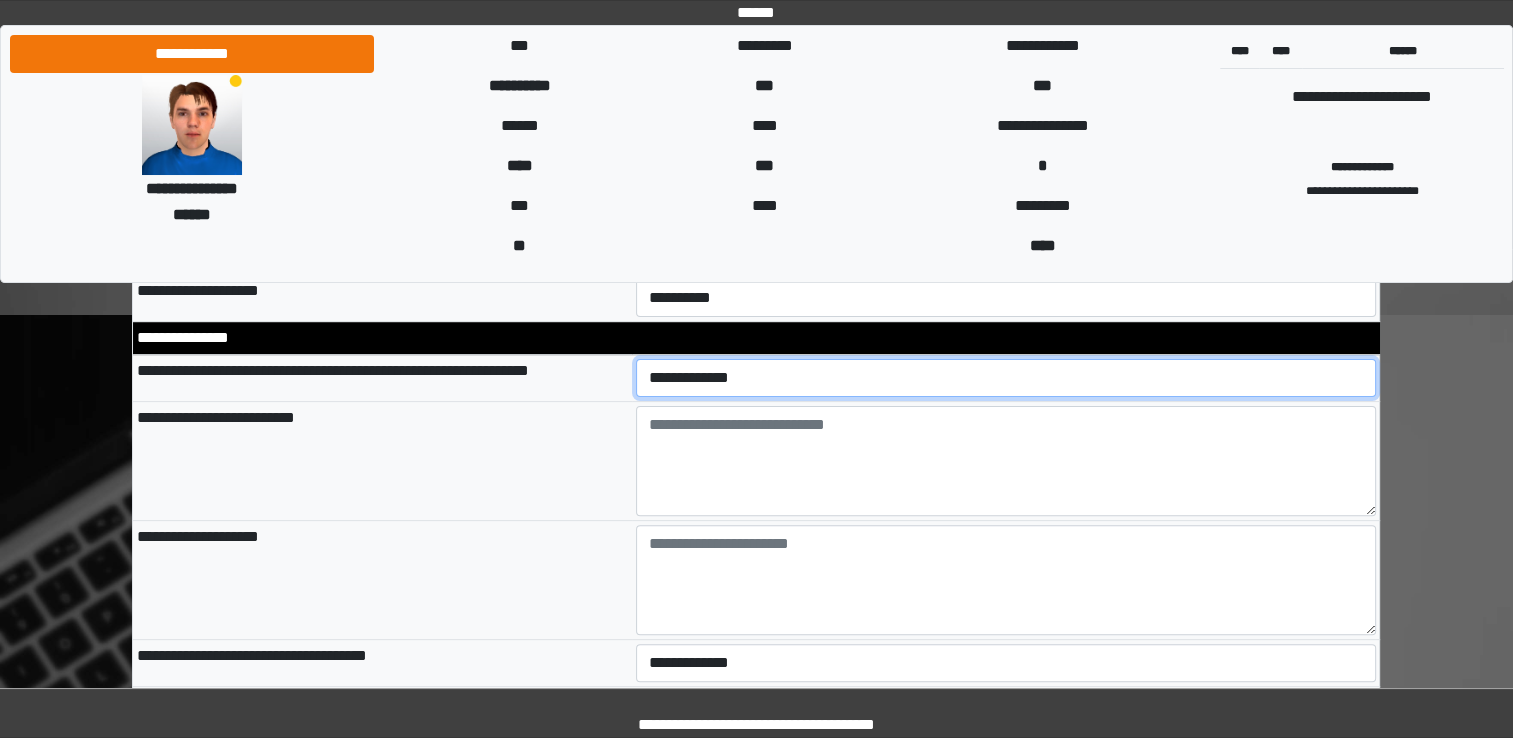 scroll, scrollTop: 437, scrollLeft: 0, axis: vertical 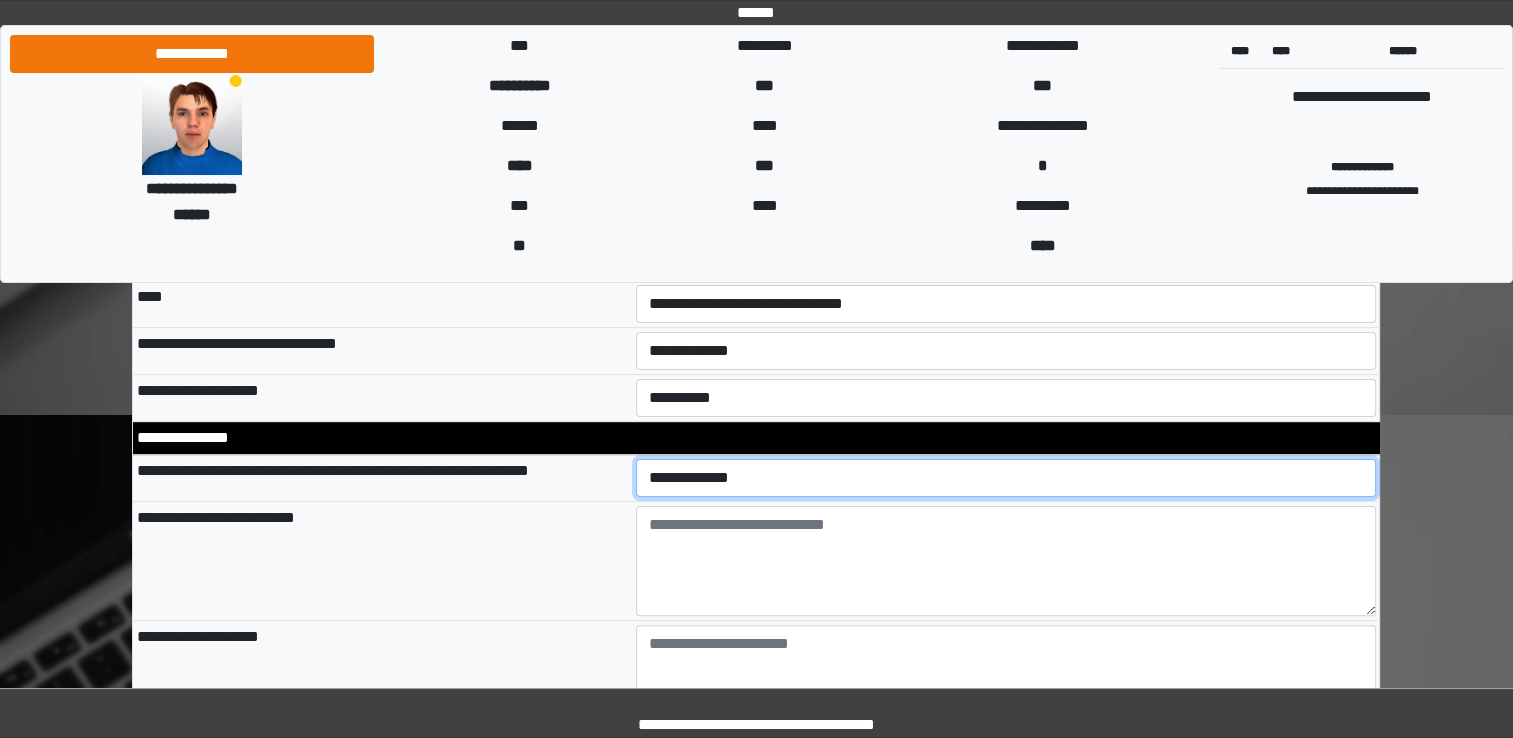 click on "**********" at bounding box center (1006, 478) 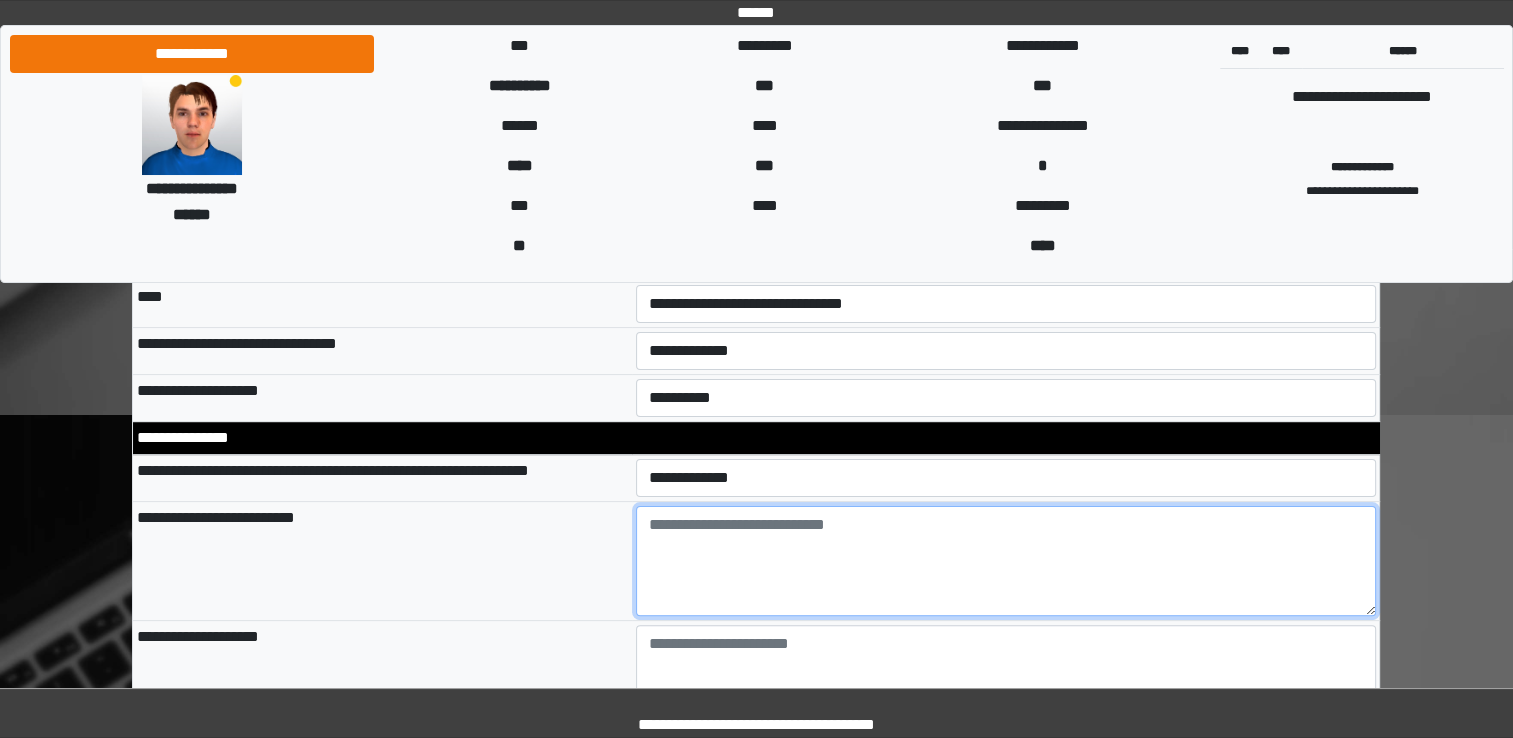 click at bounding box center [1006, 561] 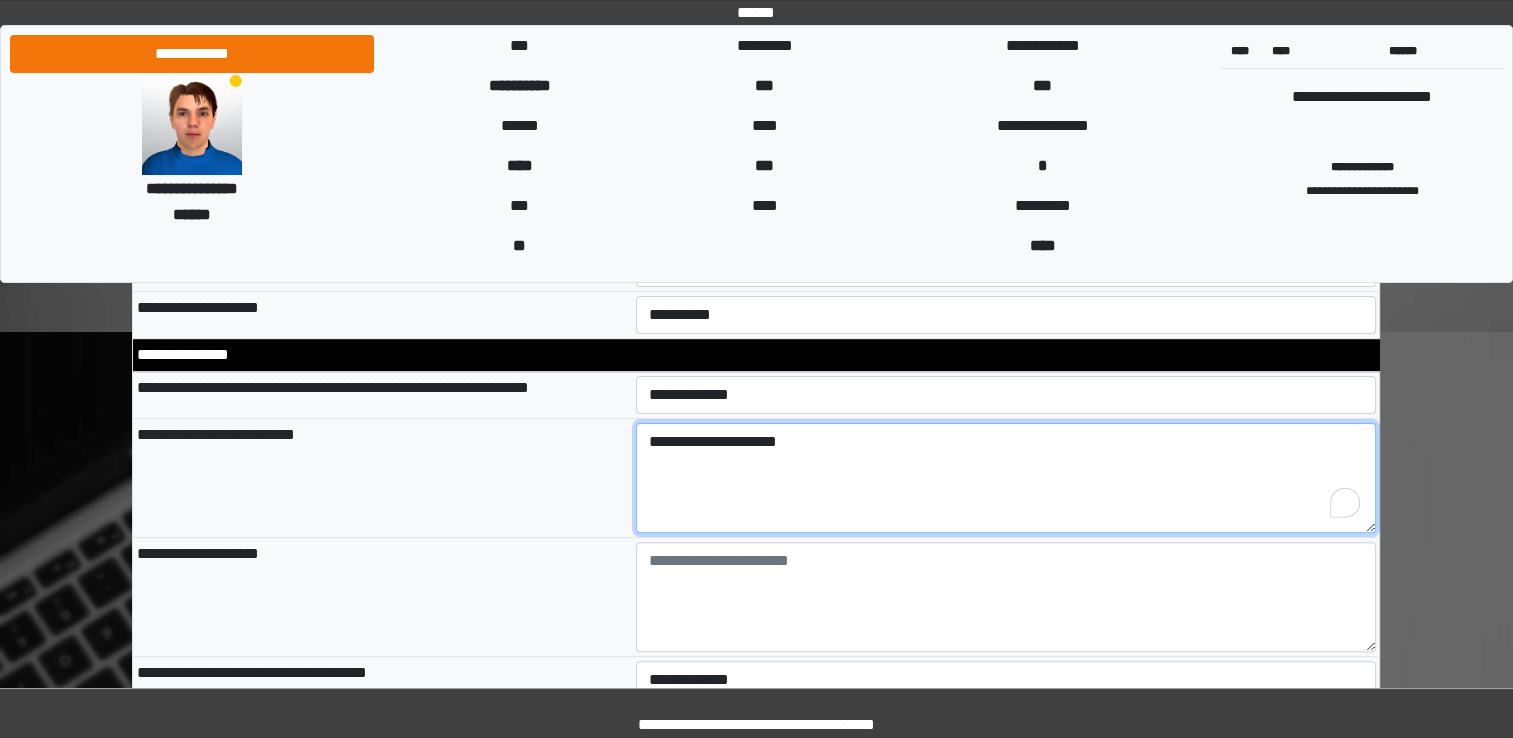 scroll, scrollTop: 637, scrollLeft: 0, axis: vertical 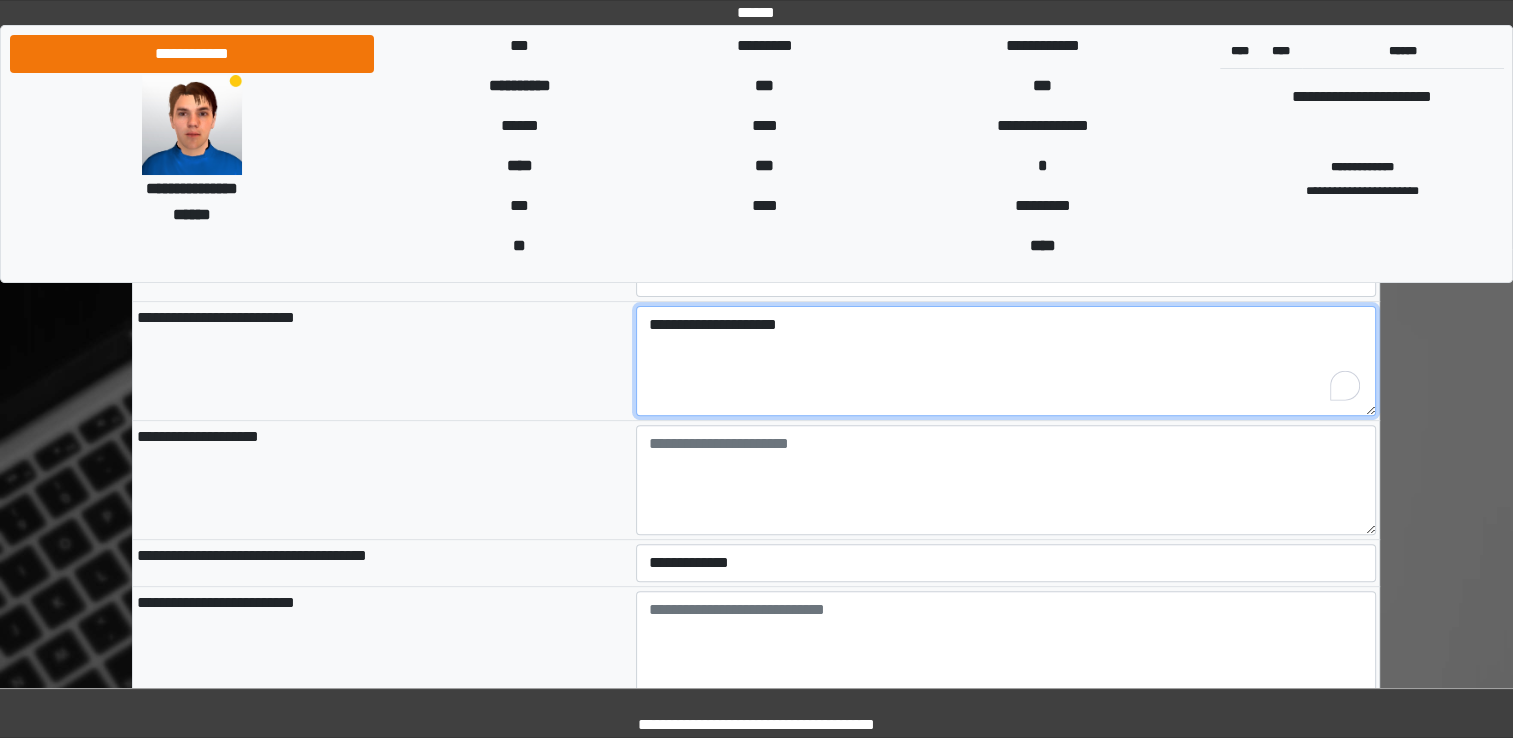 type on "**********" 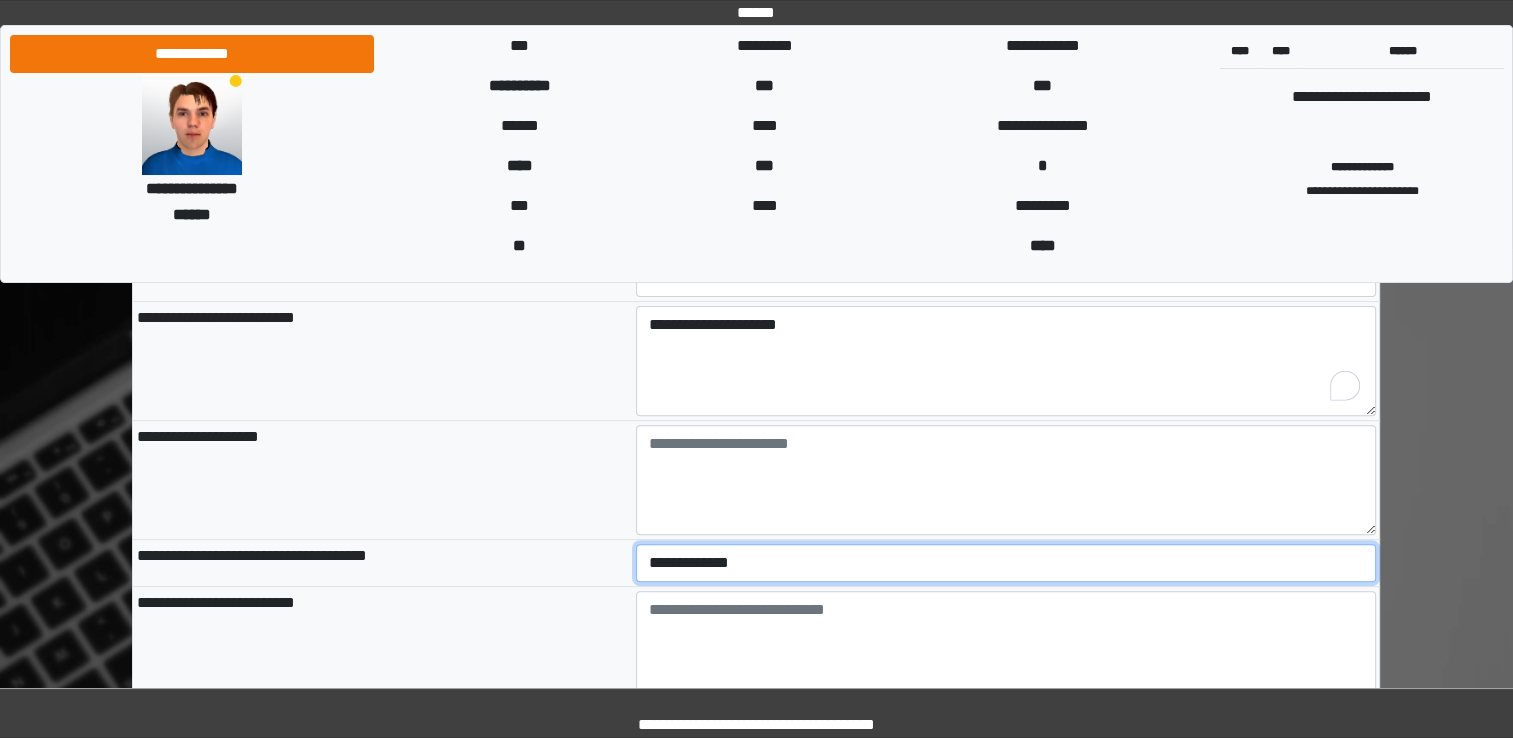 click on "**********" at bounding box center [1006, 563] 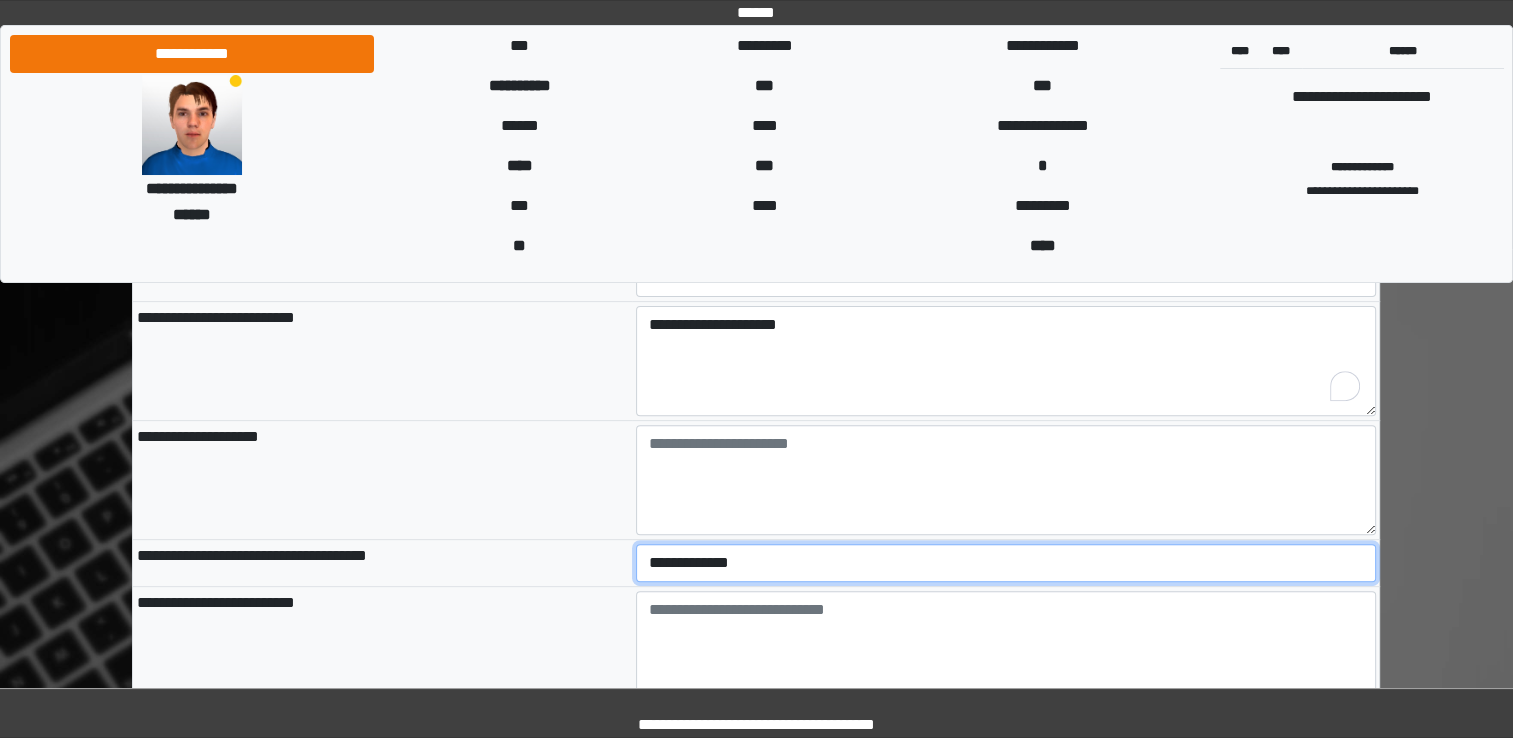 select on "*" 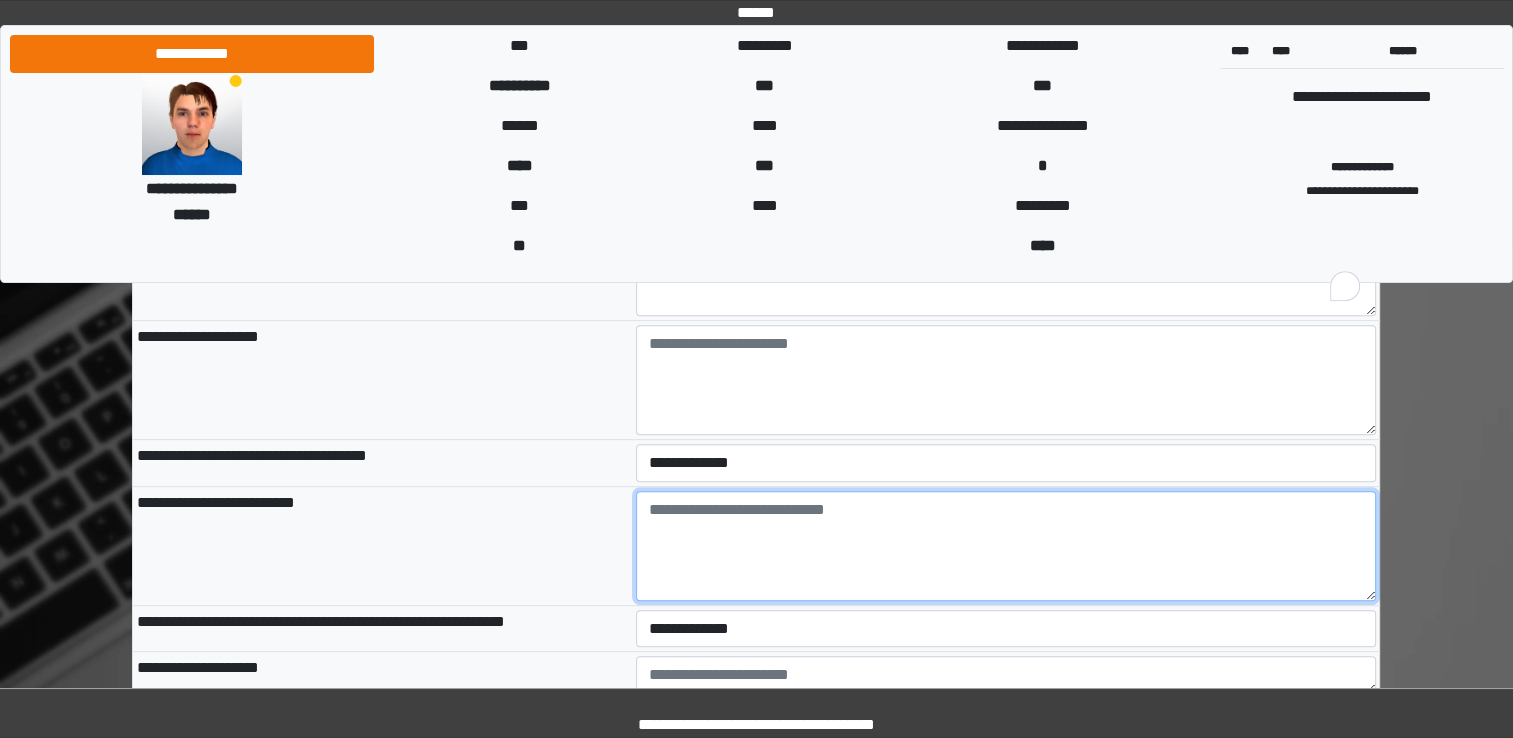 click at bounding box center [1006, 546] 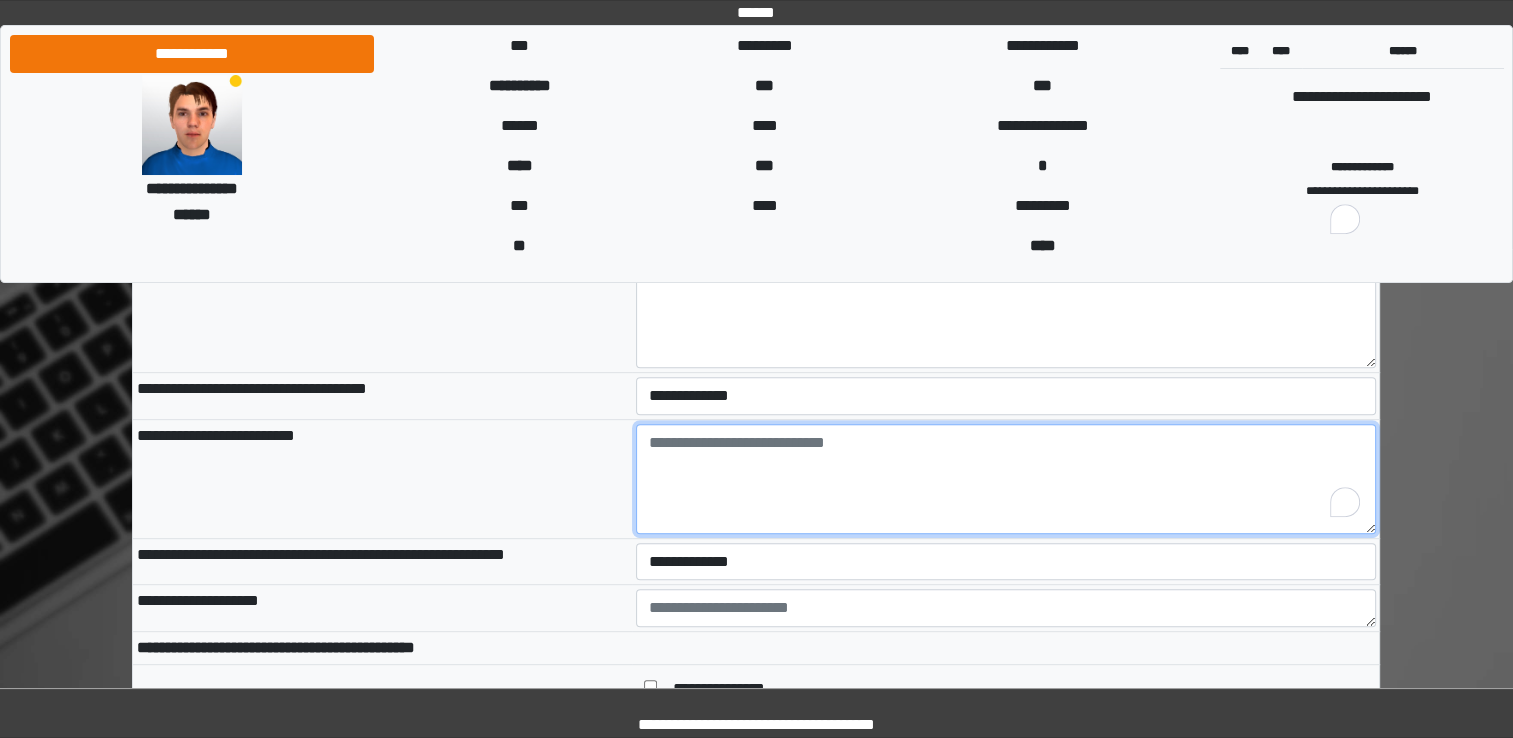 scroll, scrollTop: 837, scrollLeft: 0, axis: vertical 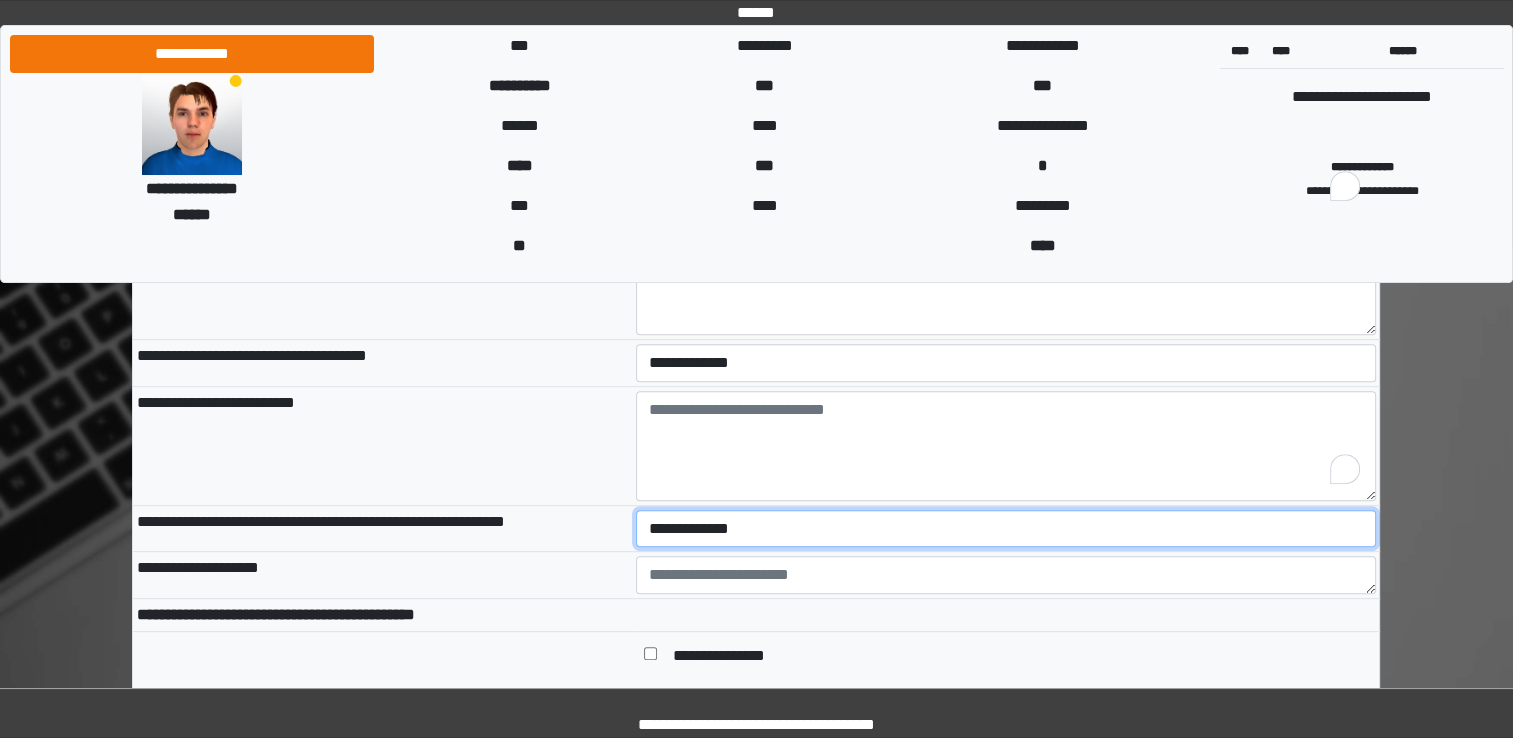 click on "**********" at bounding box center (1006, 529) 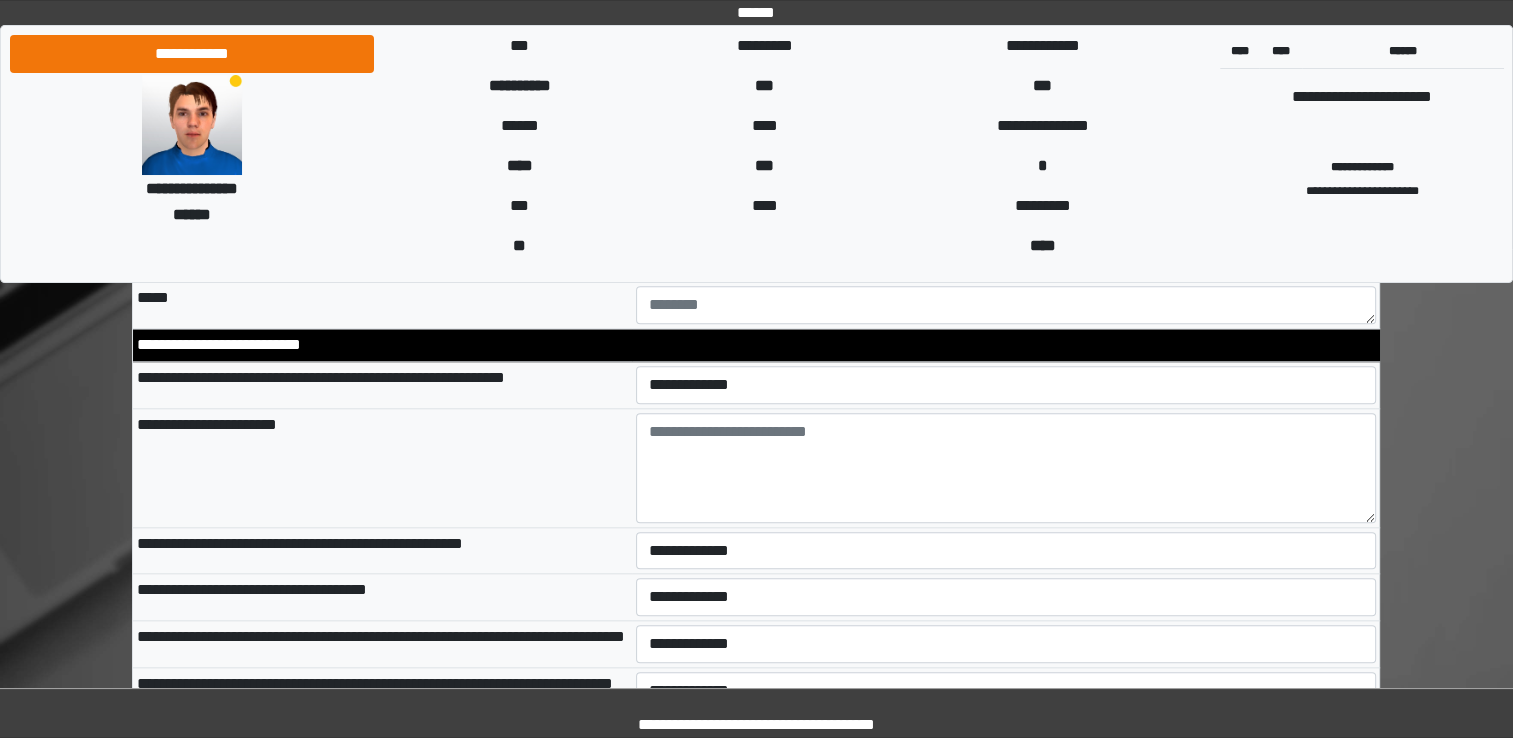 scroll, scrollTop: 2037, scrollLeft: 0, axis: vertical 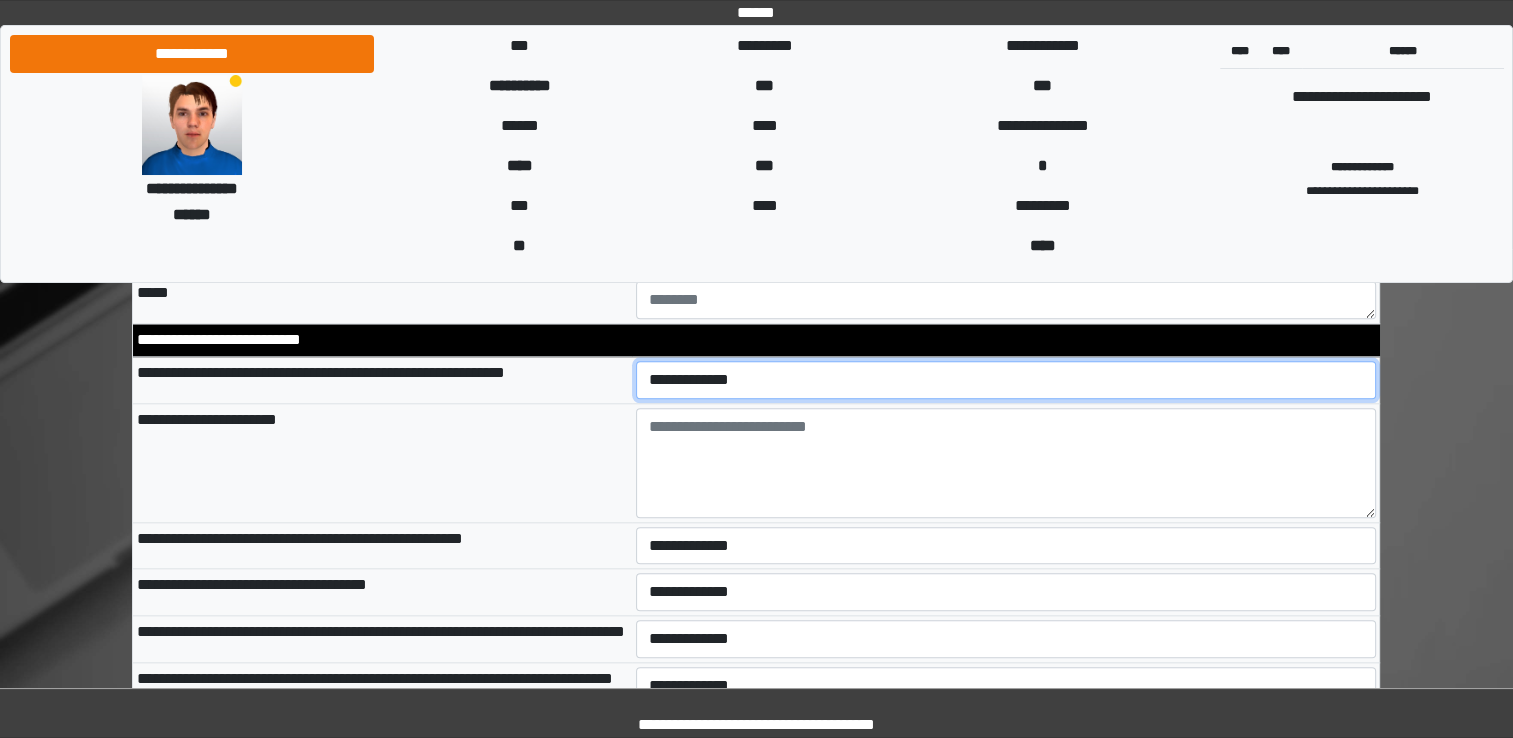 click on "**********" at bounding box center [1006, 380] 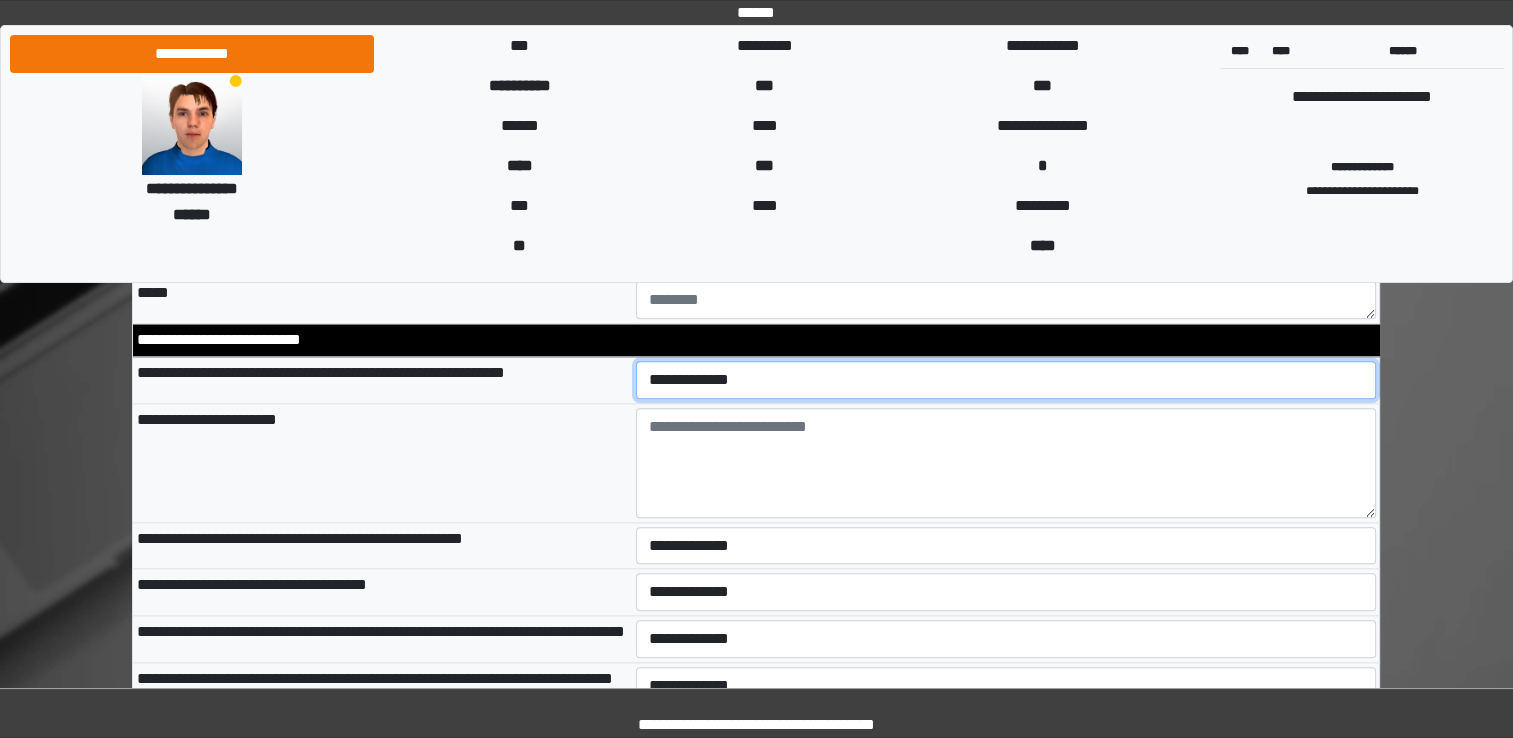 select on "*" 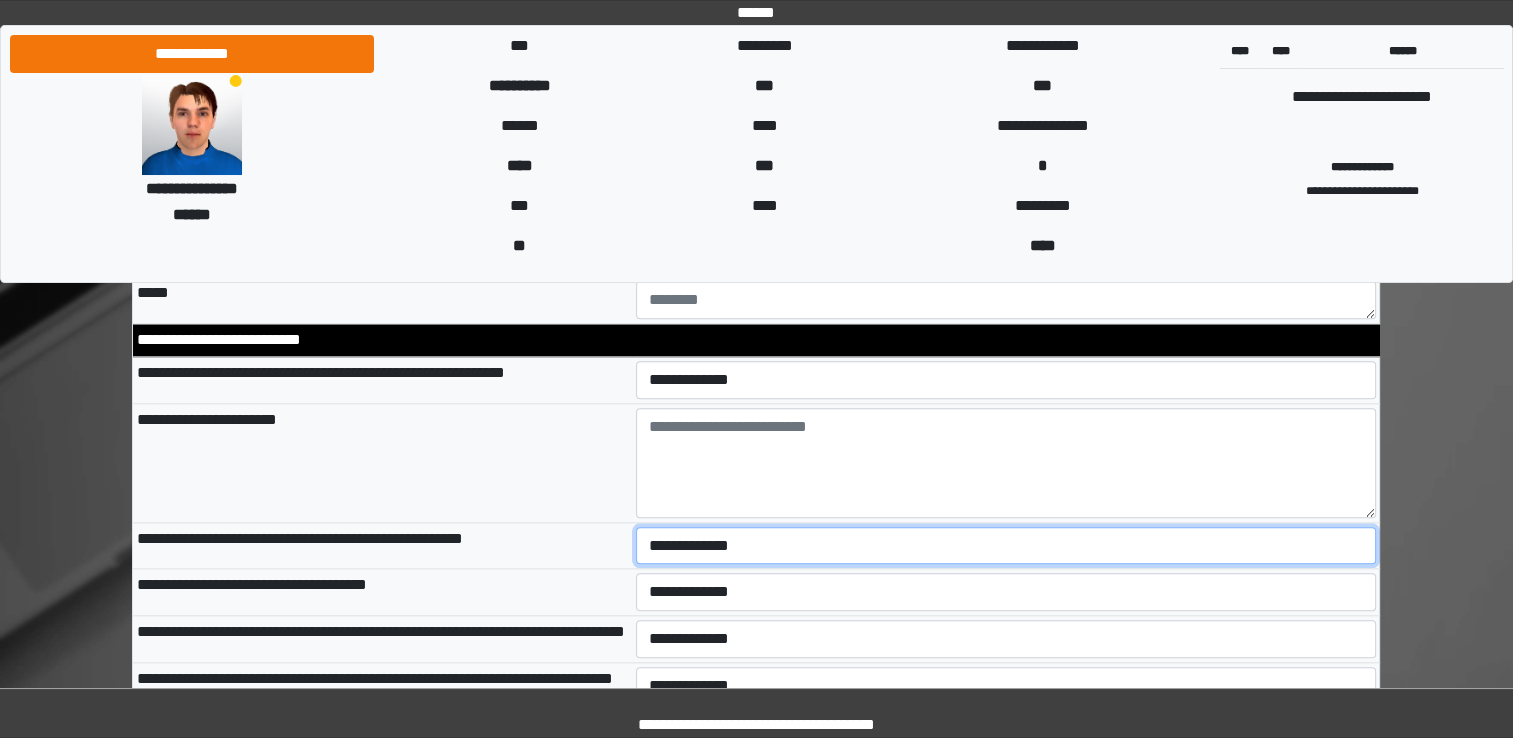 click on "**********" at bounding box center [1006, 546] 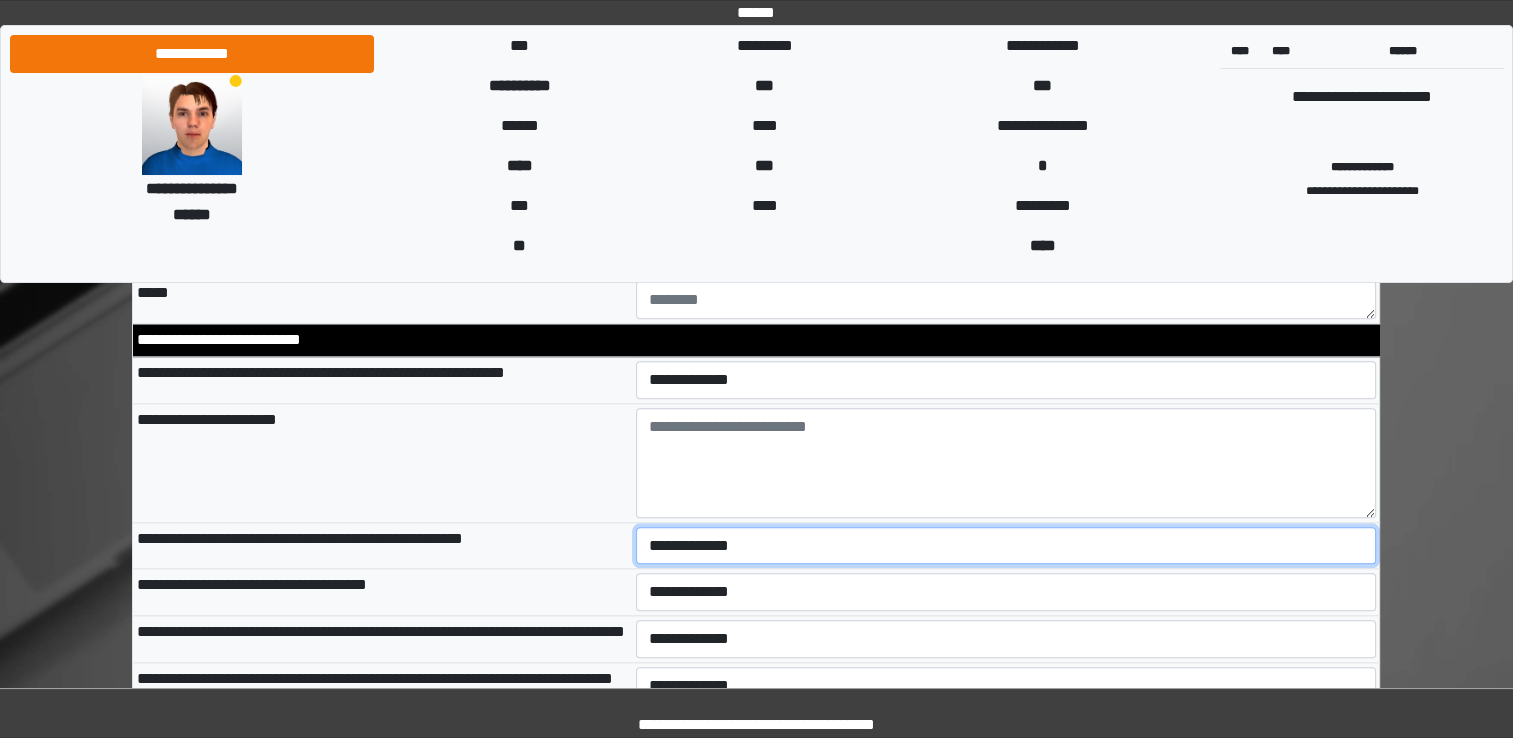 select on "*" 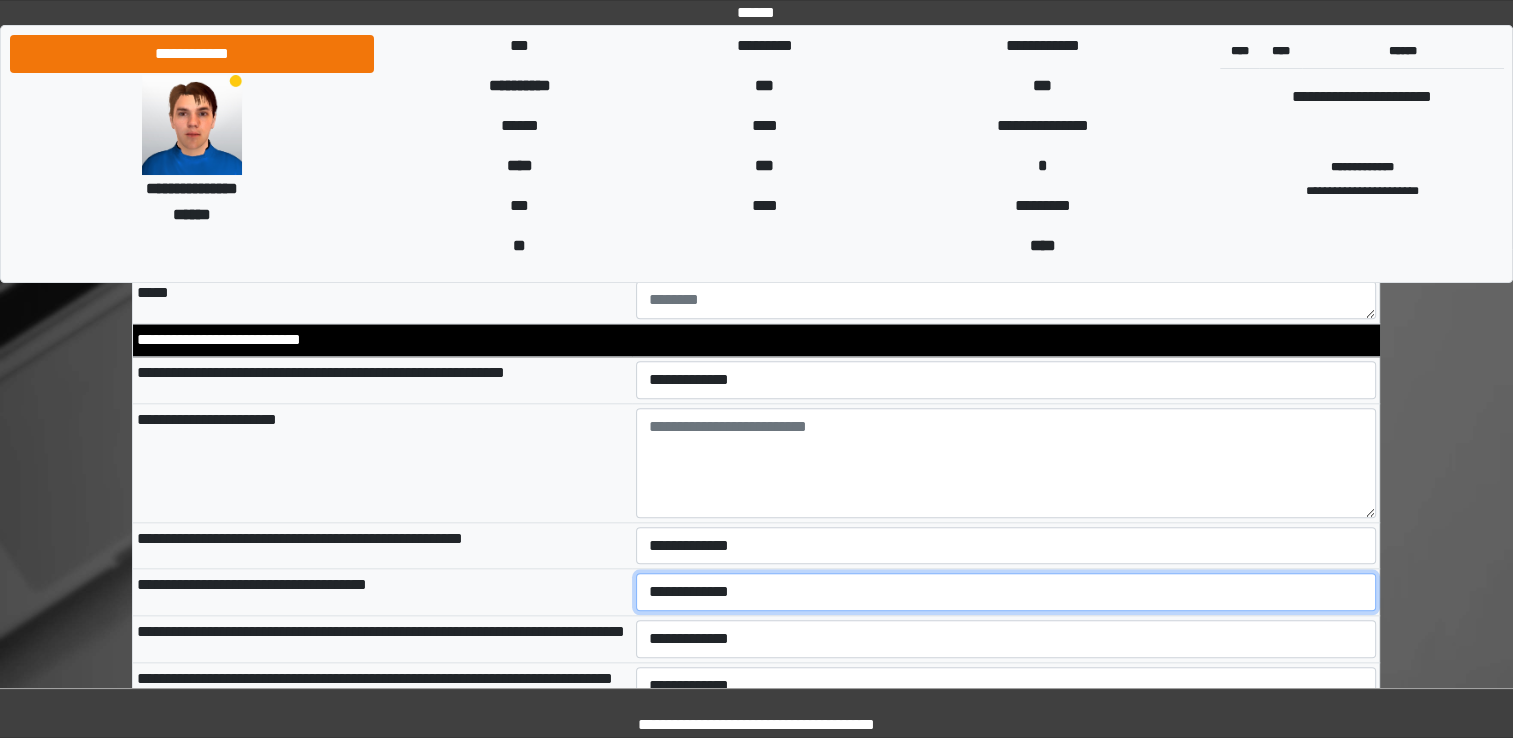 click on "**********" at bounding box center [1006, 592] 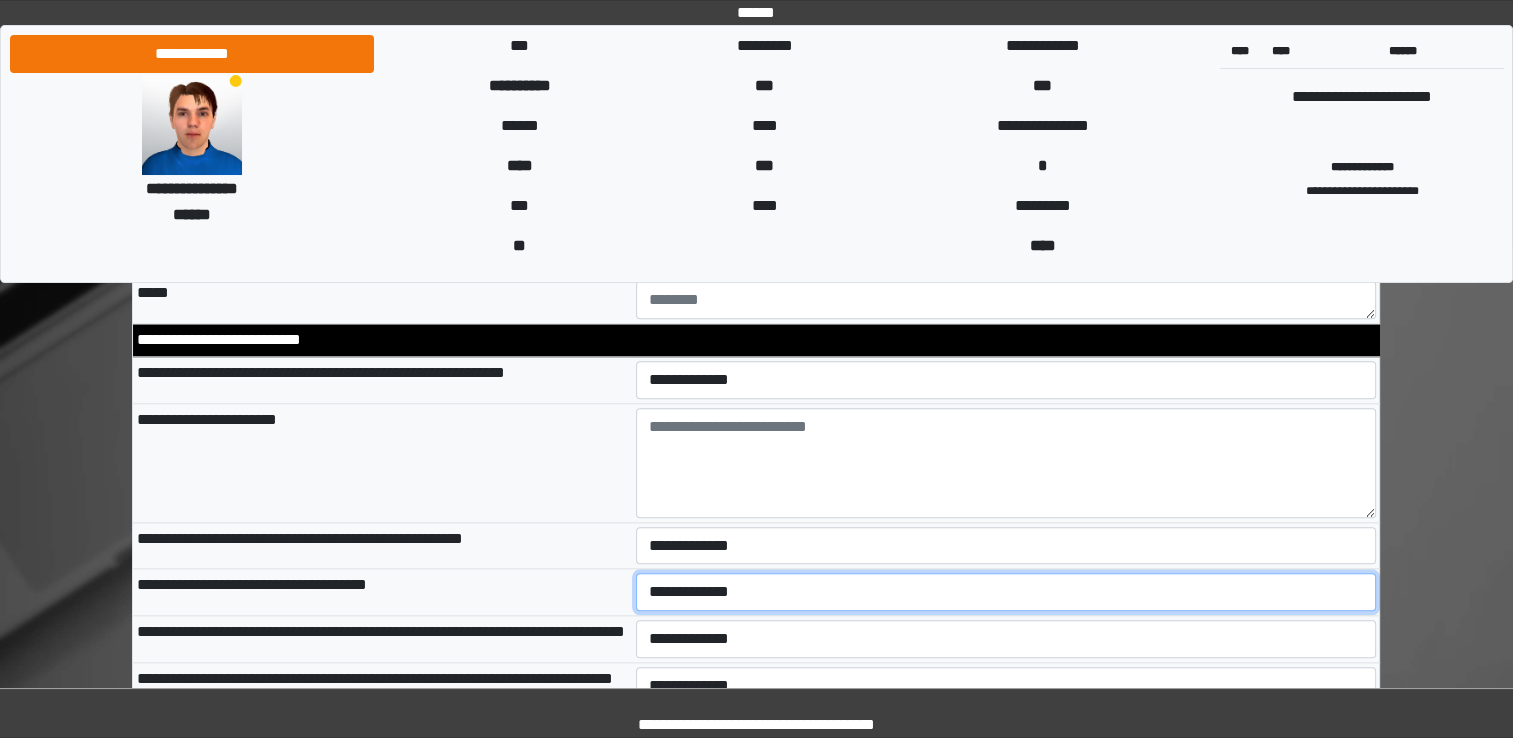 select on "*" 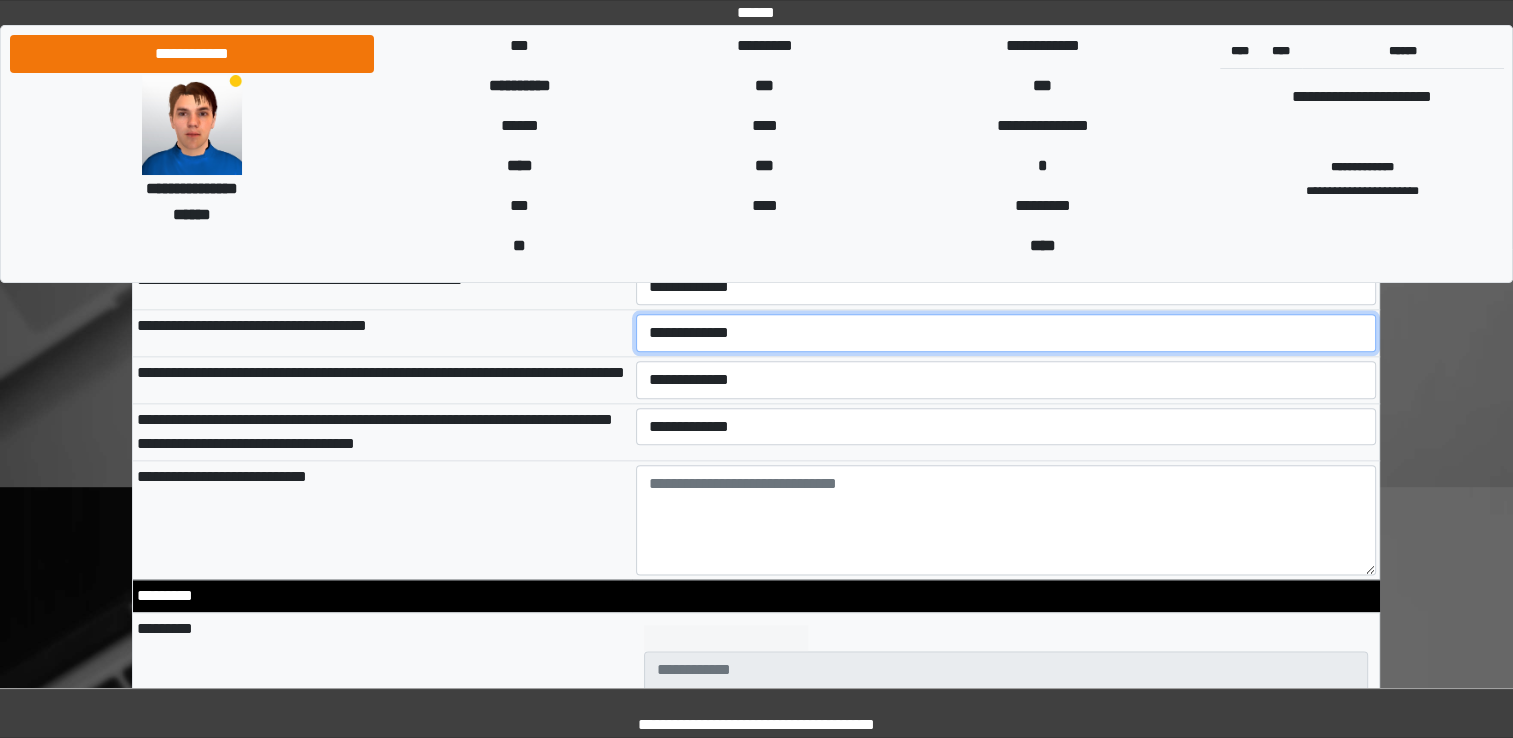 scroll, scrollTop: 2337, scrollLeft: 0, axis: vertical 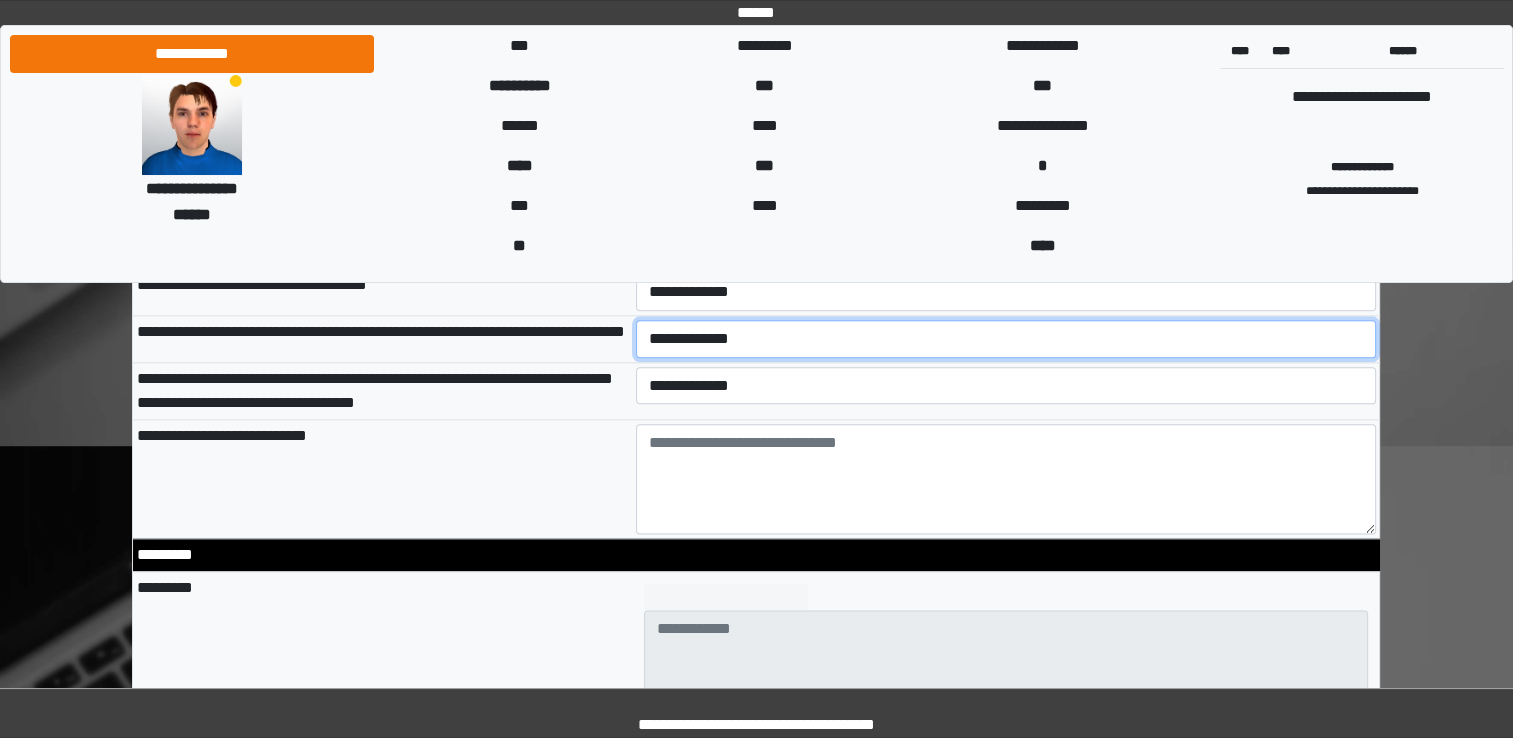 click on "**********" at bounding box center [1006, 339] 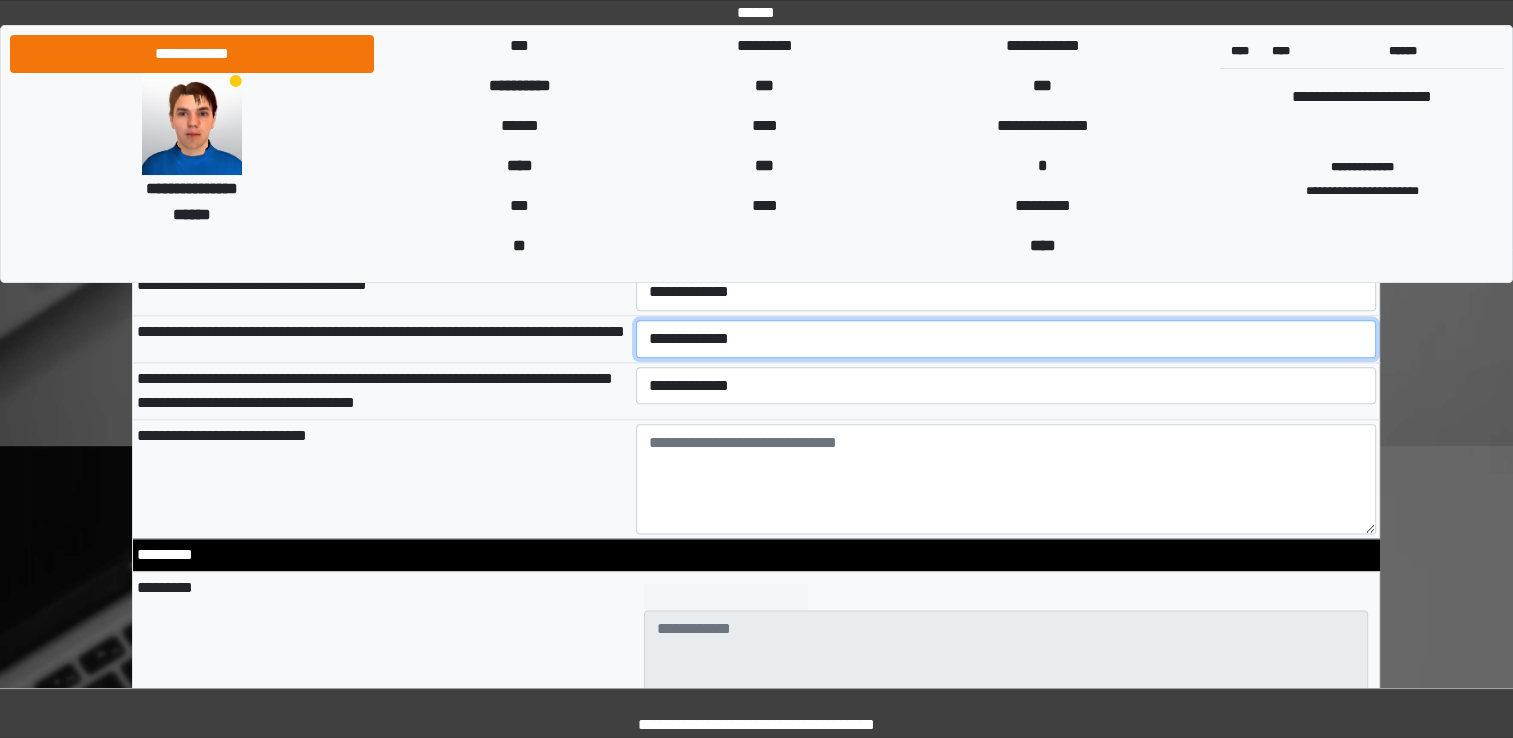 select on "*" 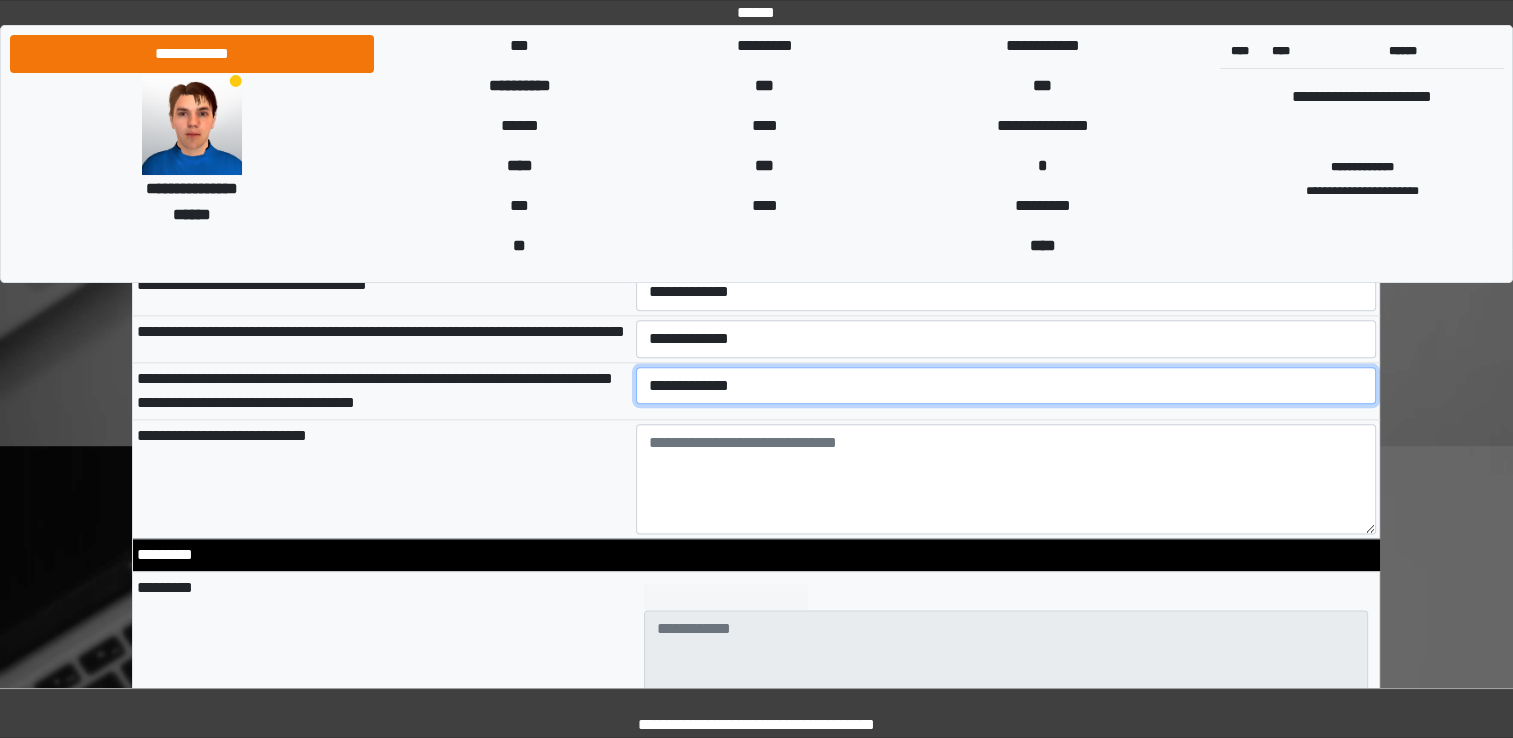 click on "**********" at bounding box center [1006, 386] 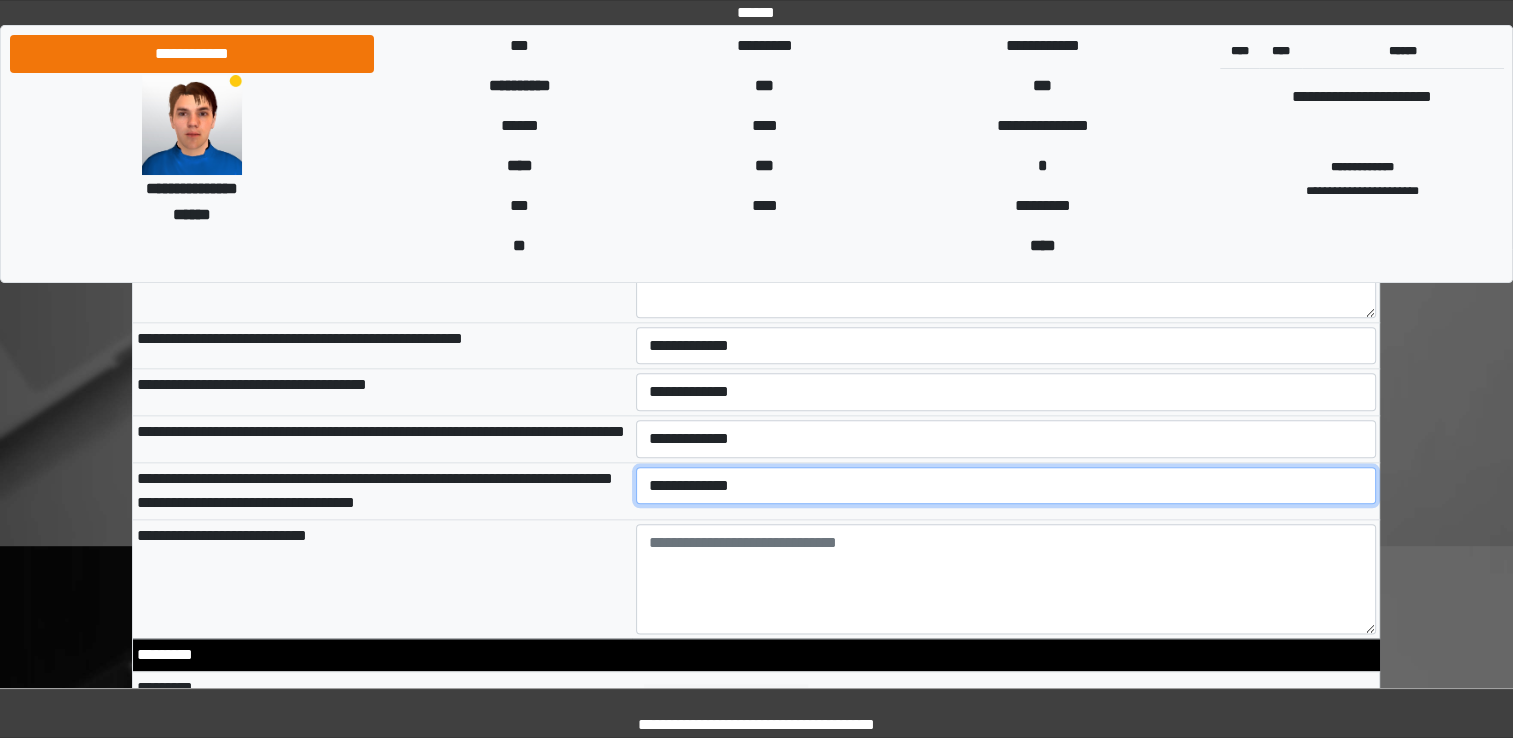 scroll, scrollTop: 2337, scrollLeft: 0, axis: vertical 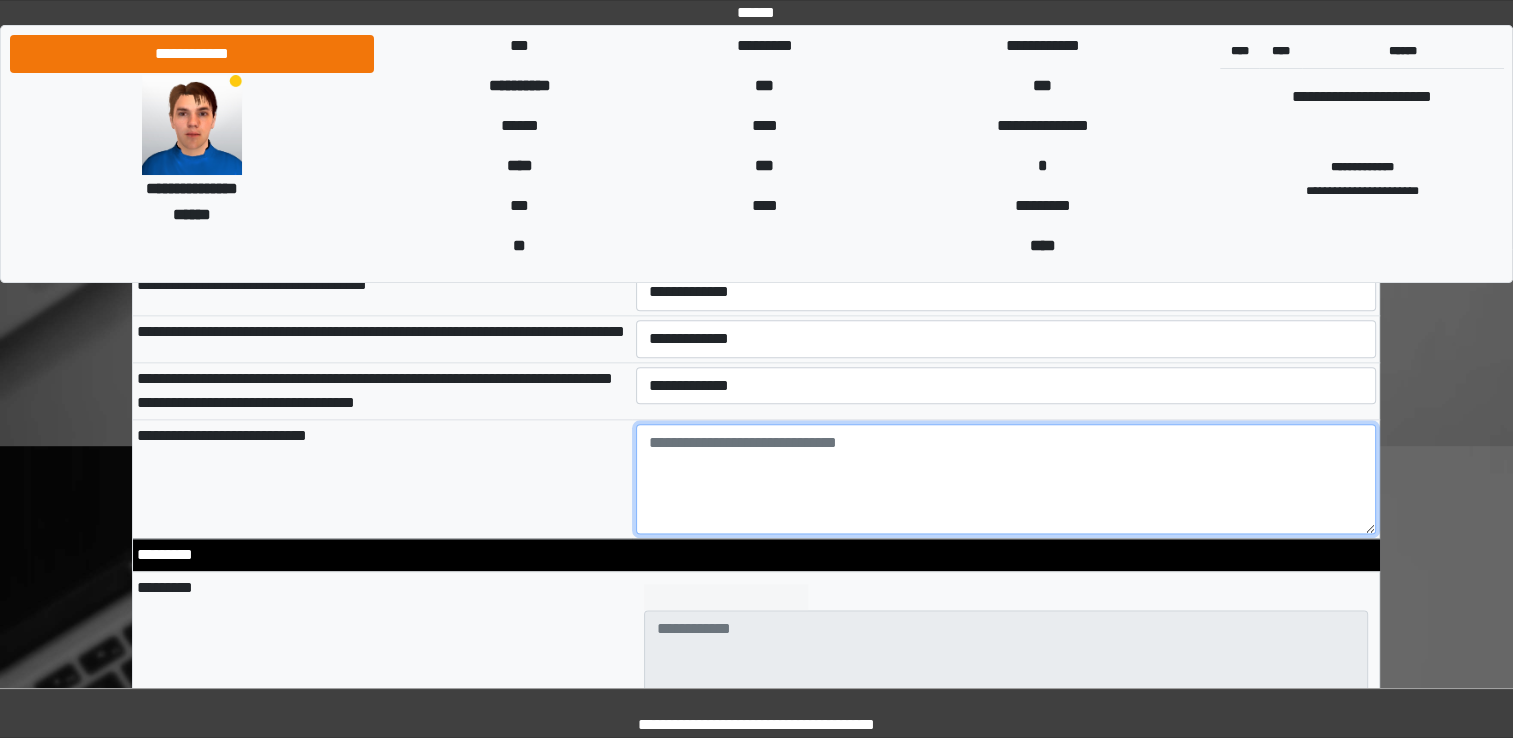 click at bounding box center [1006, 479] 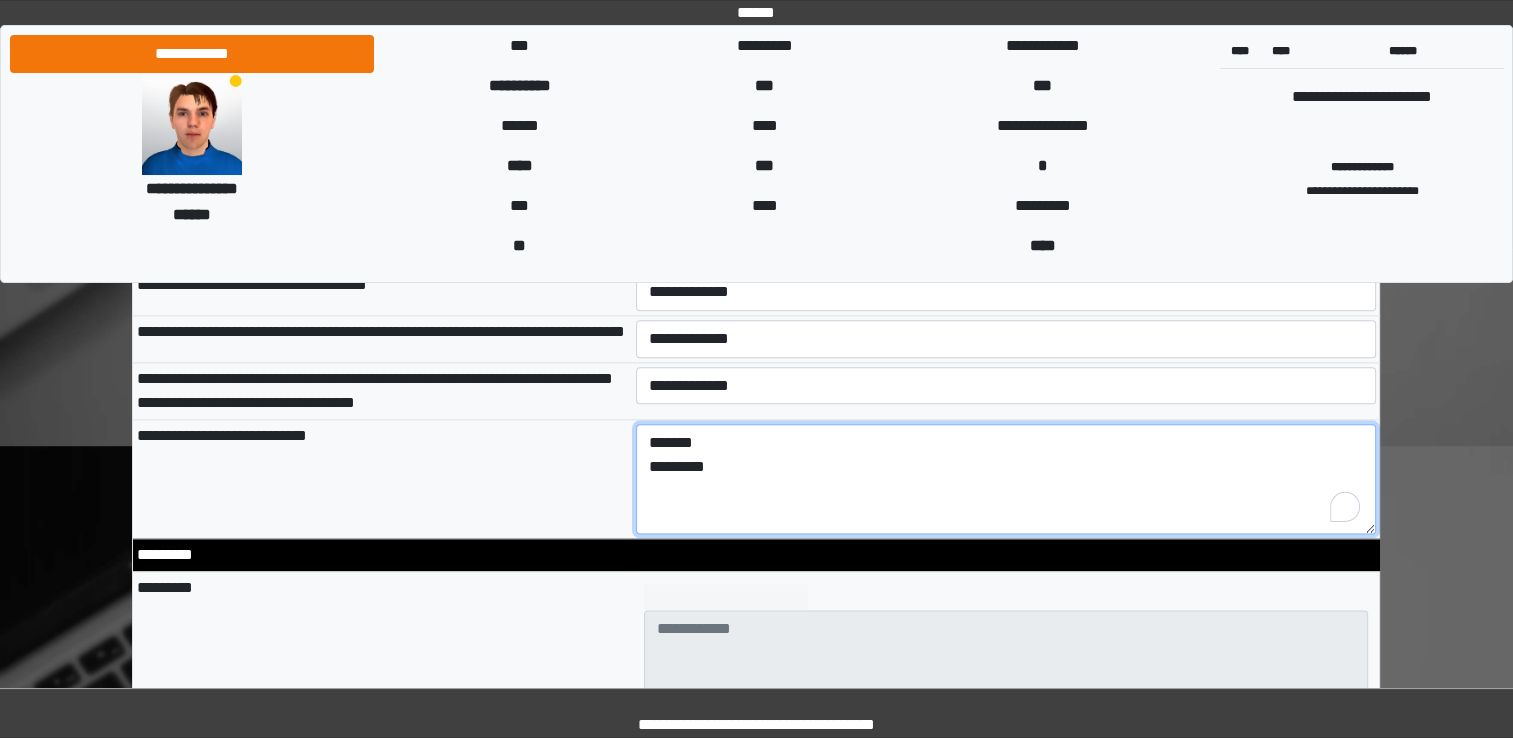 click on "*******
********" at bounding box center (1006, 479) 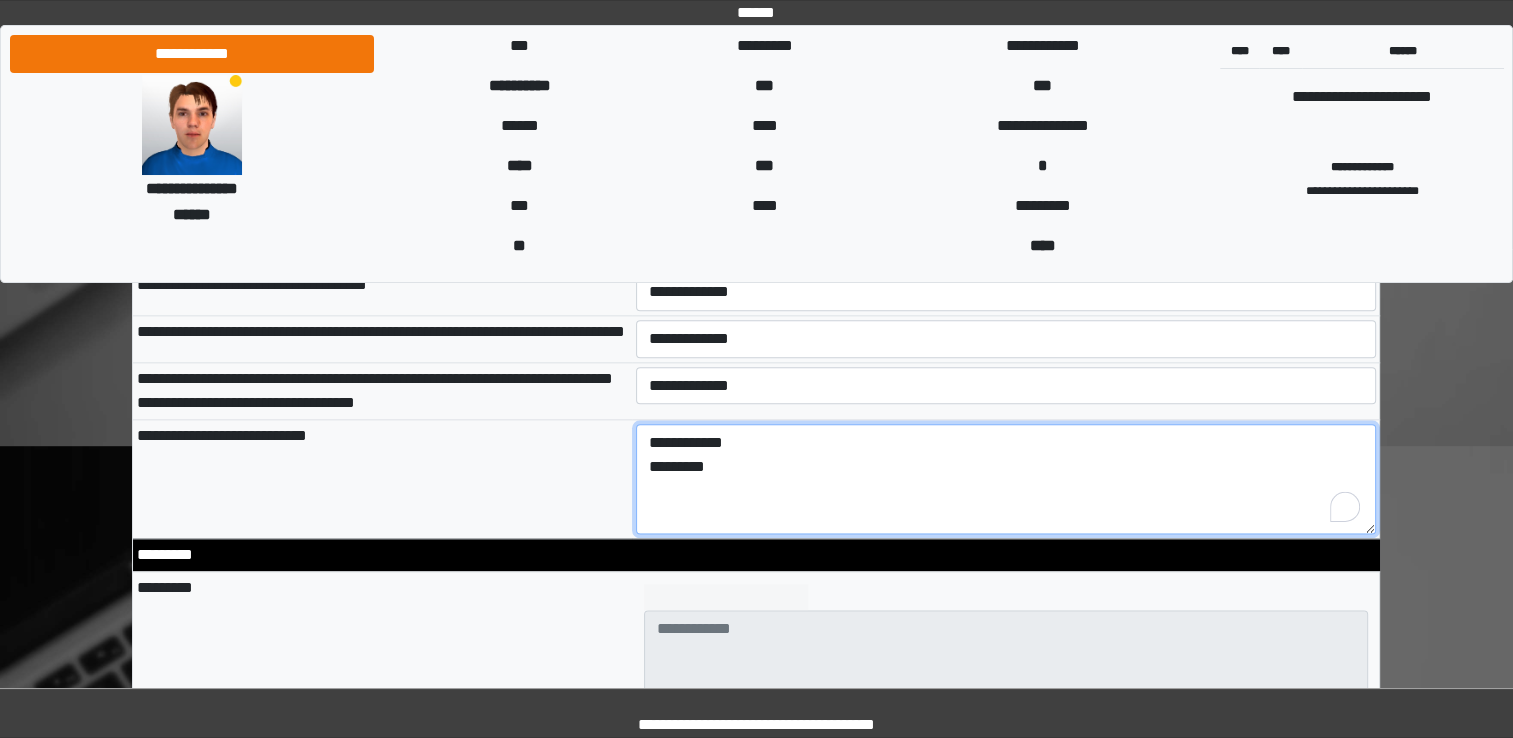 click on "**********" at bounding box center (1006, 479) 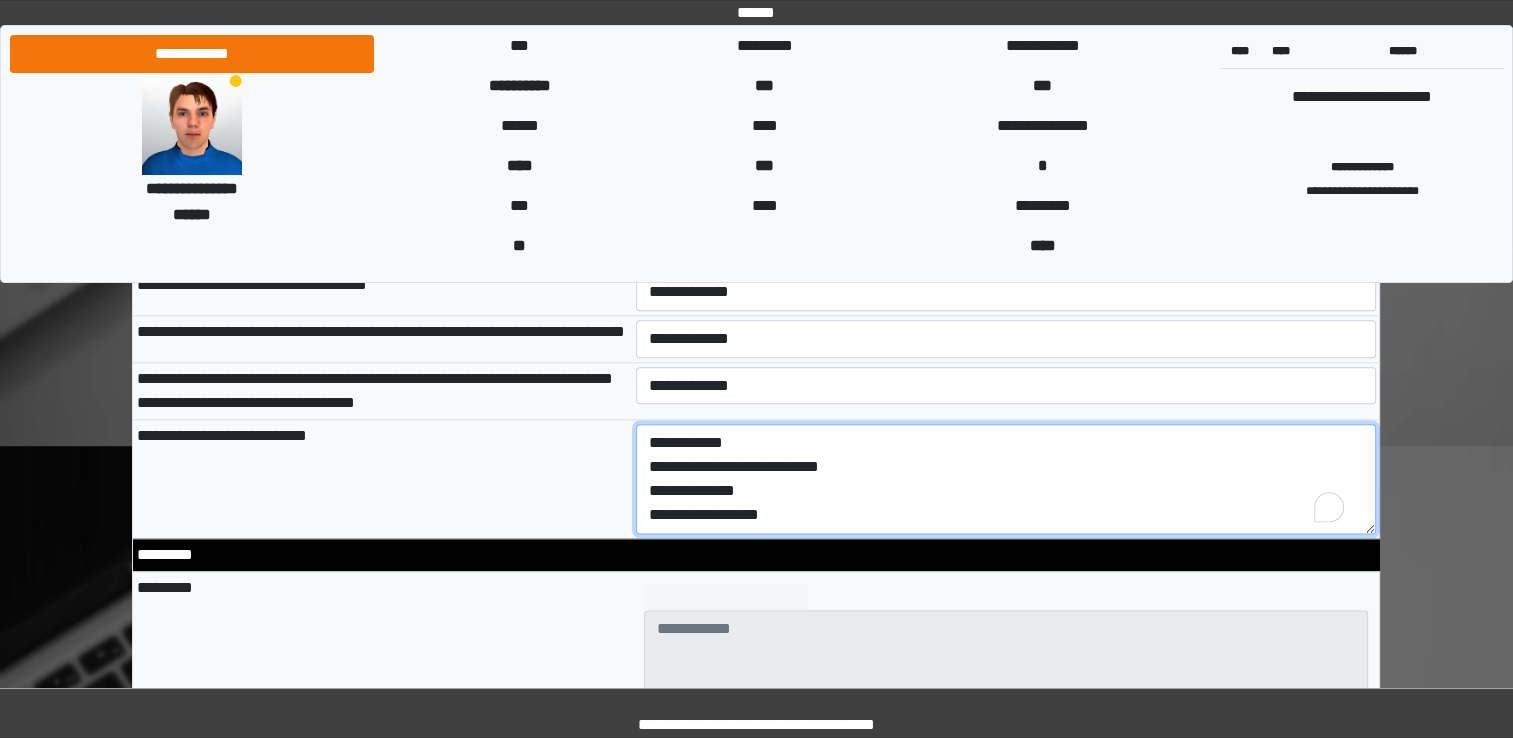scroll, scrollTop: 20, scrollLeft: 0, axis: vertical 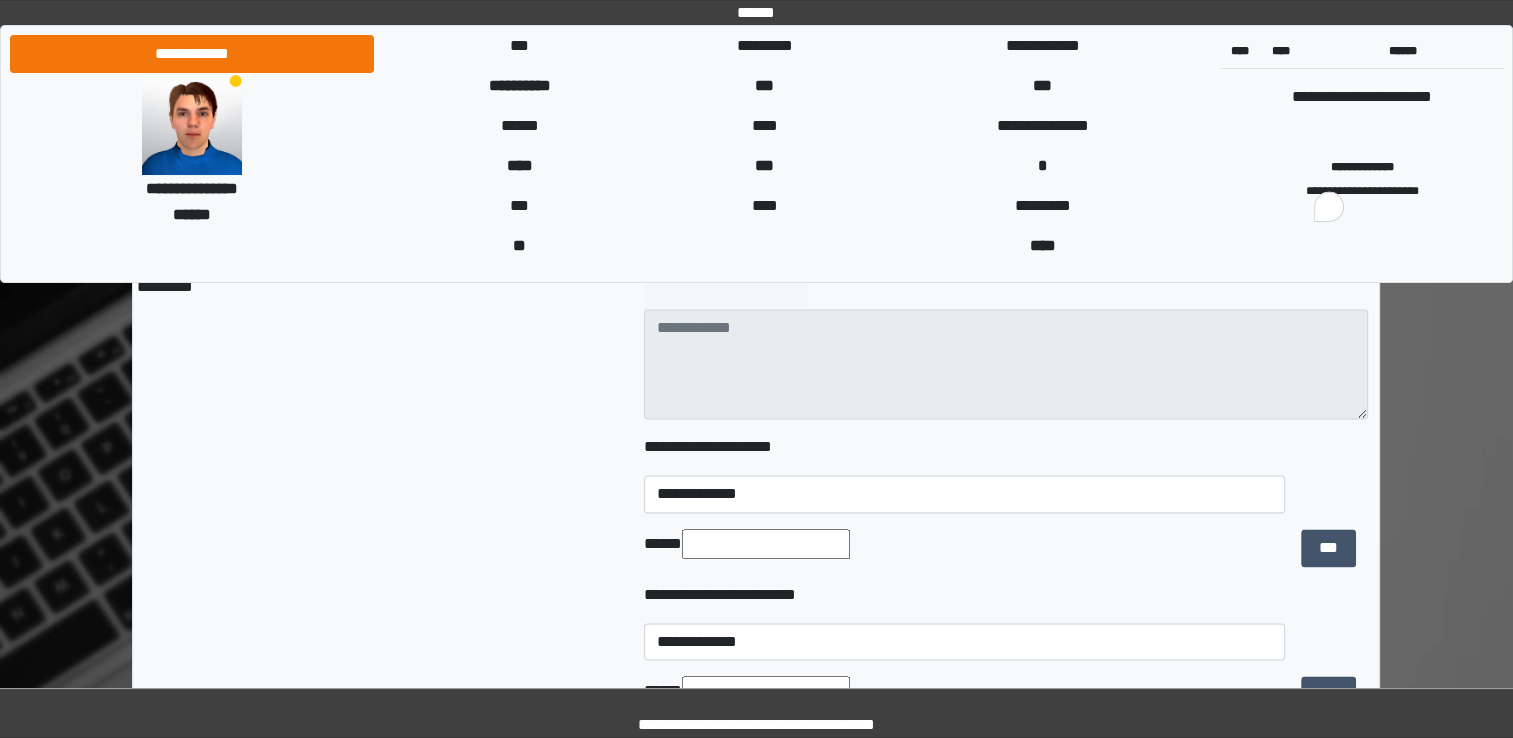 type on "**********" 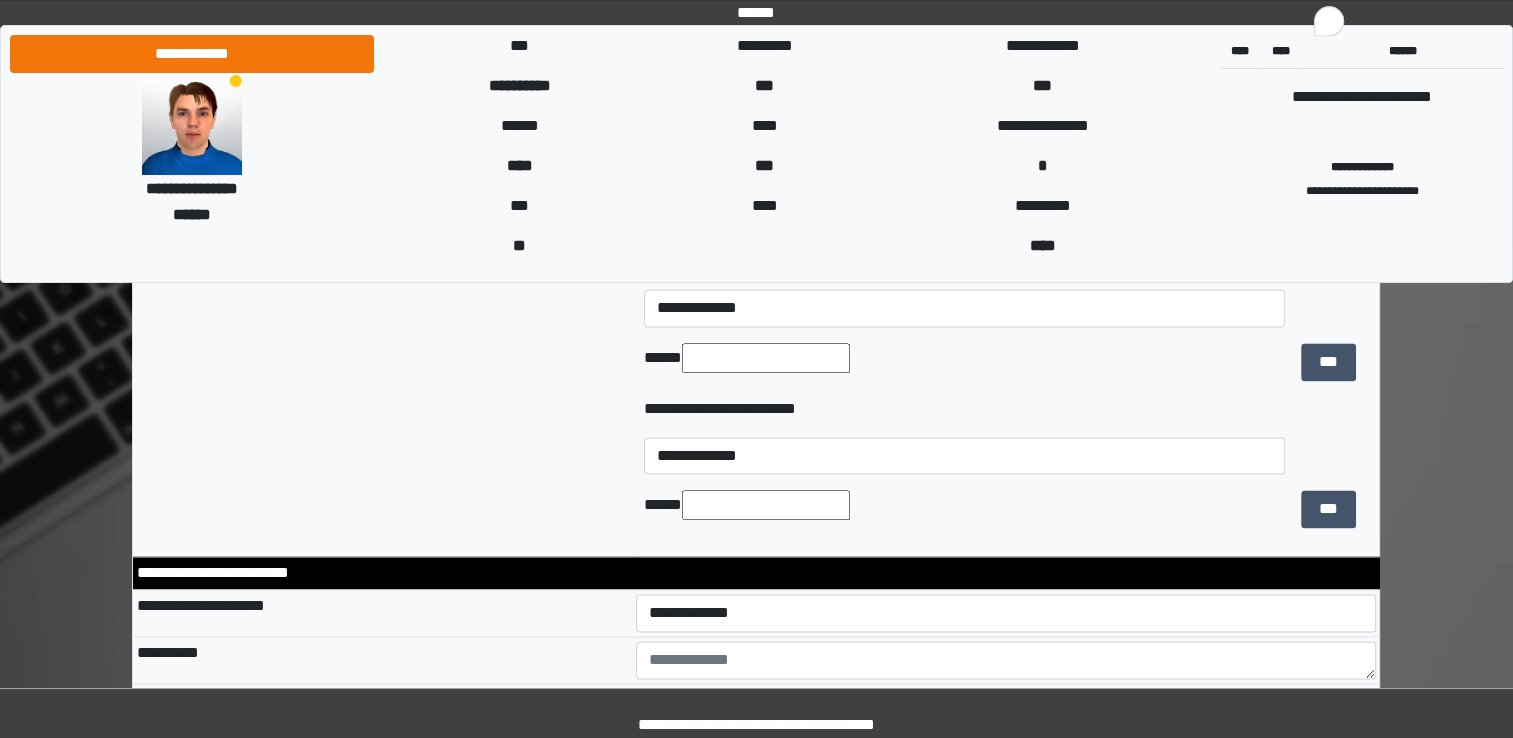 scroll, scrollTop: 2837, scrollLeft: 0, axis: vertical 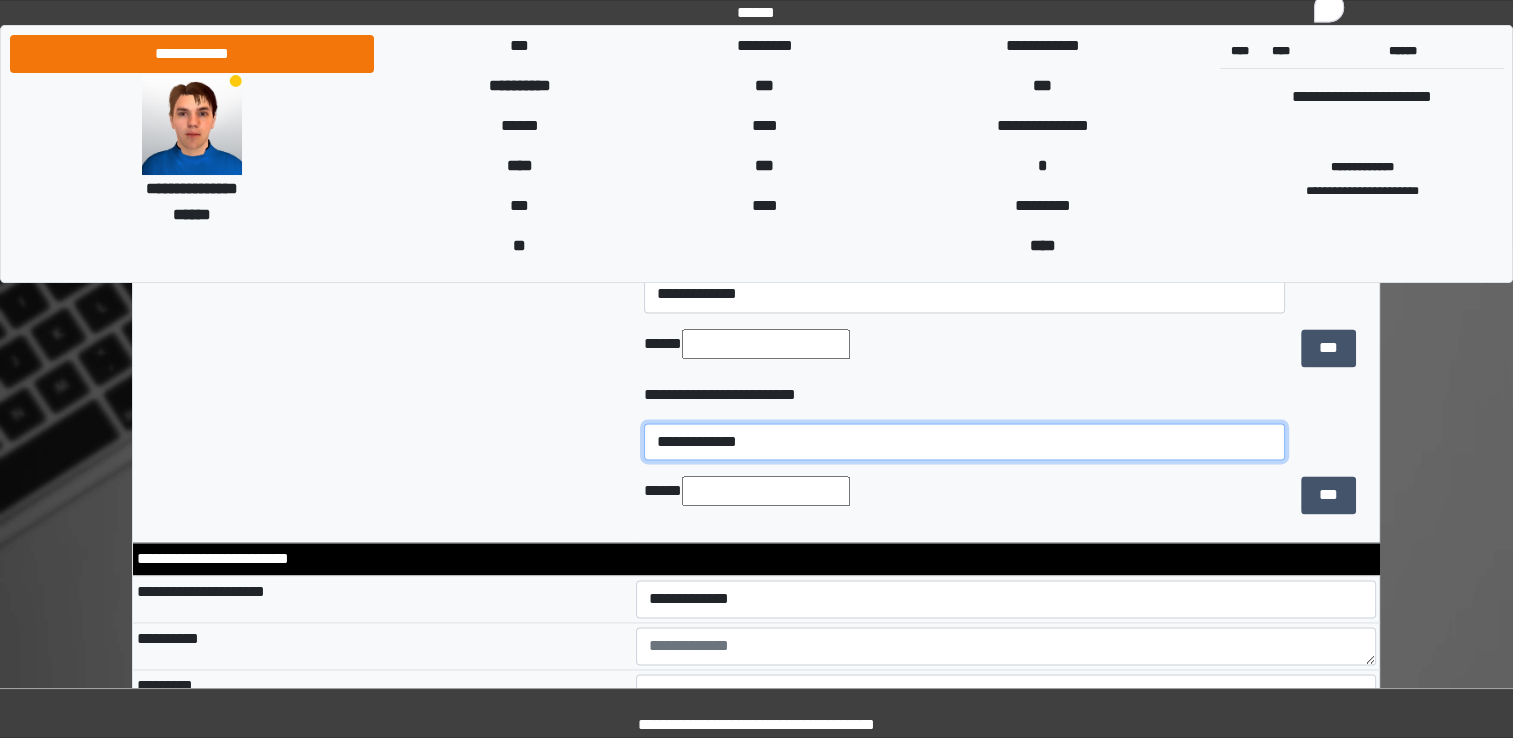 click on "**********" at bounding box center (964, 442) 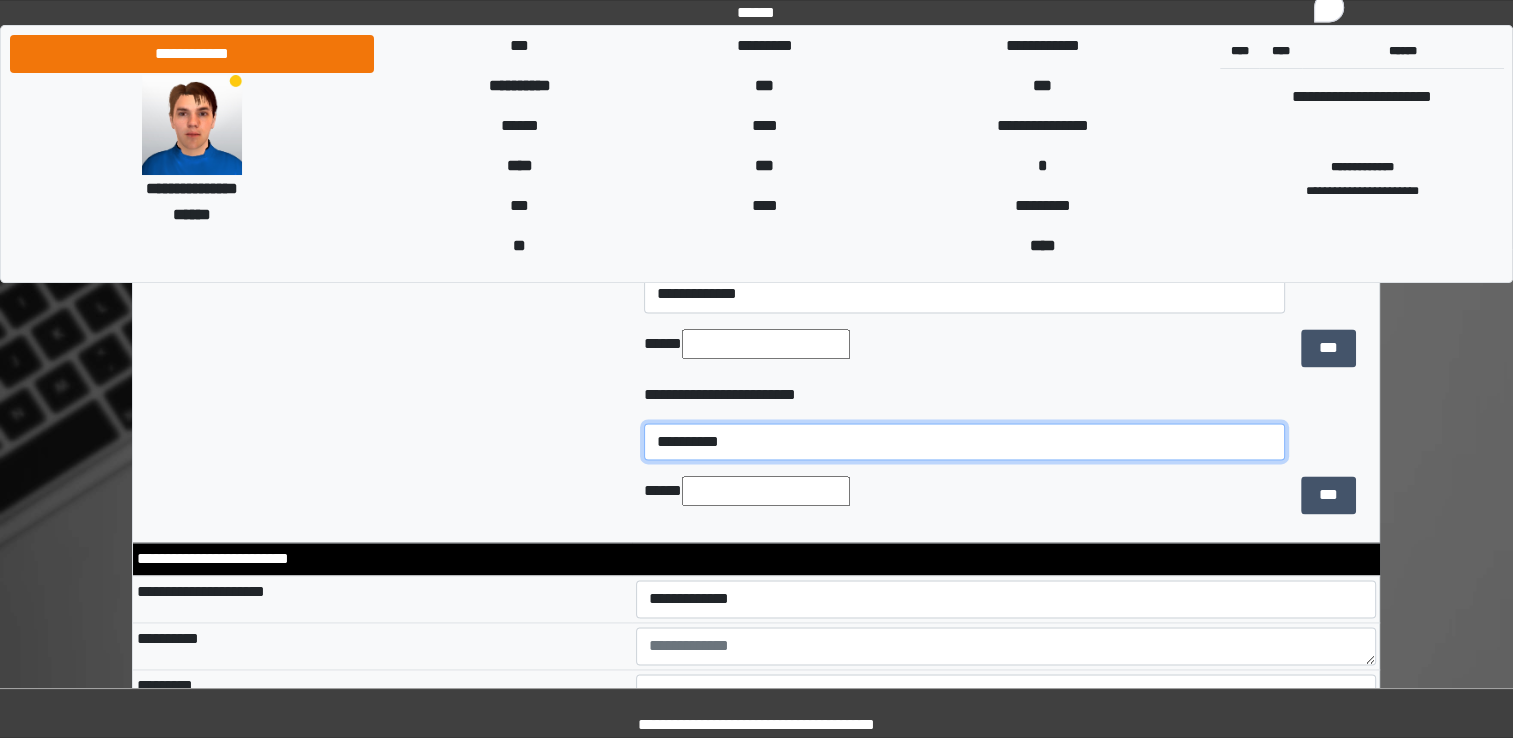 click on "**********" at bounding box center [964, 442] 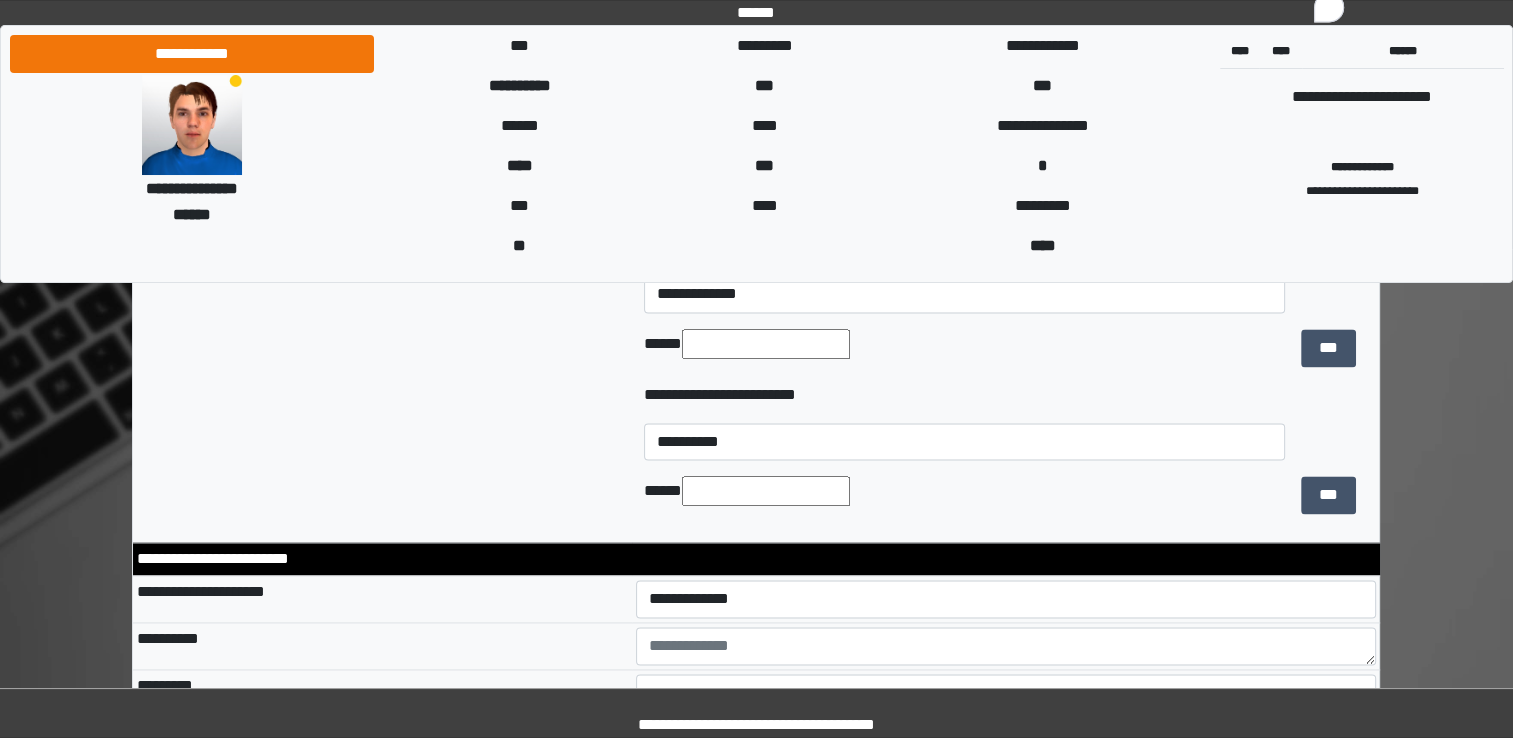 click at bounding box center (766, 491) 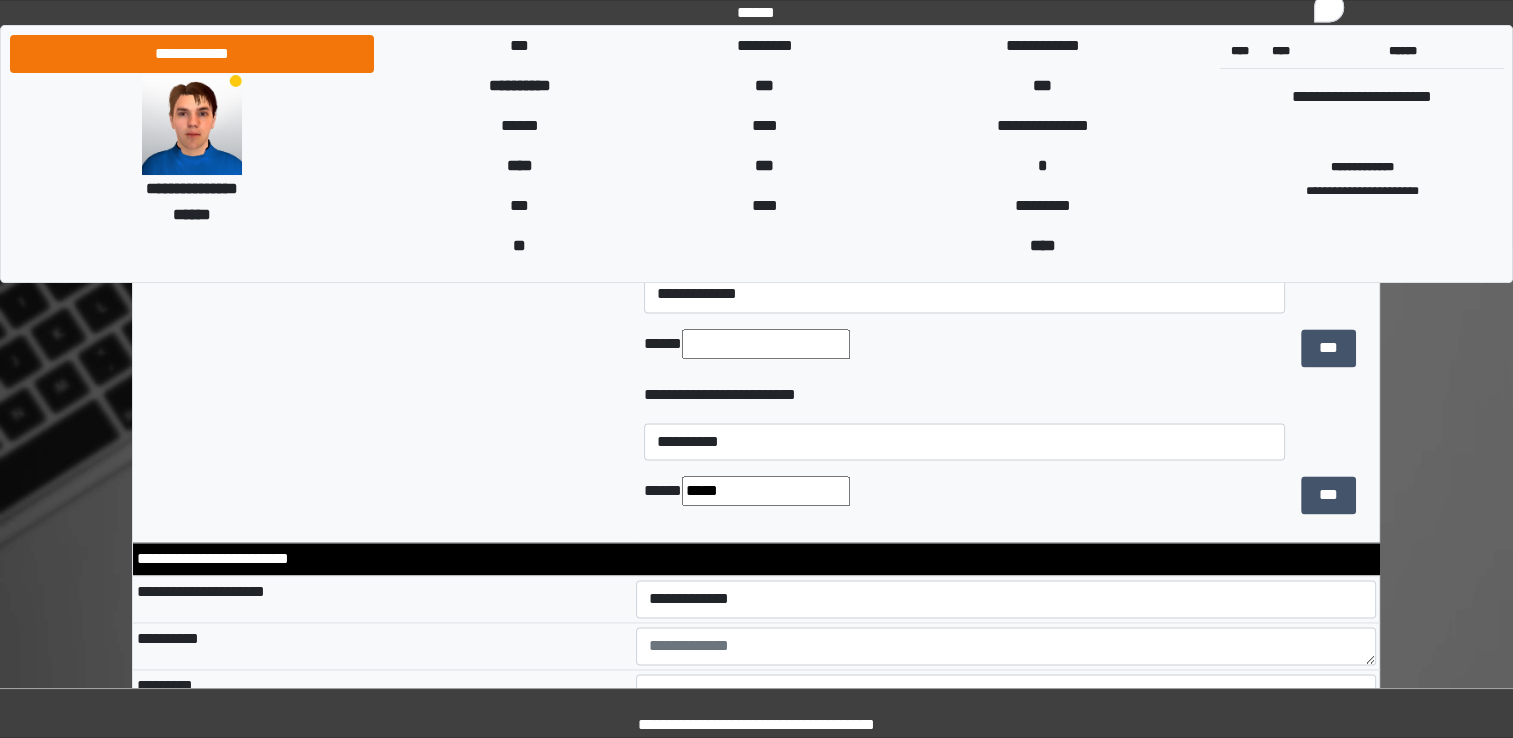 type on "*****" 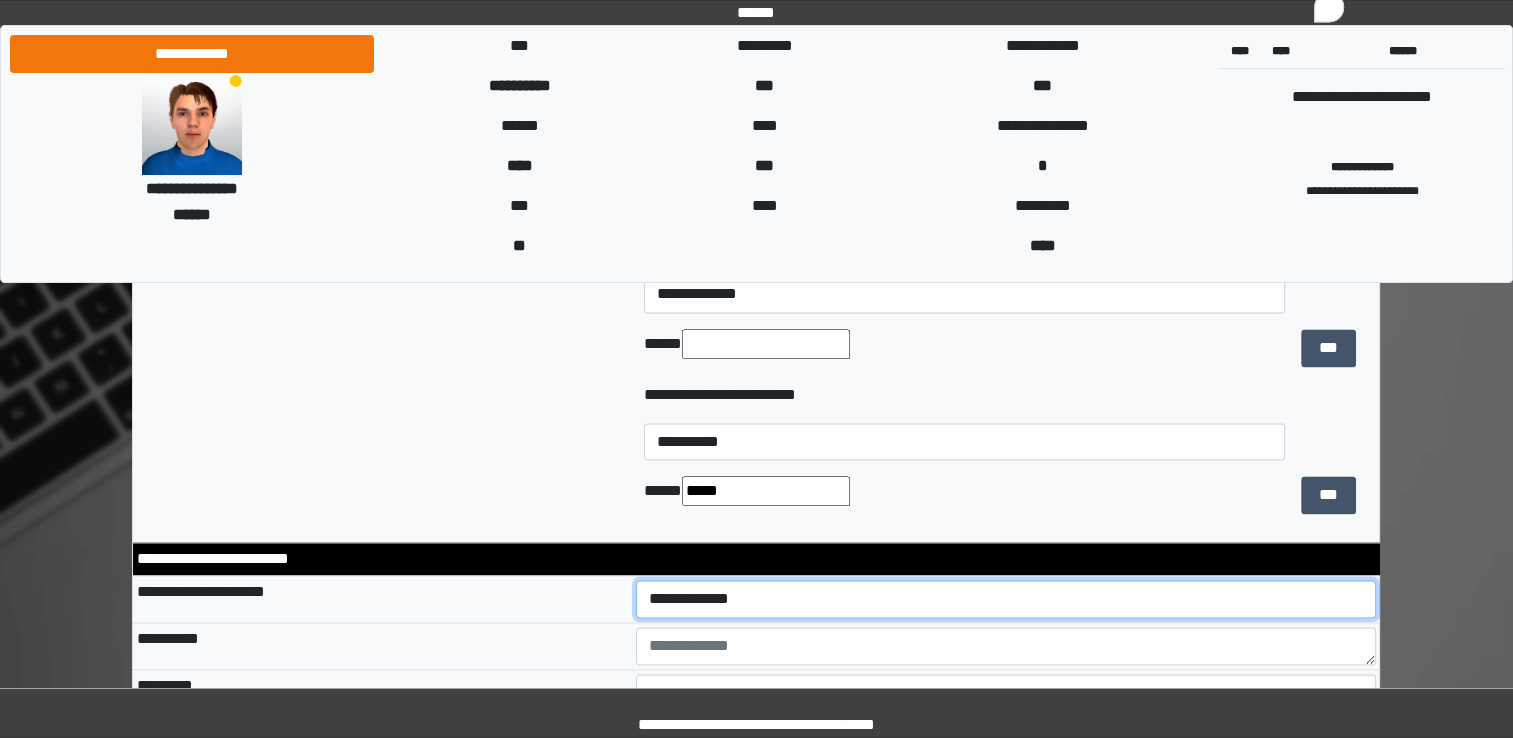 drag, startPoint x: 732, startPoint y: 580, endPoint x: 727, endPoint y: 594, distance: 14.866069 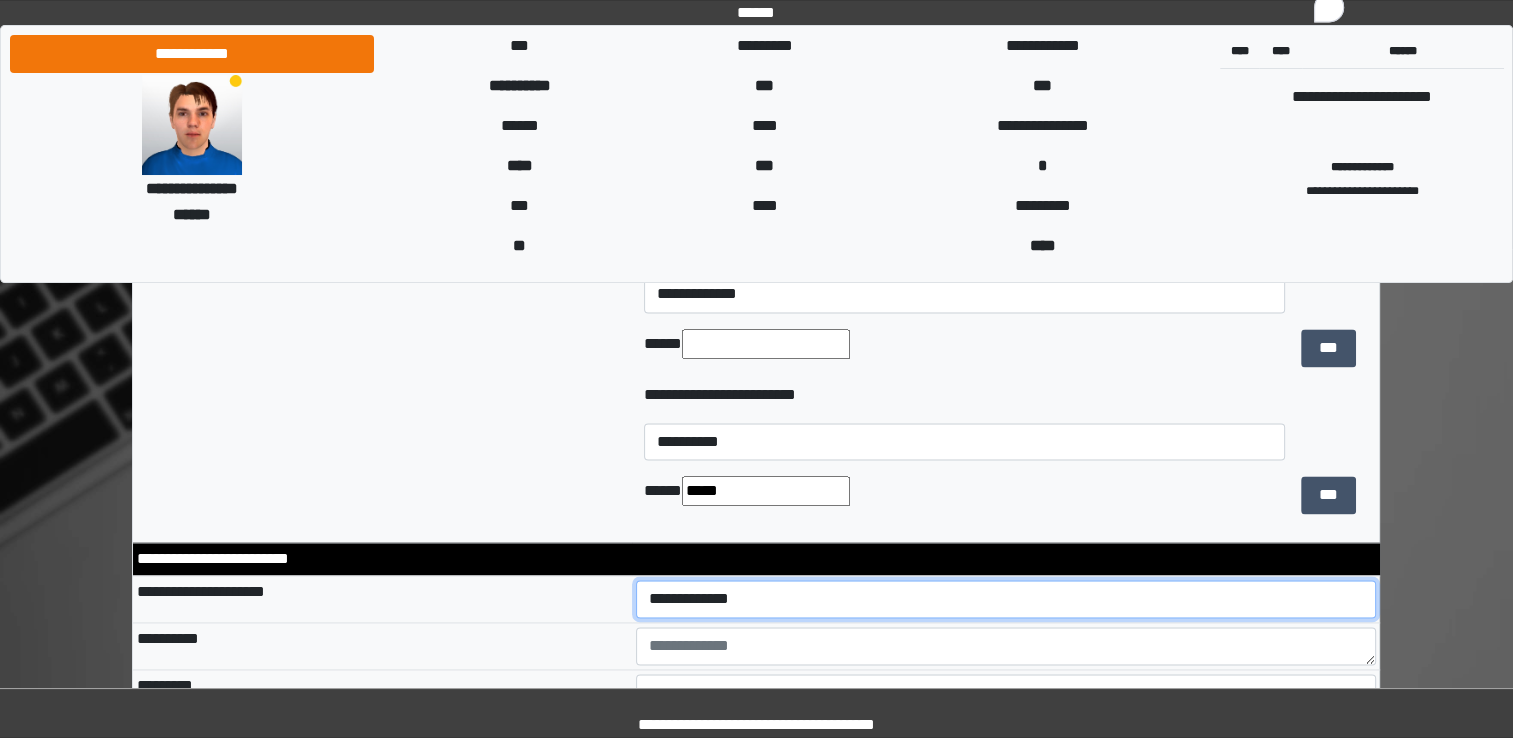 select on "*" 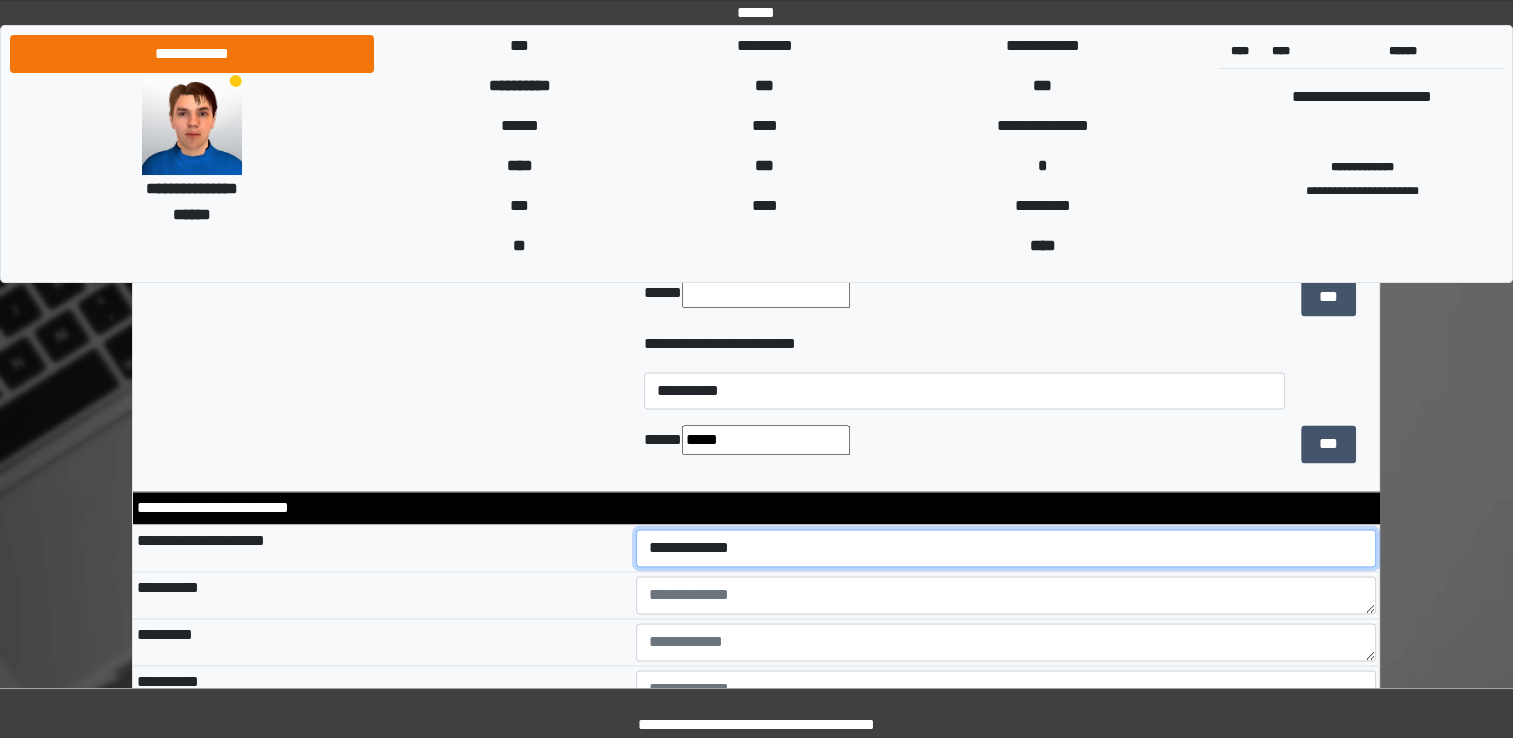 scroll, scrollTop: 2937, scrollLeft: 0, axis: vertical 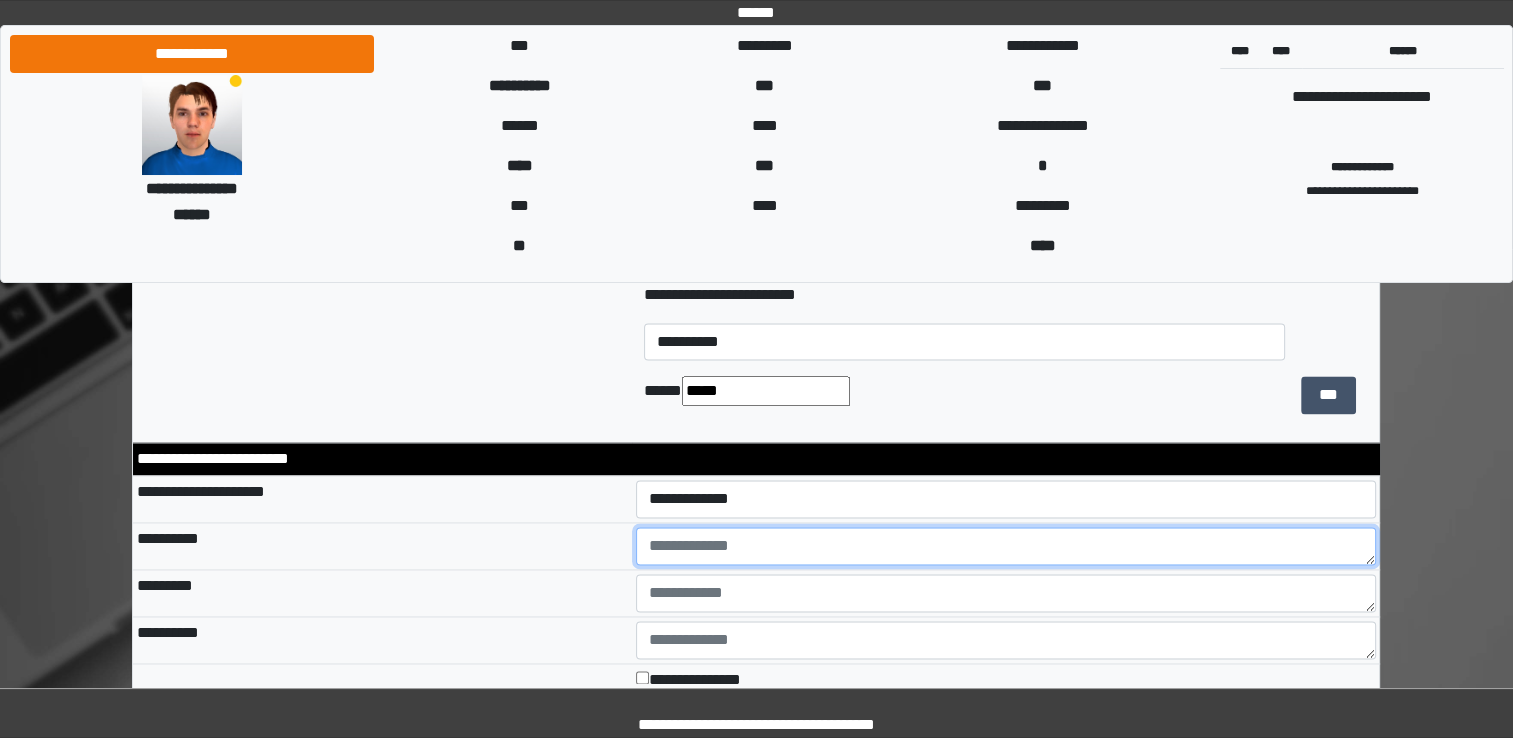 click at bounding box center (1006, 546) 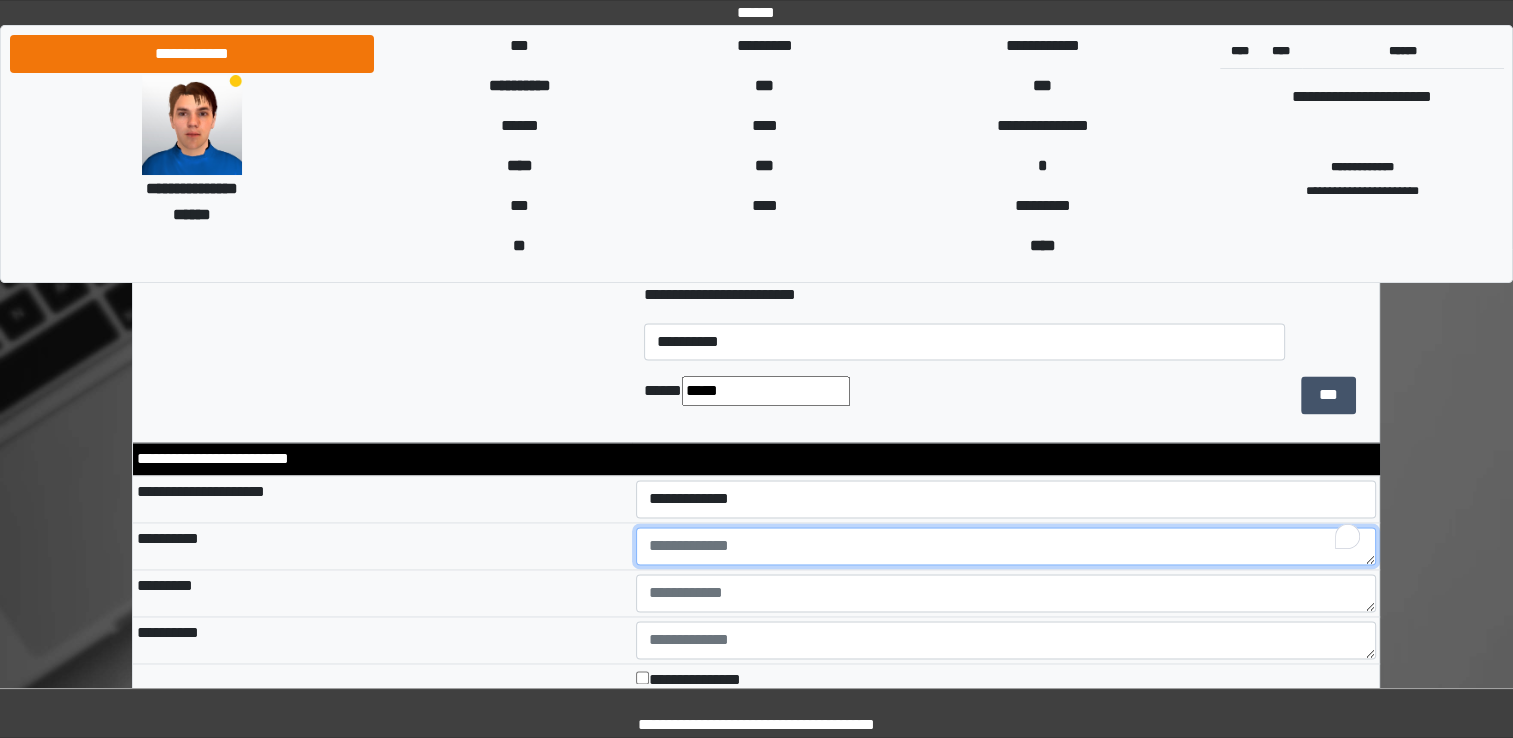 click at bounding box center (1006, 546) 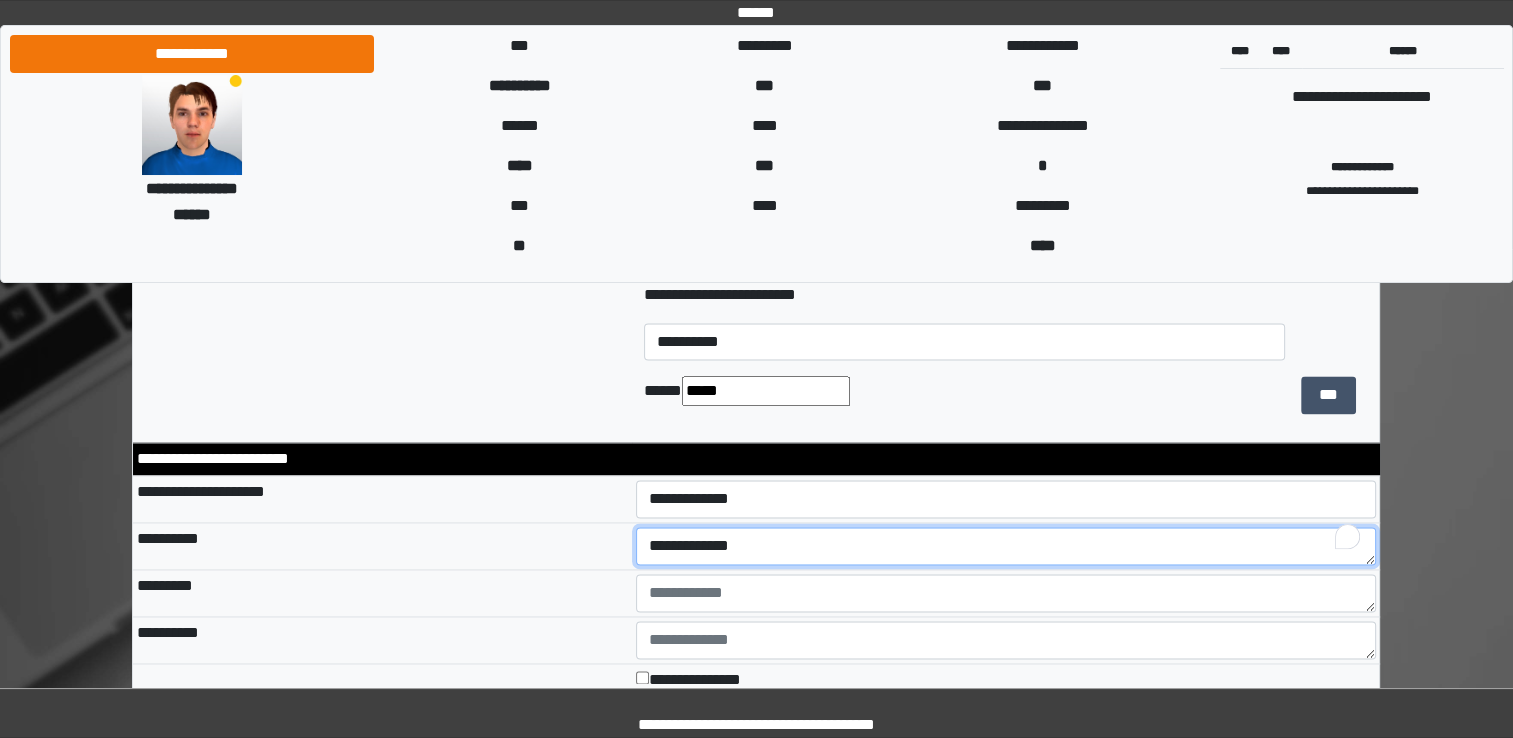 click on "**********" at bounding box center (1006, 546) 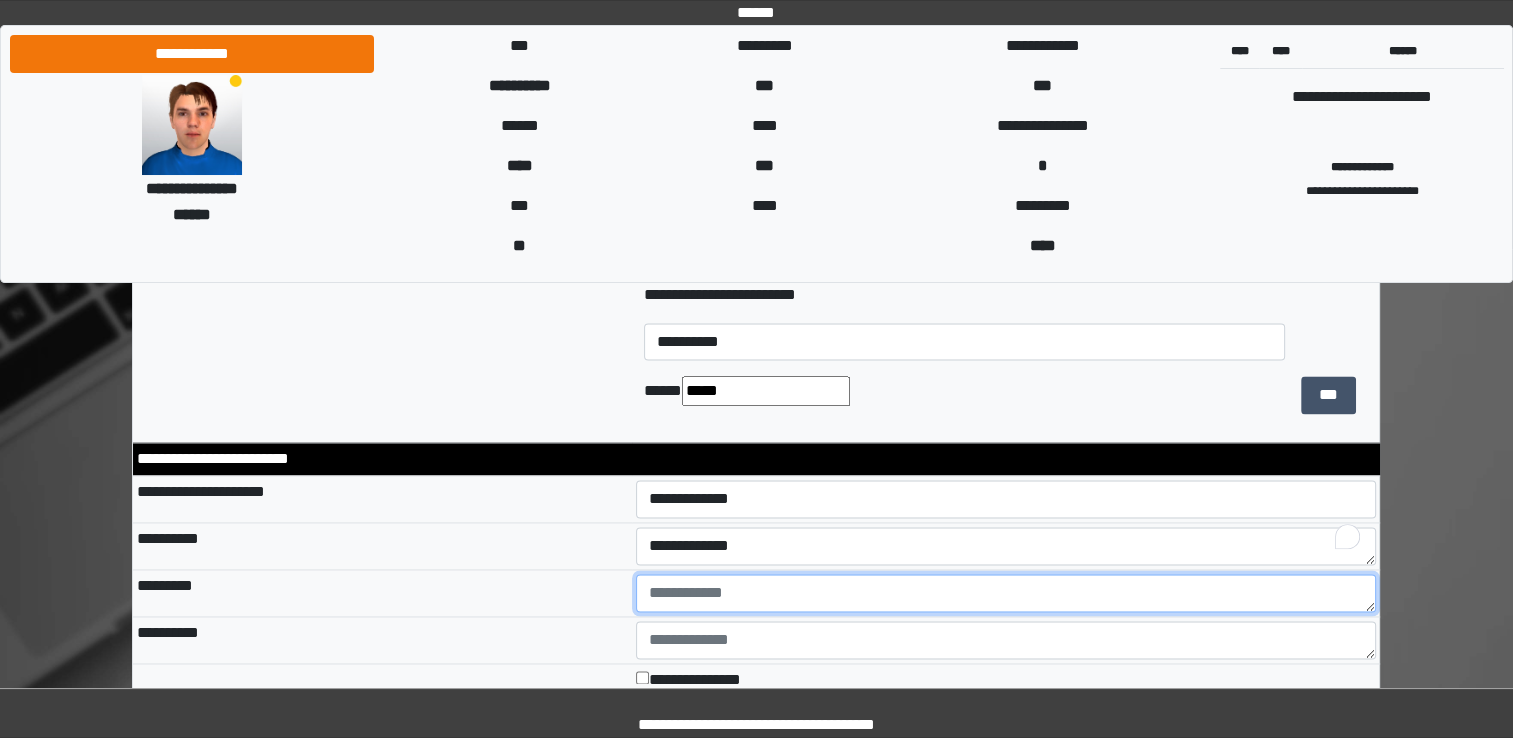 click at bounding box center (1006, 593) 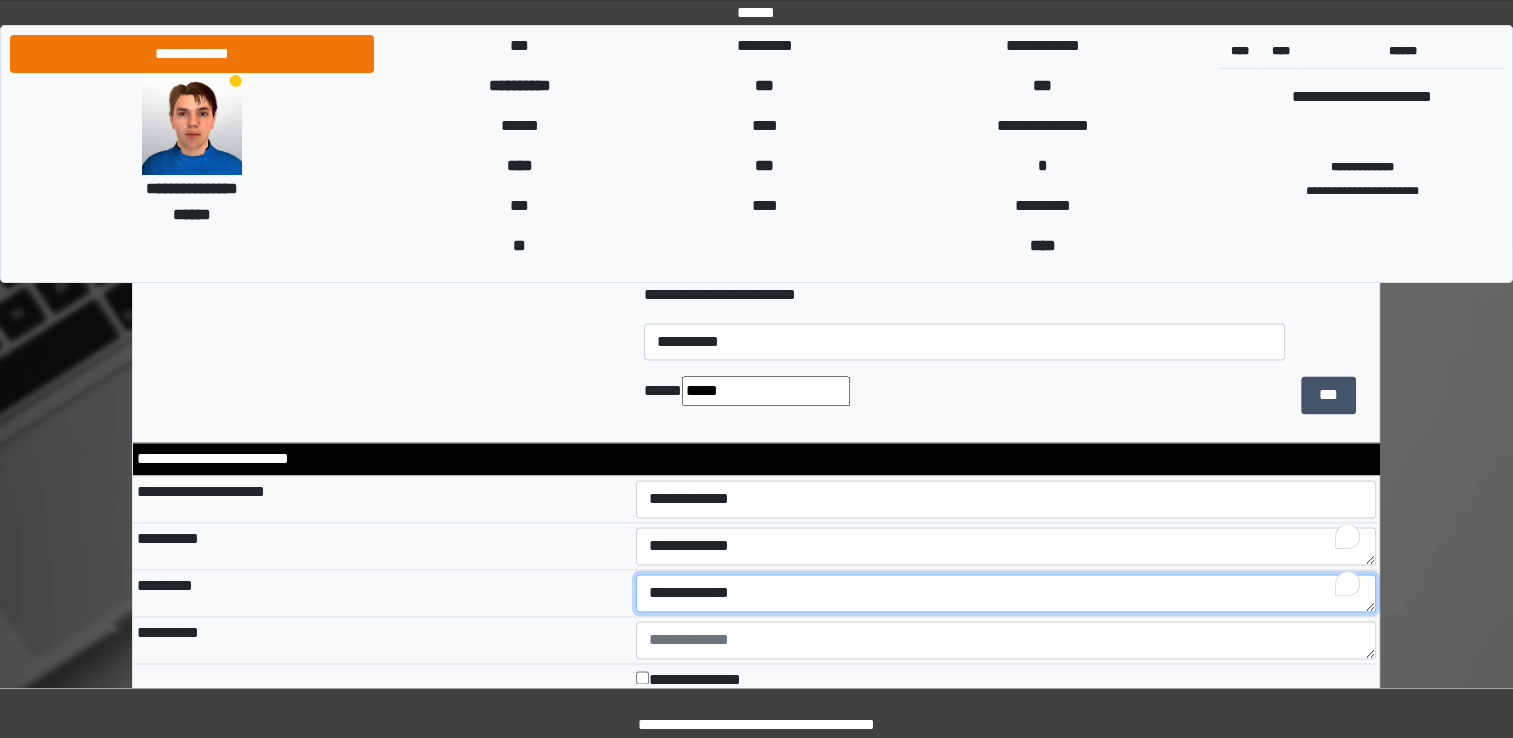 type on "**********" 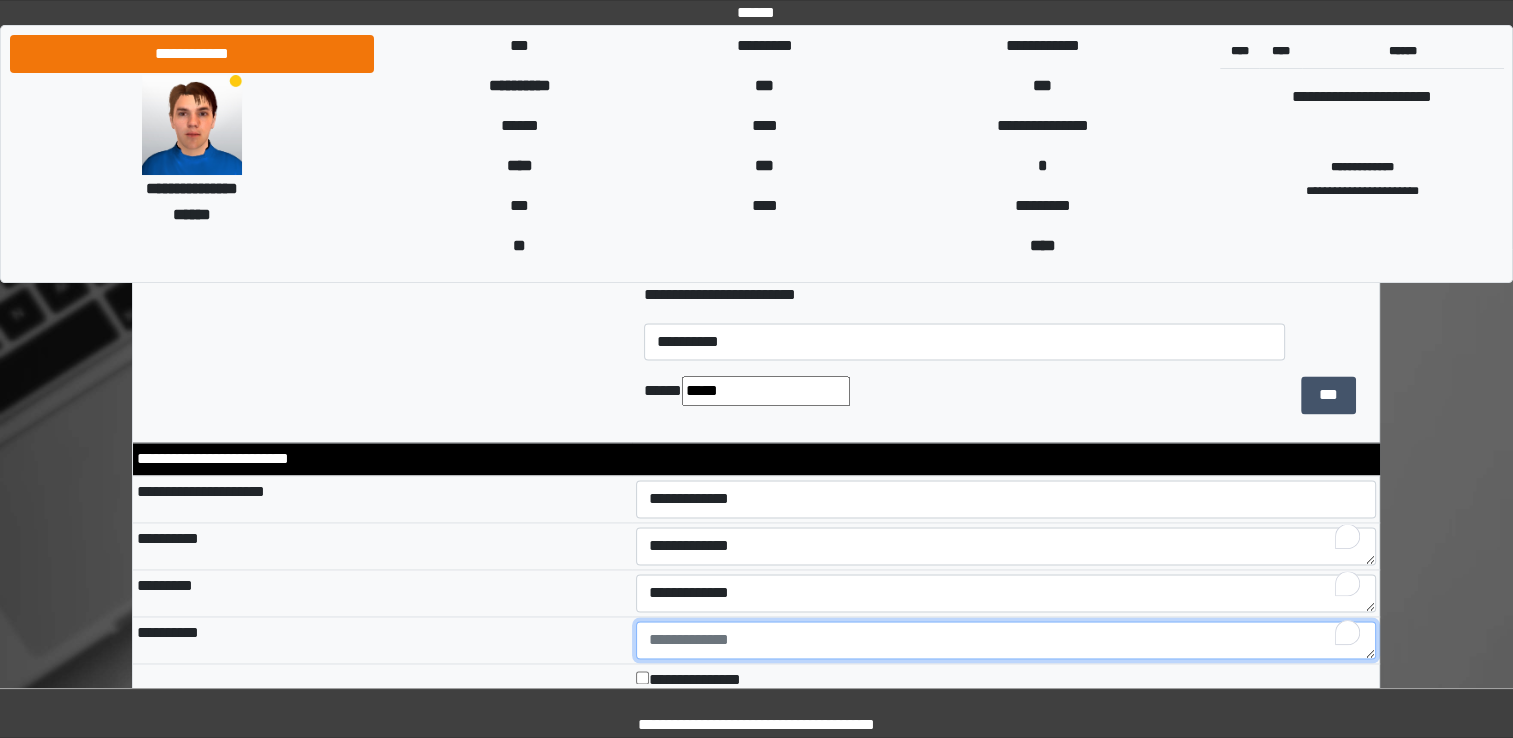 click at bounding box center (1006, 640) 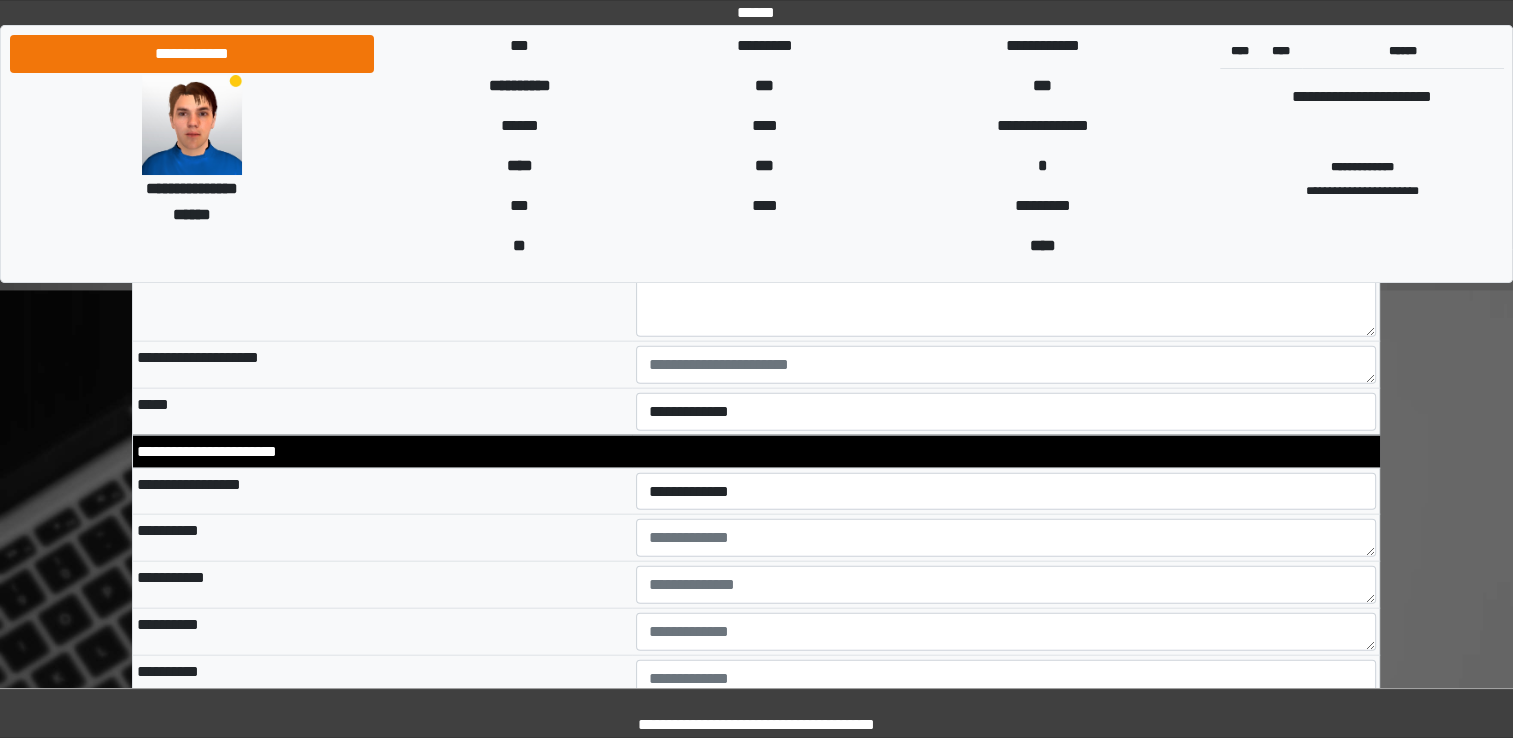 scroll, scrollTop: 4437, scrollLeft: 0, axis: vertical 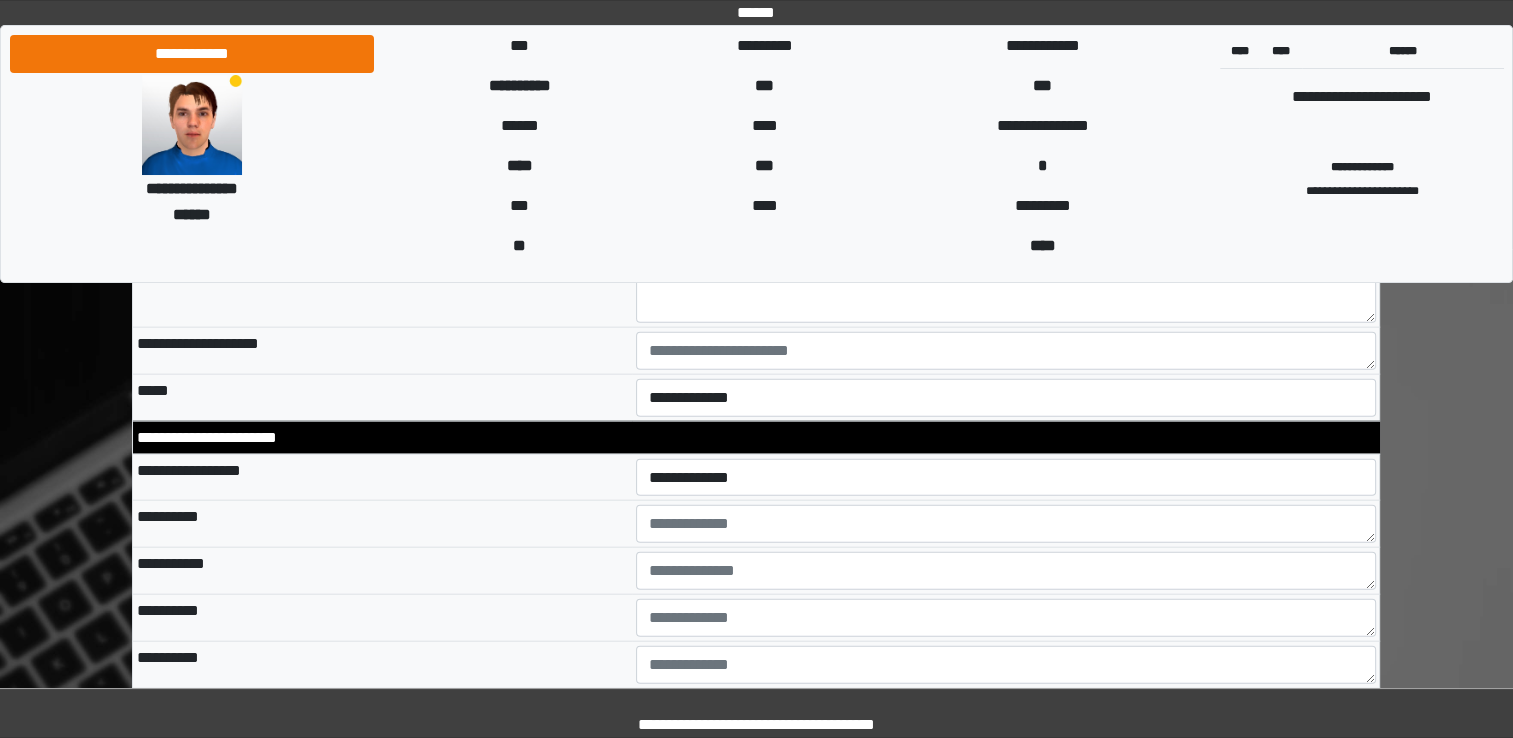 type on "**********" 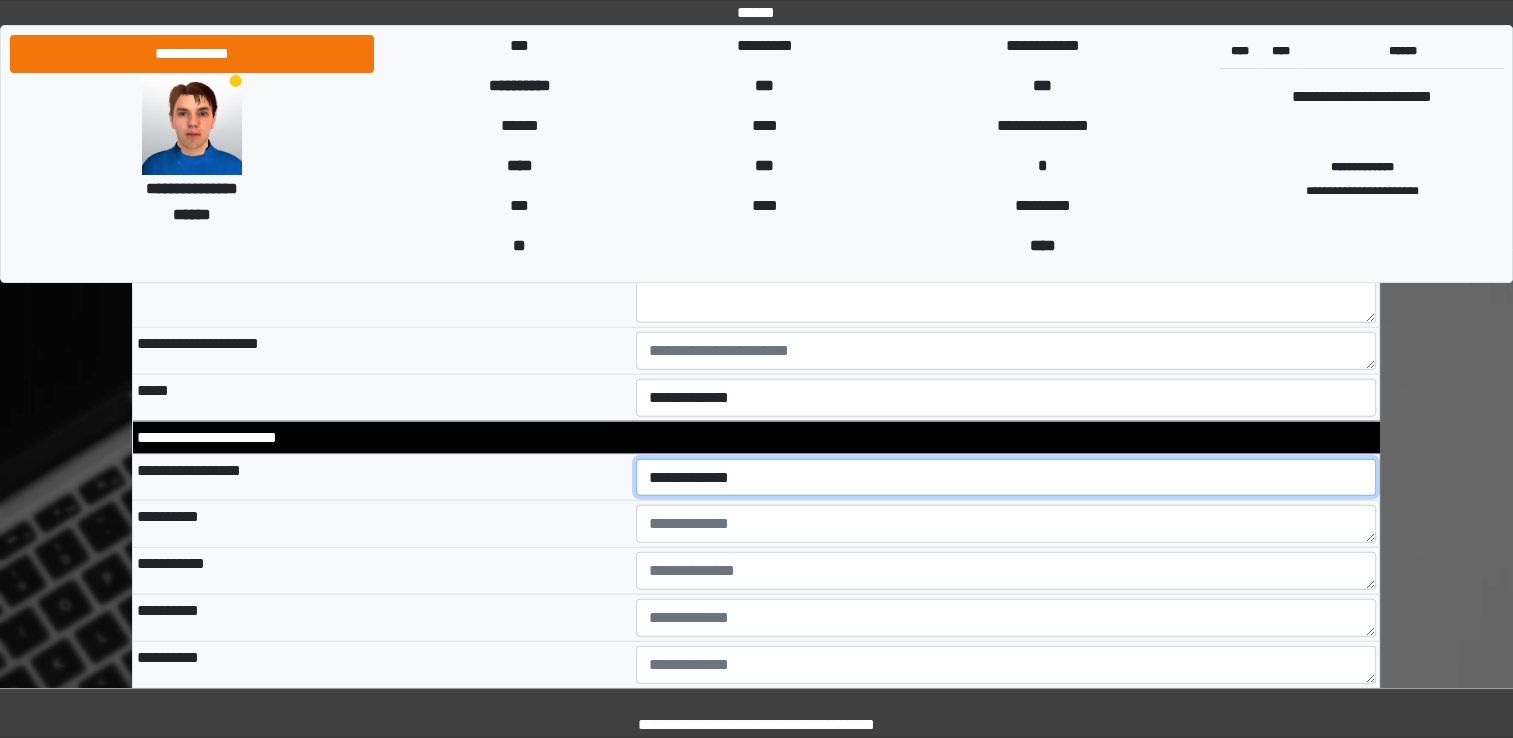 drag, startPoint x: 757, startPoint y: 466, endPoint x: 767, endPoint y: 487, distance: 23.259407 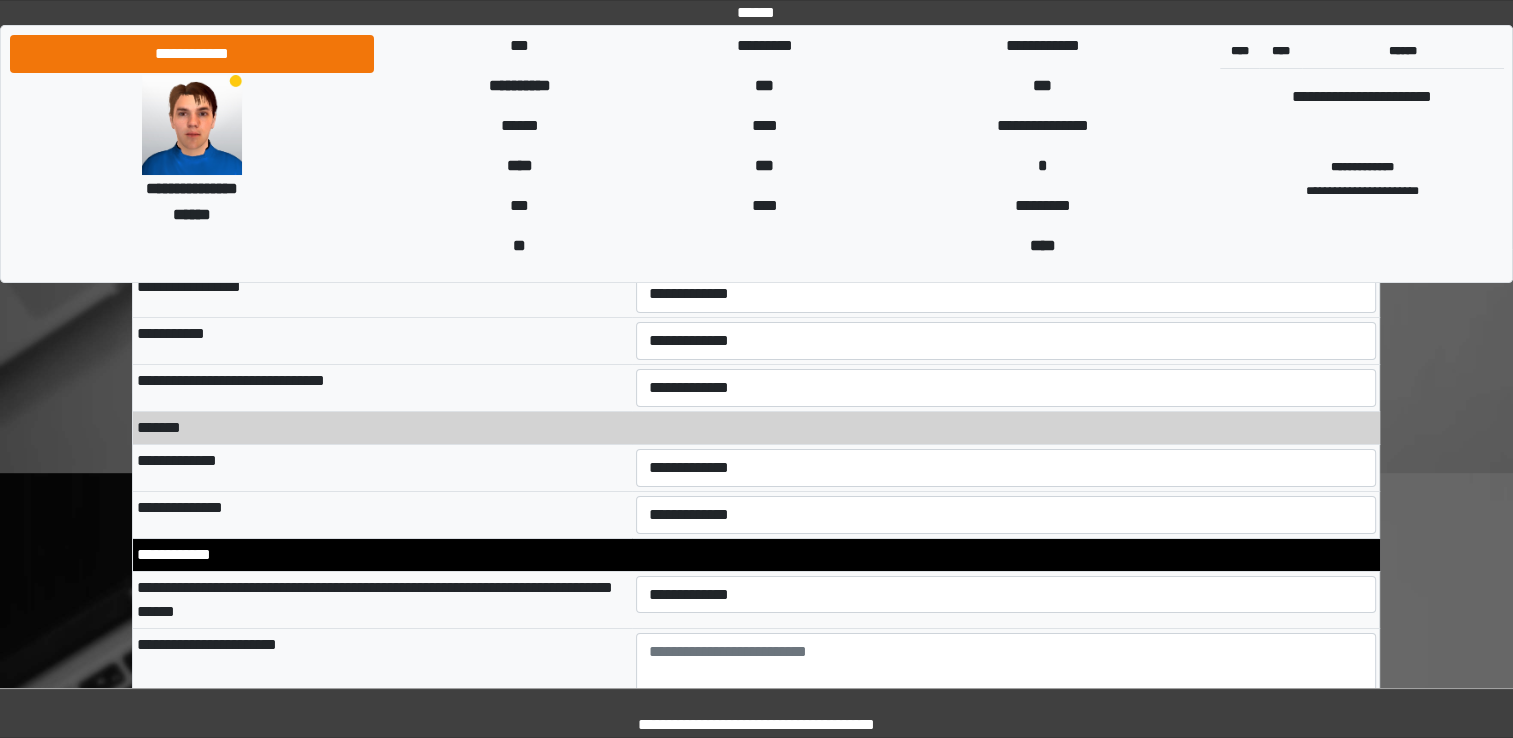 scroll, scrollTop: 7237, scrollLeft: 0, axis: vertical 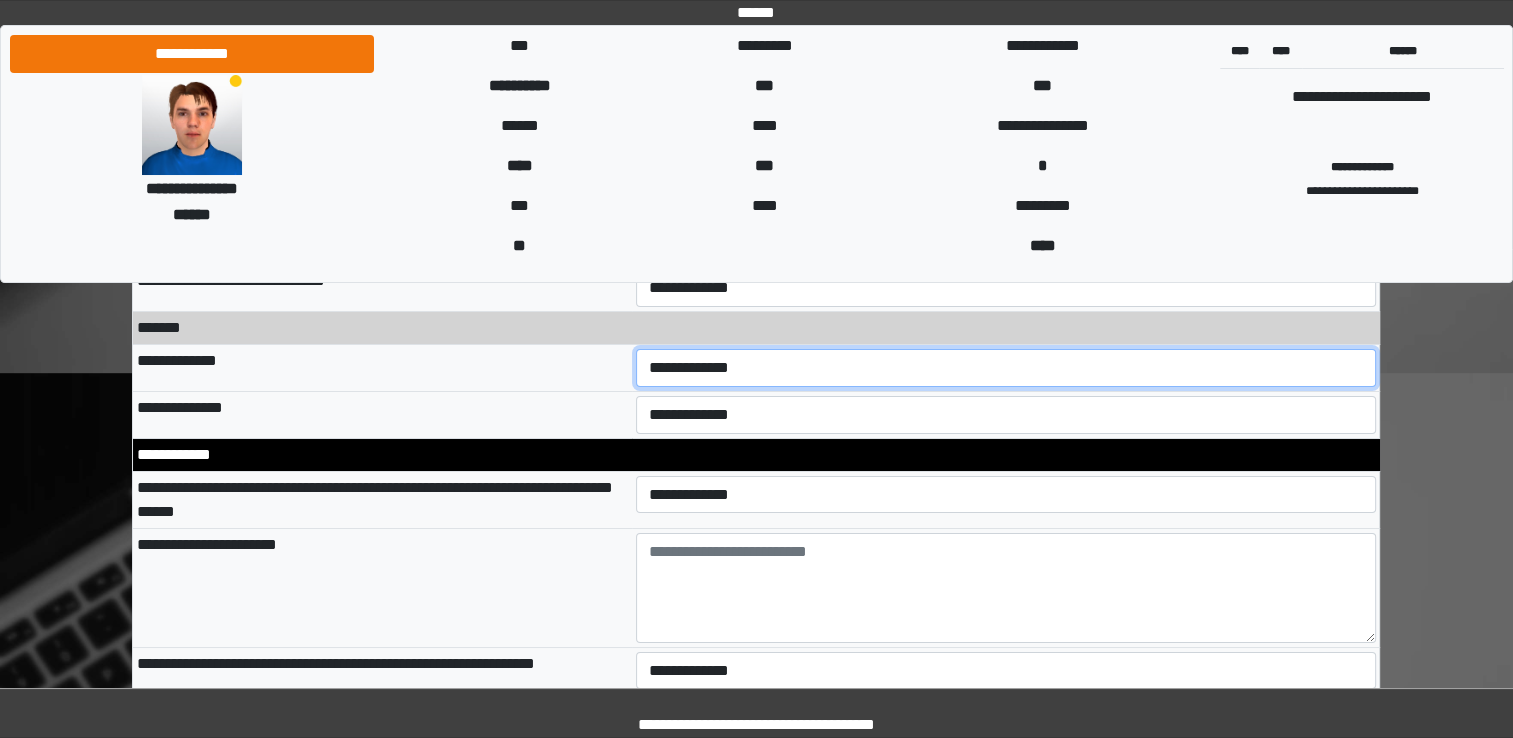 click on "**********" at bounding box center [1006, 368] 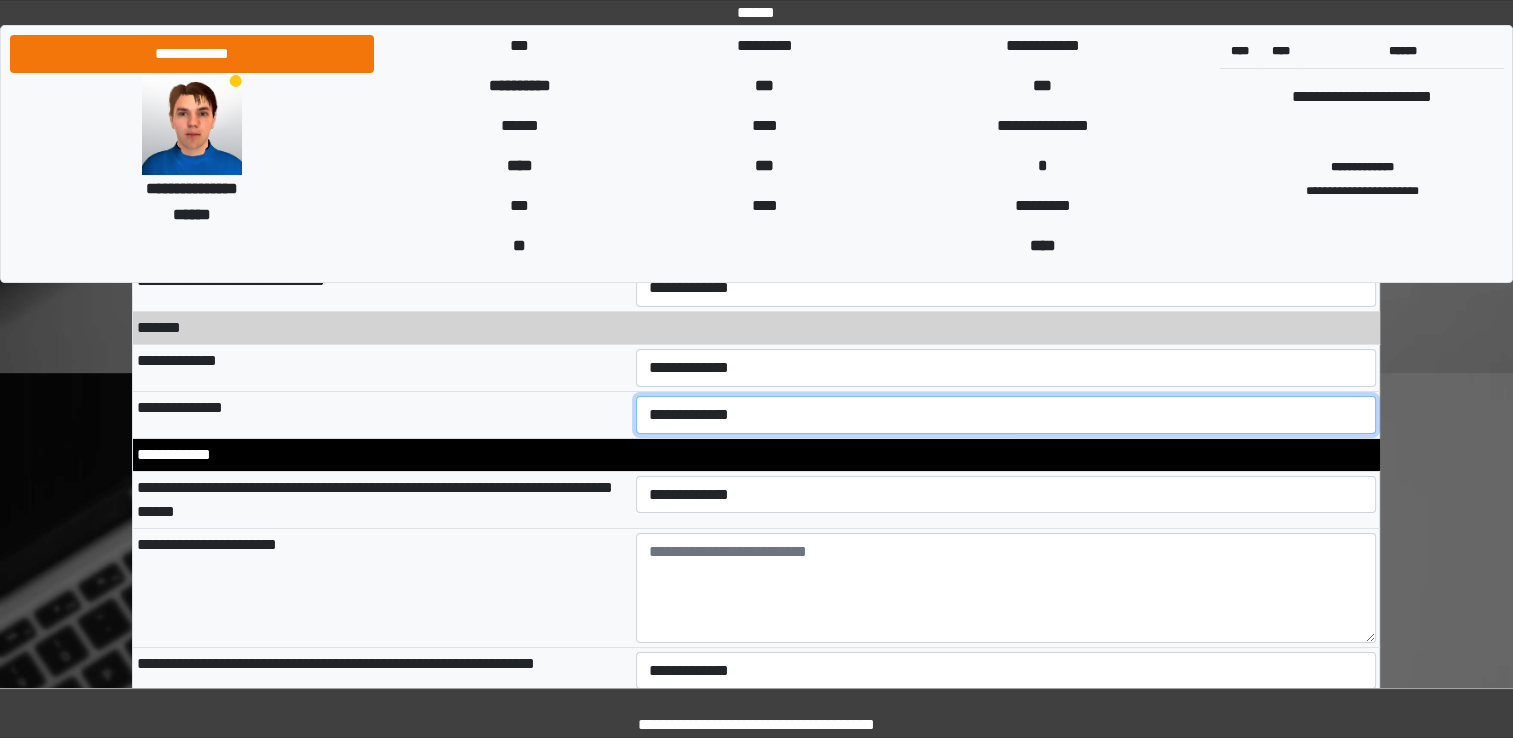 click on "**********" at bounding box center (1006, 415) 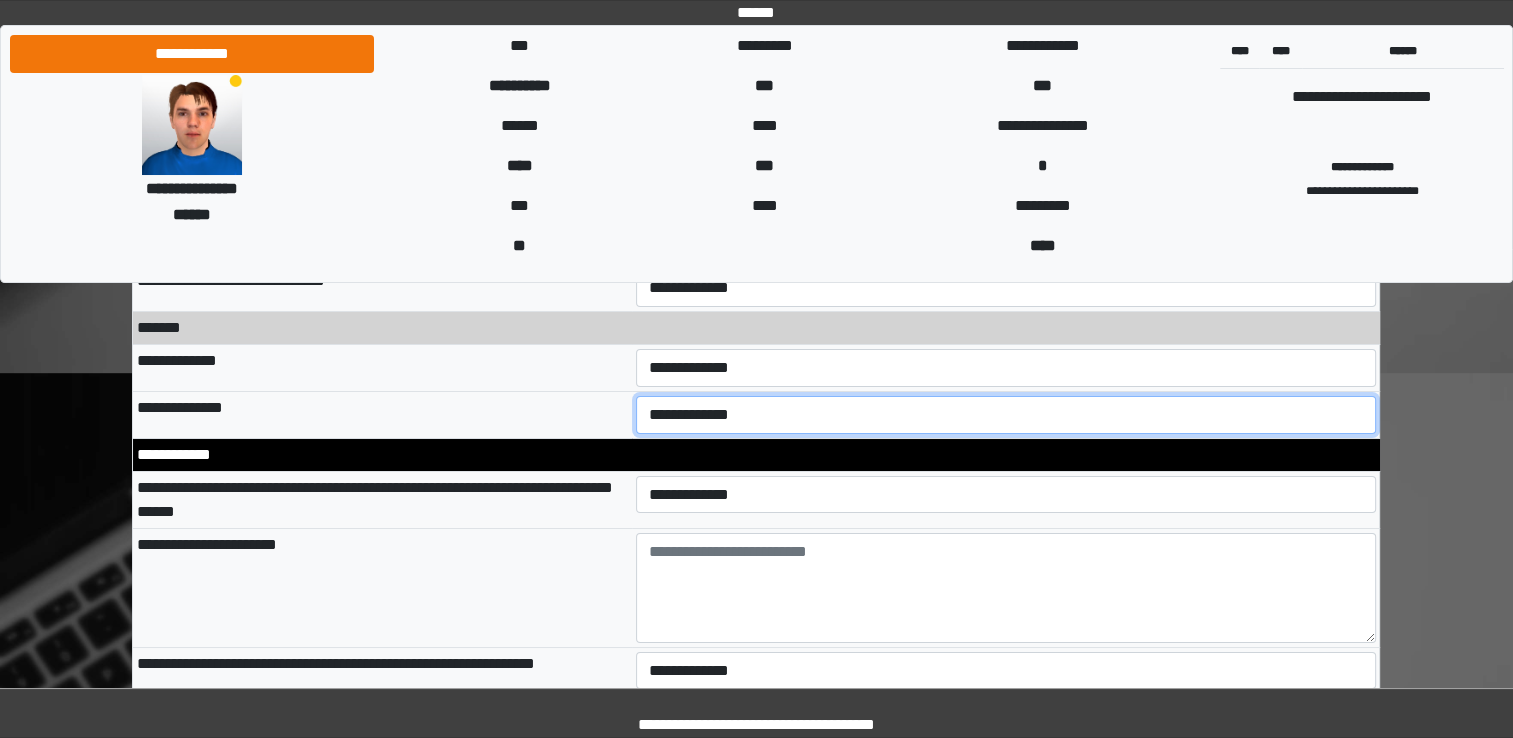 select on "**" 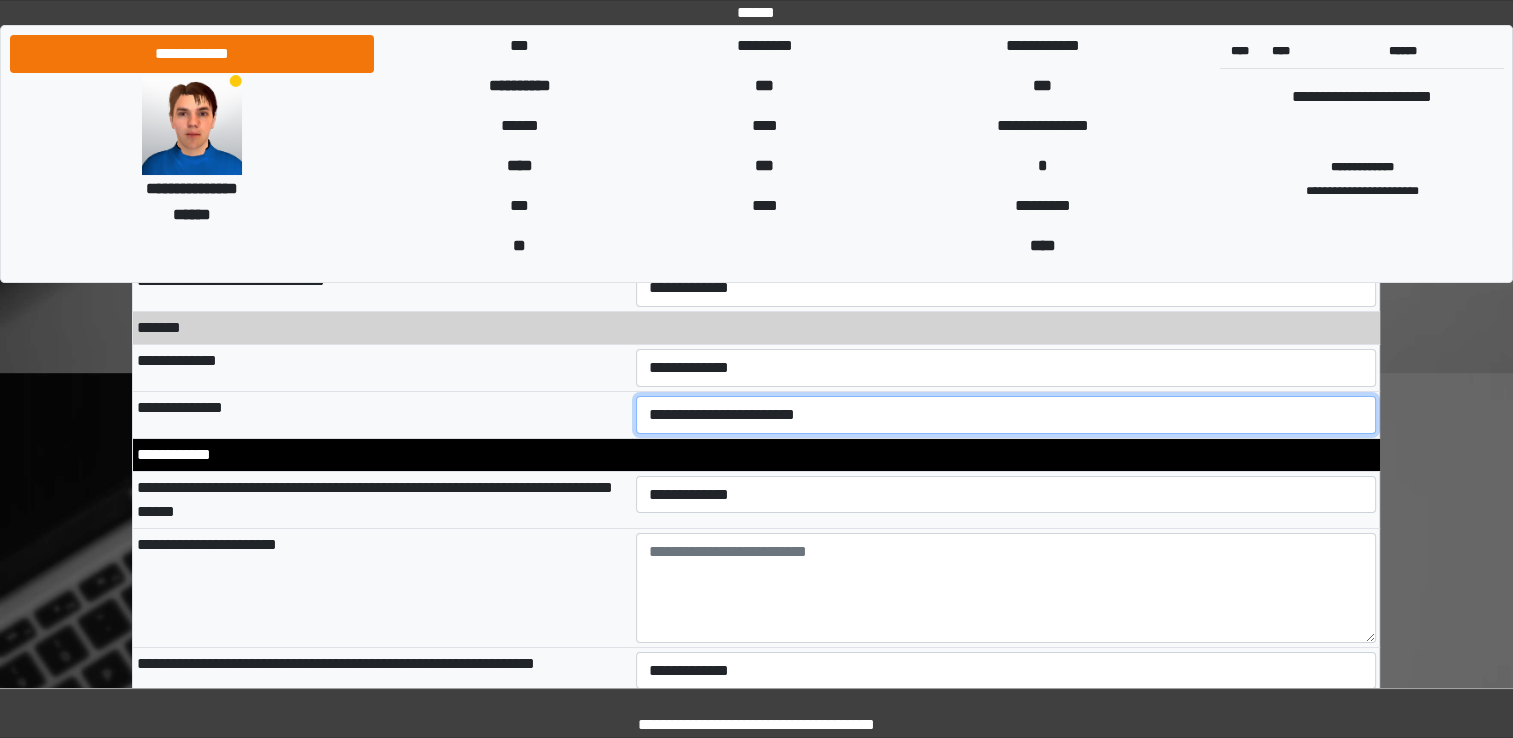 click on "**********" at bounding box center (1006, 415) 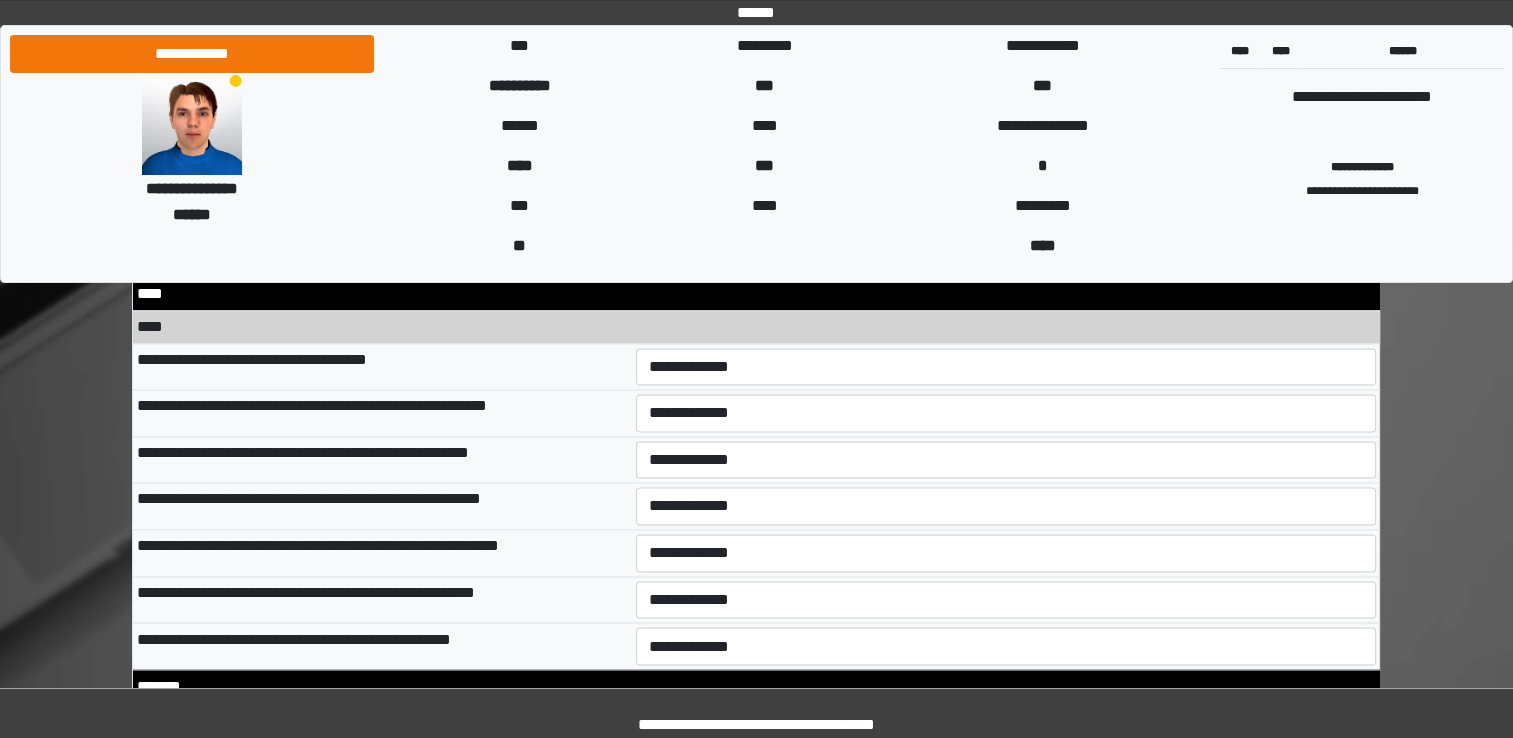 scroll, scrollTop: 10737, scrollLeft: 0, axis: vertical 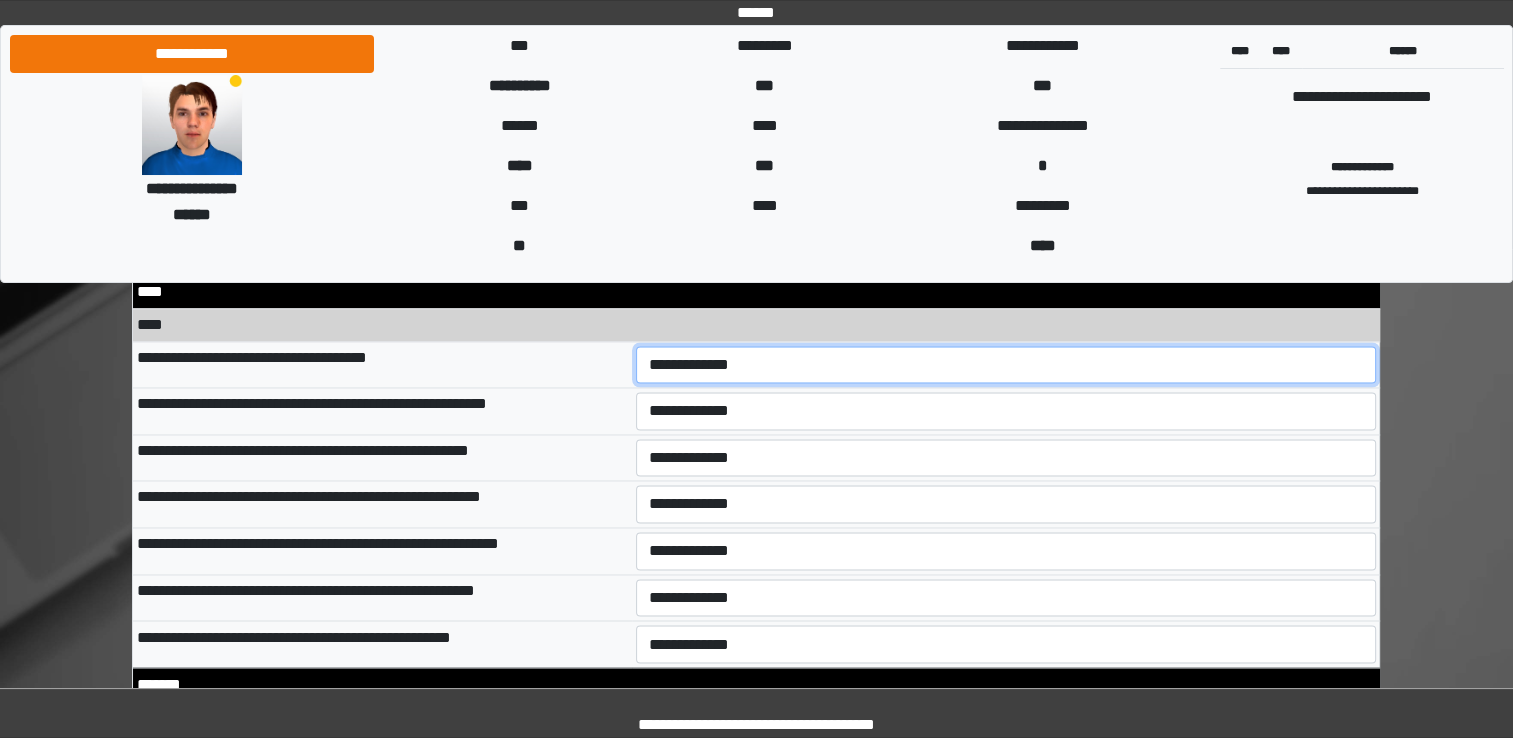 click on "**********" at bounding box center (1006, 365) 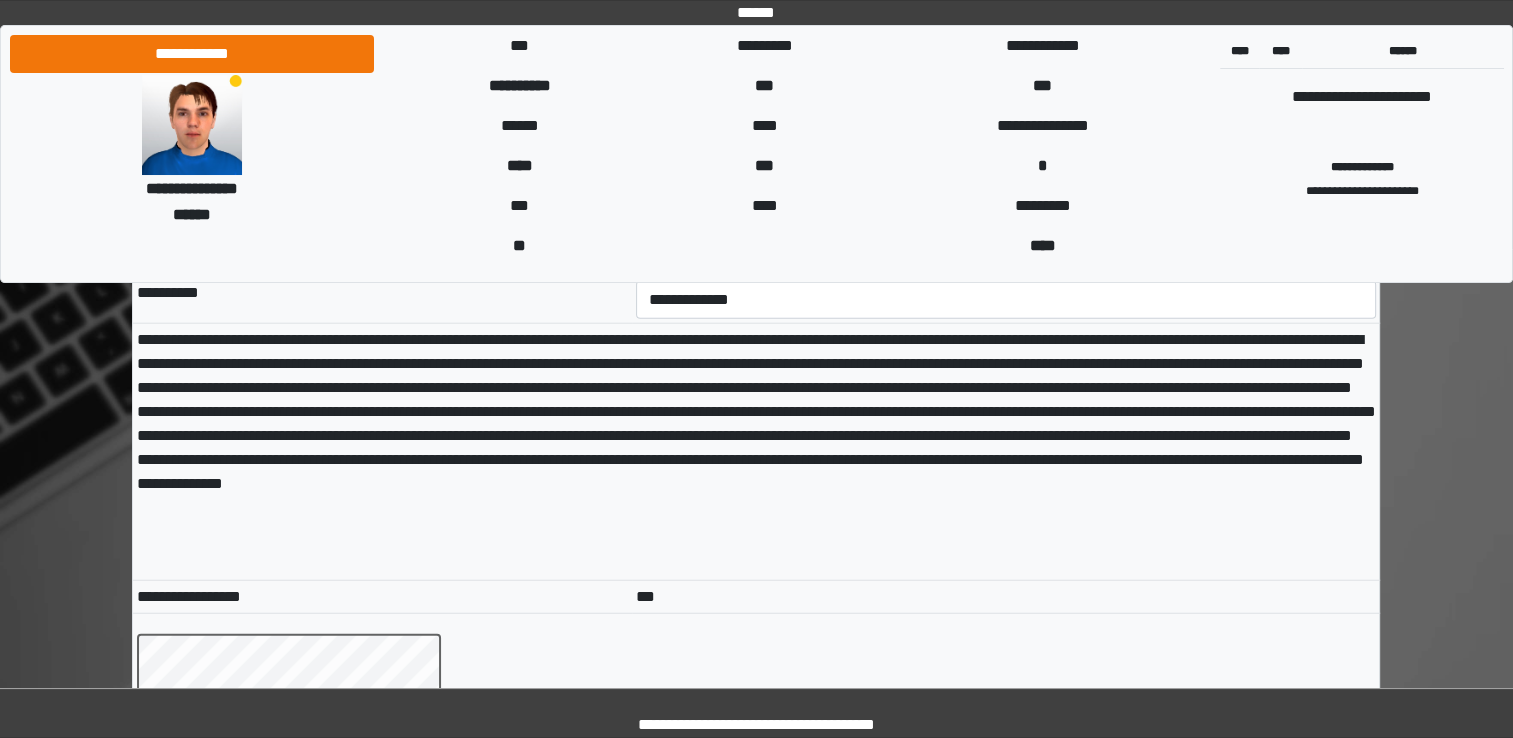 scroll, scrollTop: 12537, scrollLeft: 0, axis: vertical 